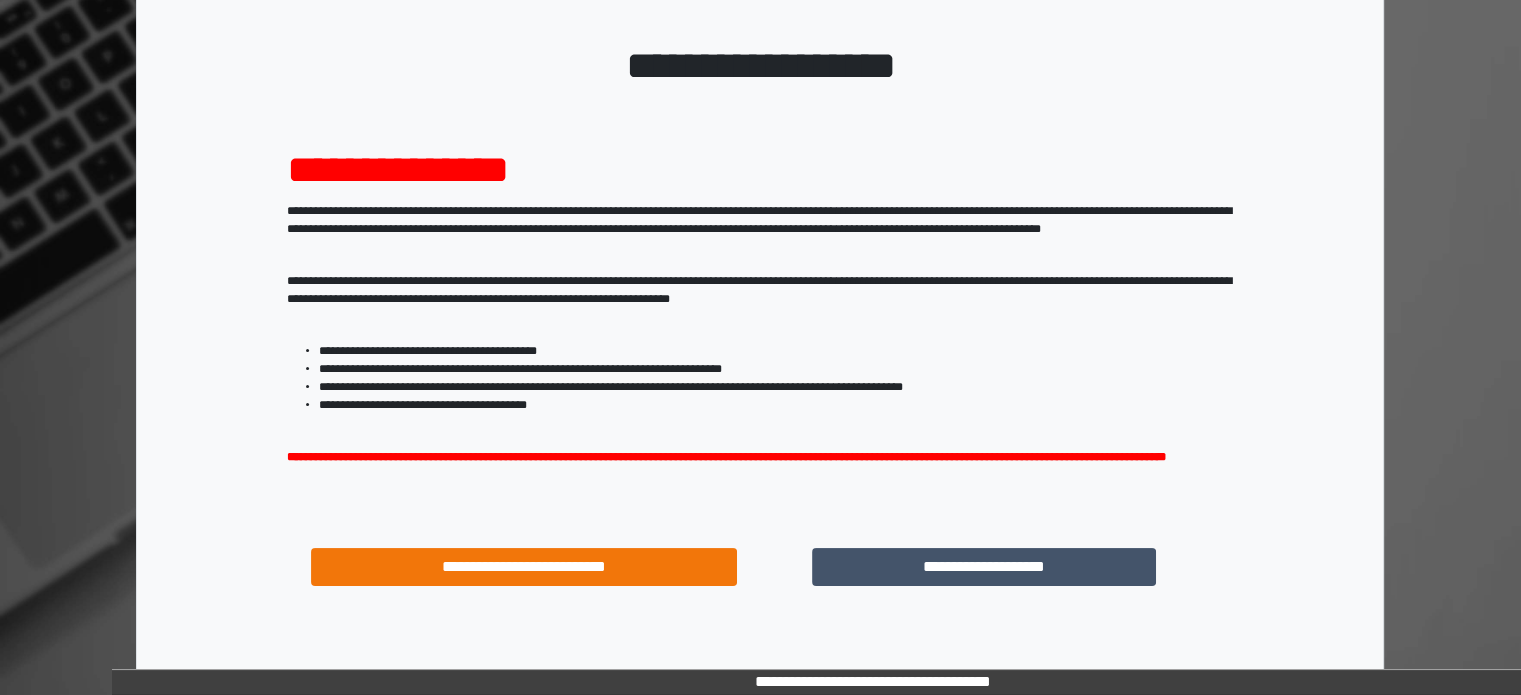 scroll, scrollTop: 214, scrollLeft: 0, axis: vertical 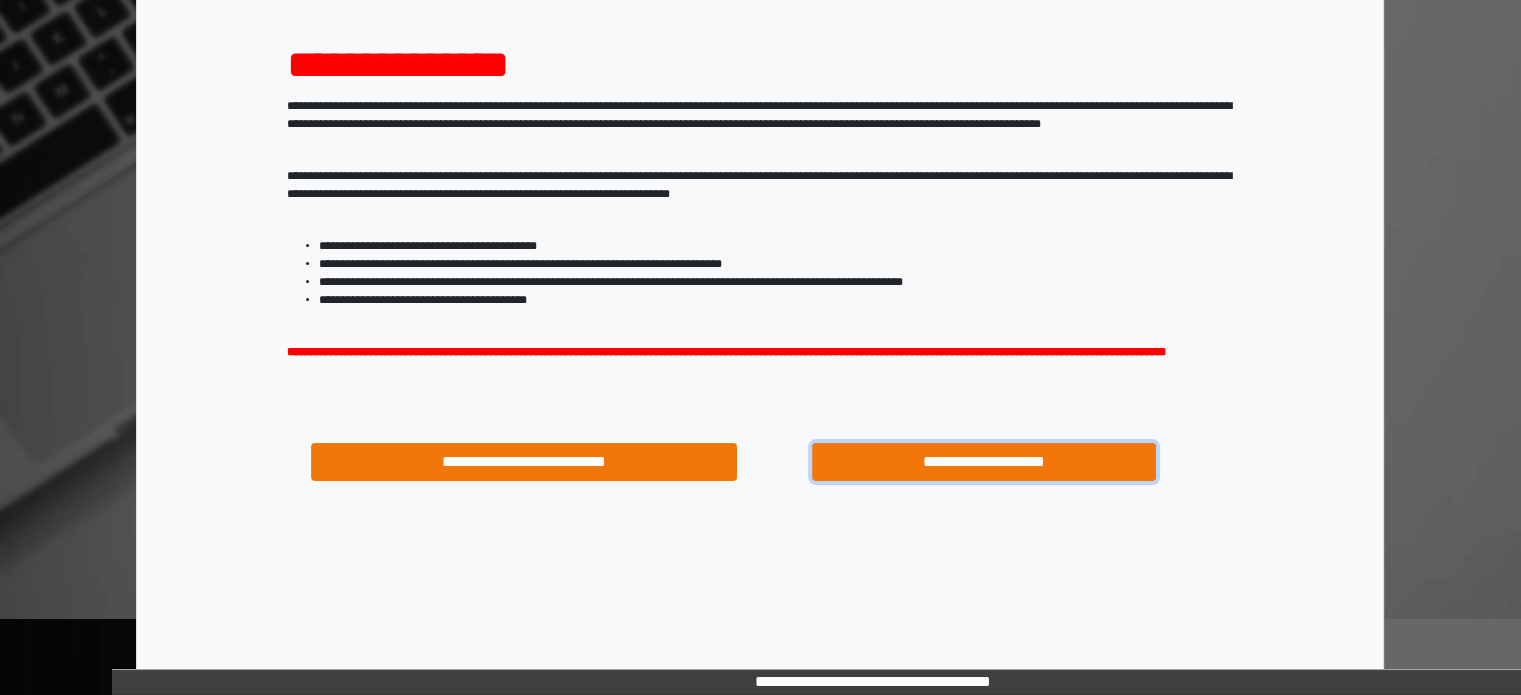 click on "**********" at bounding box center [984, 462] 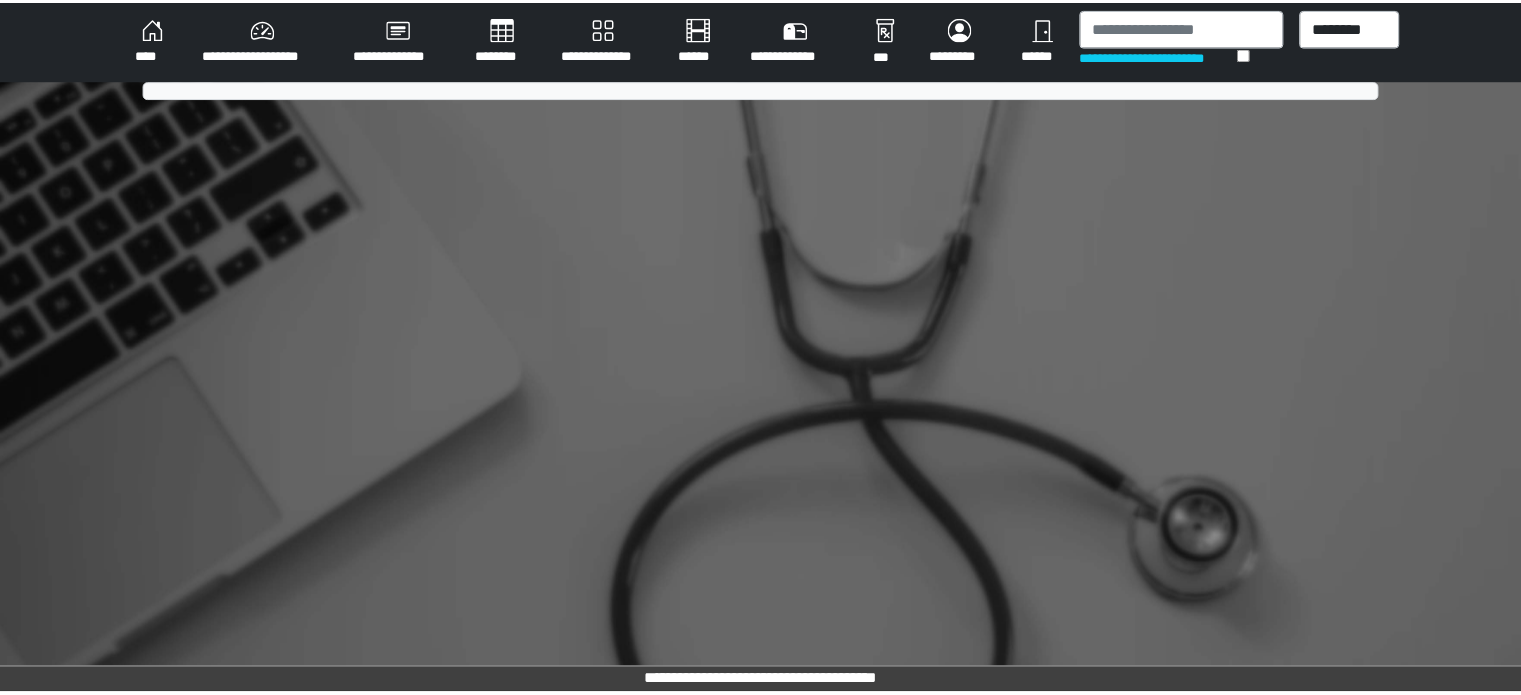 scroll, scrollTop: 0, scrollLeft: 0, axis: both 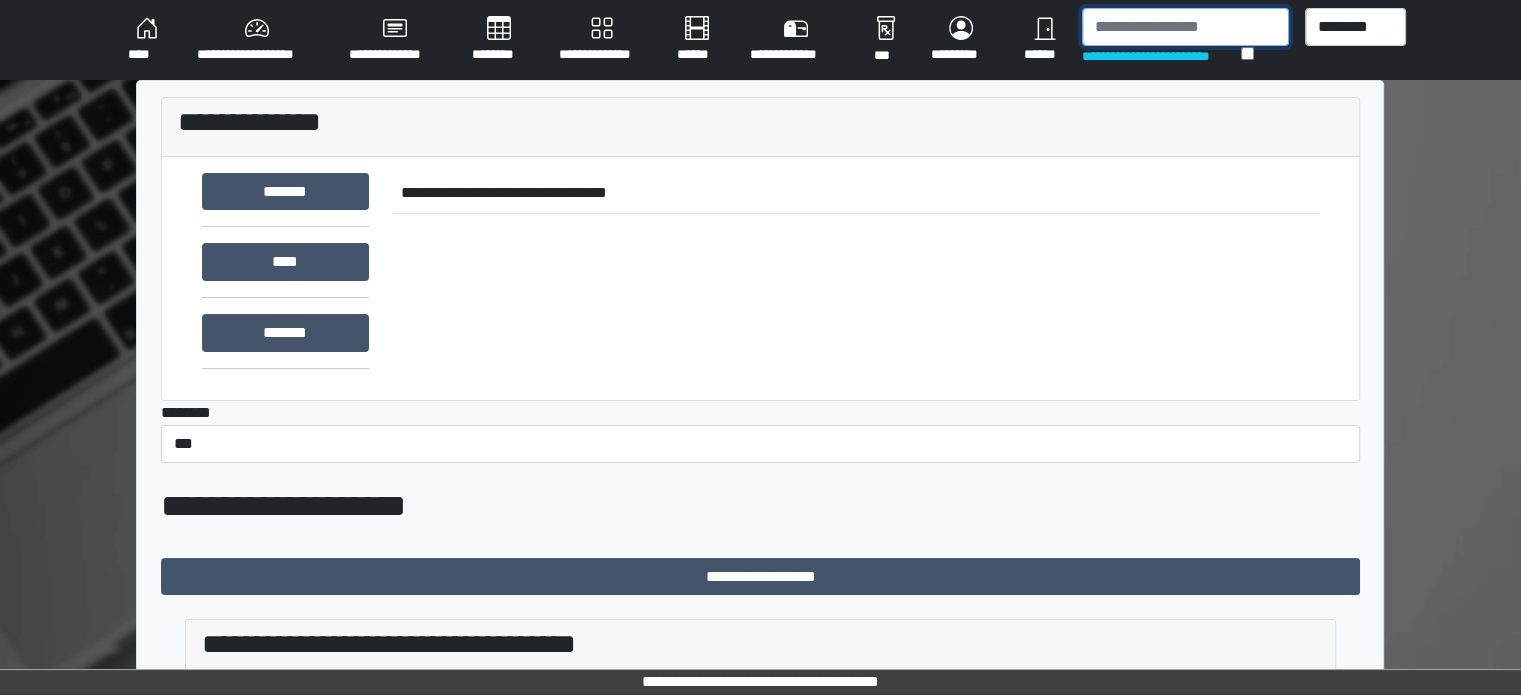click at bounding box center (1185, 27) 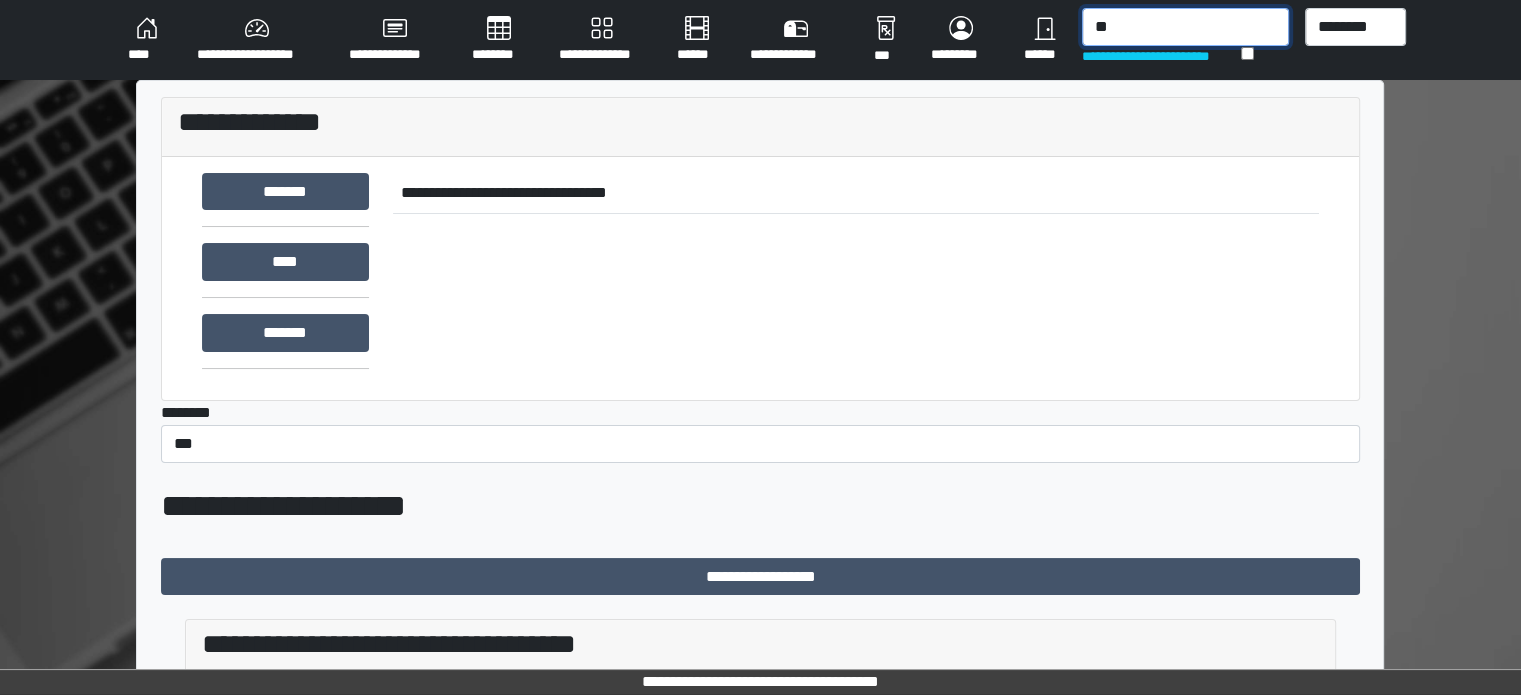 type on "*" 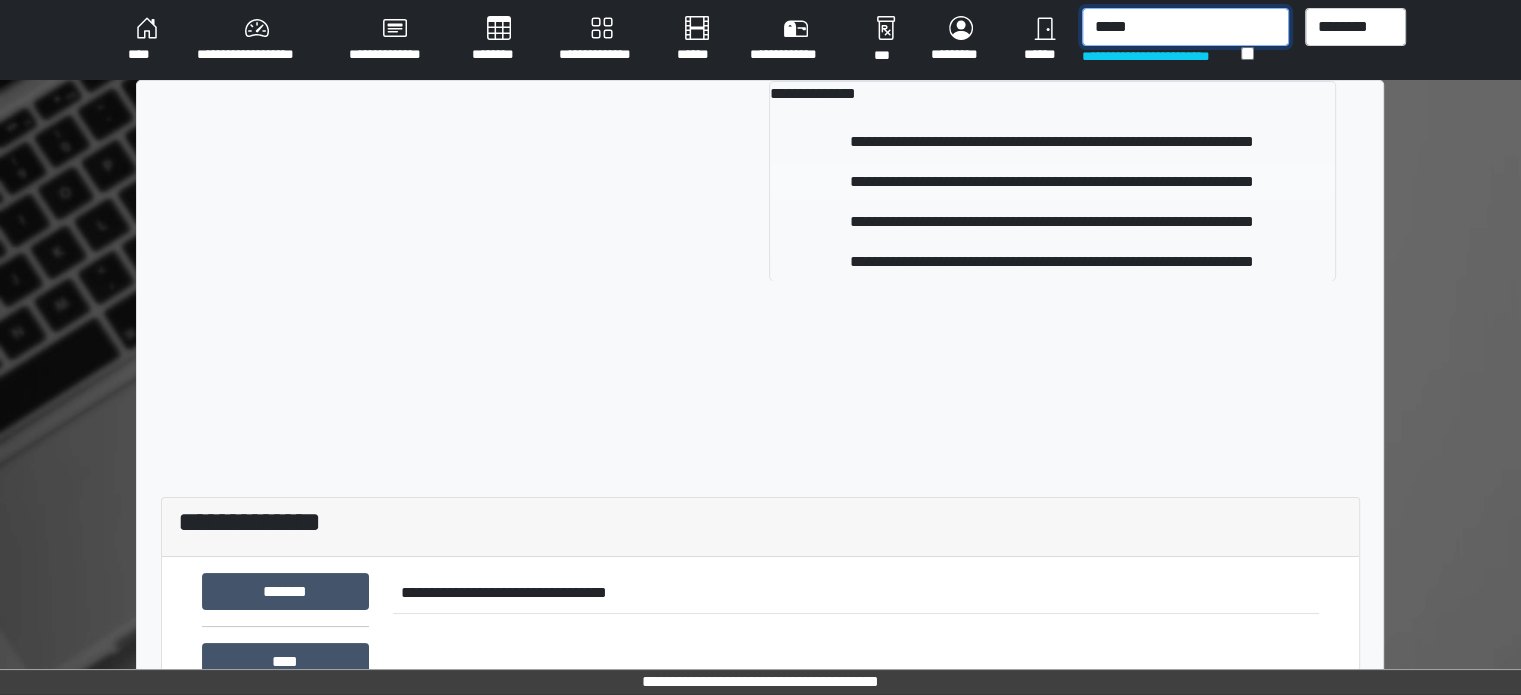 type on "*****" 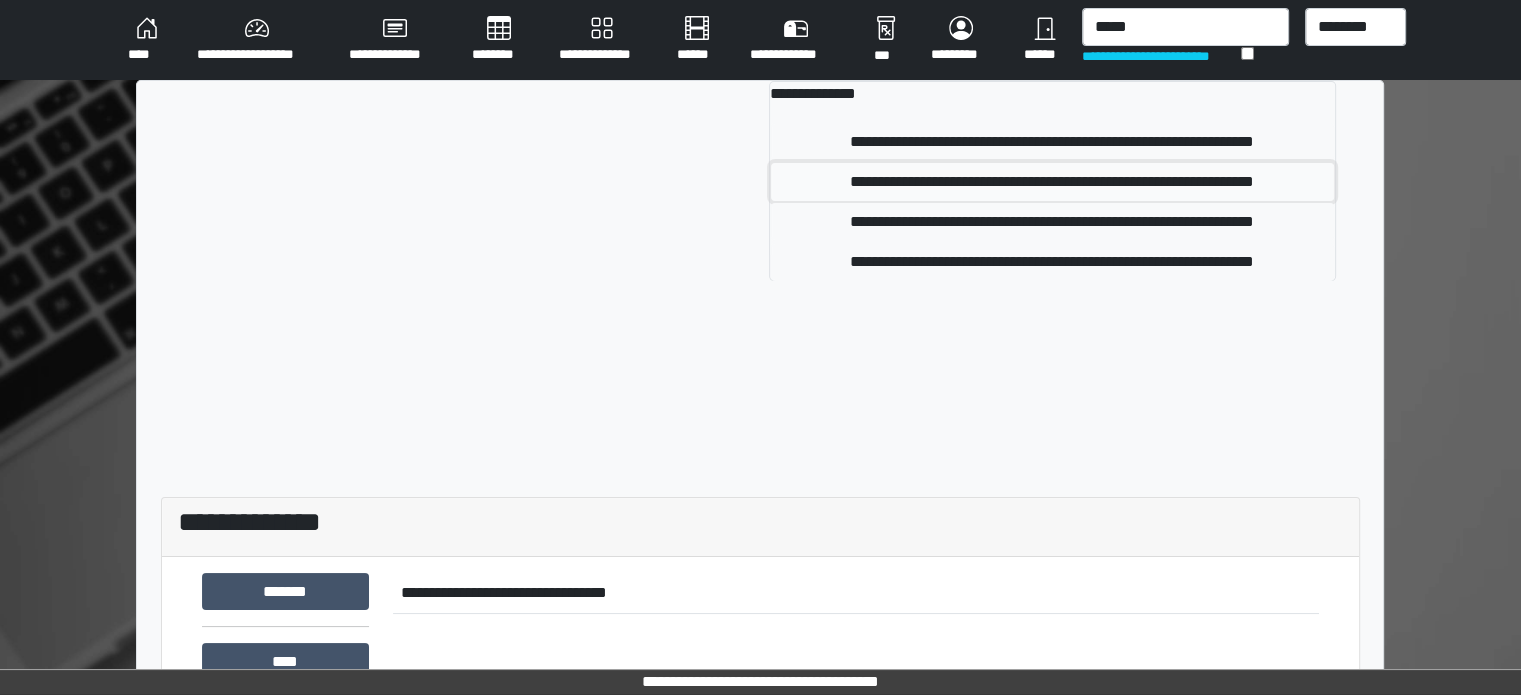 click on "**********" at bounding box center [1052, 182] 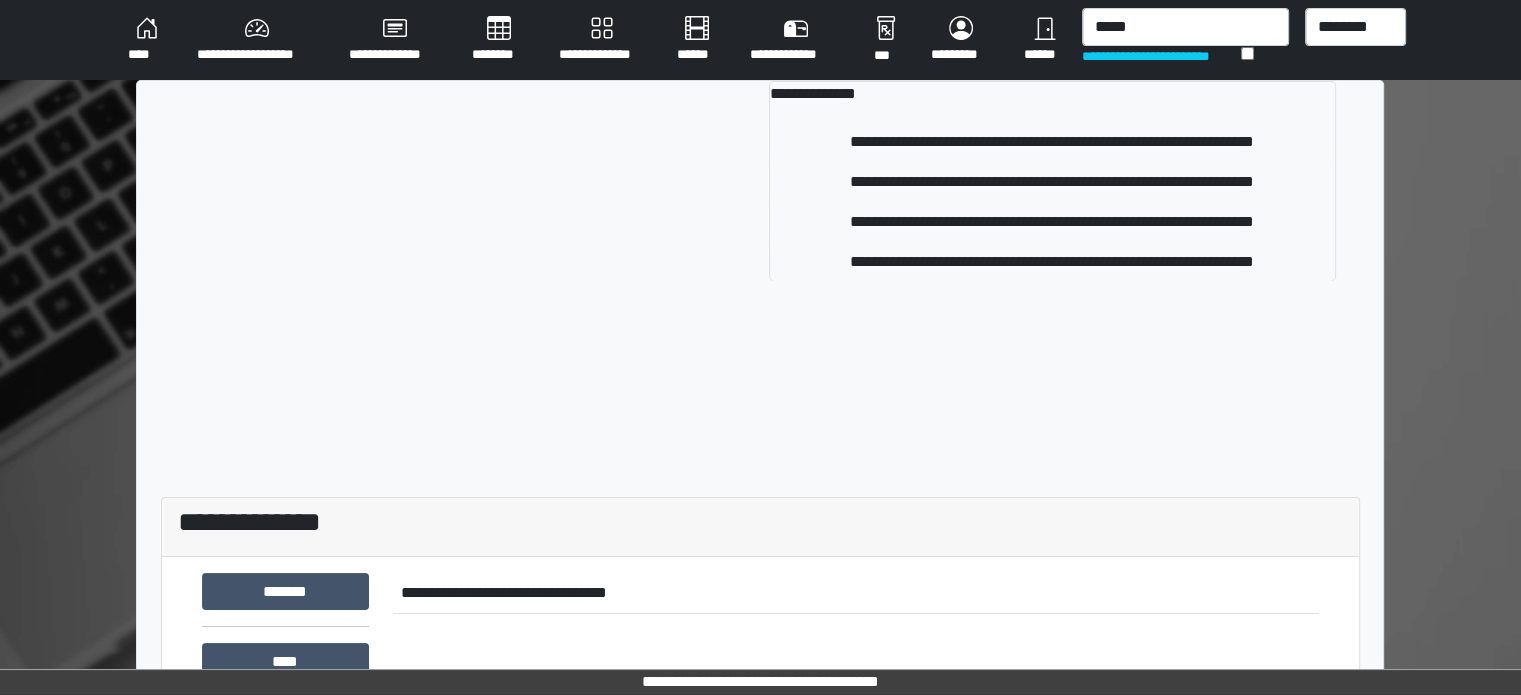 type 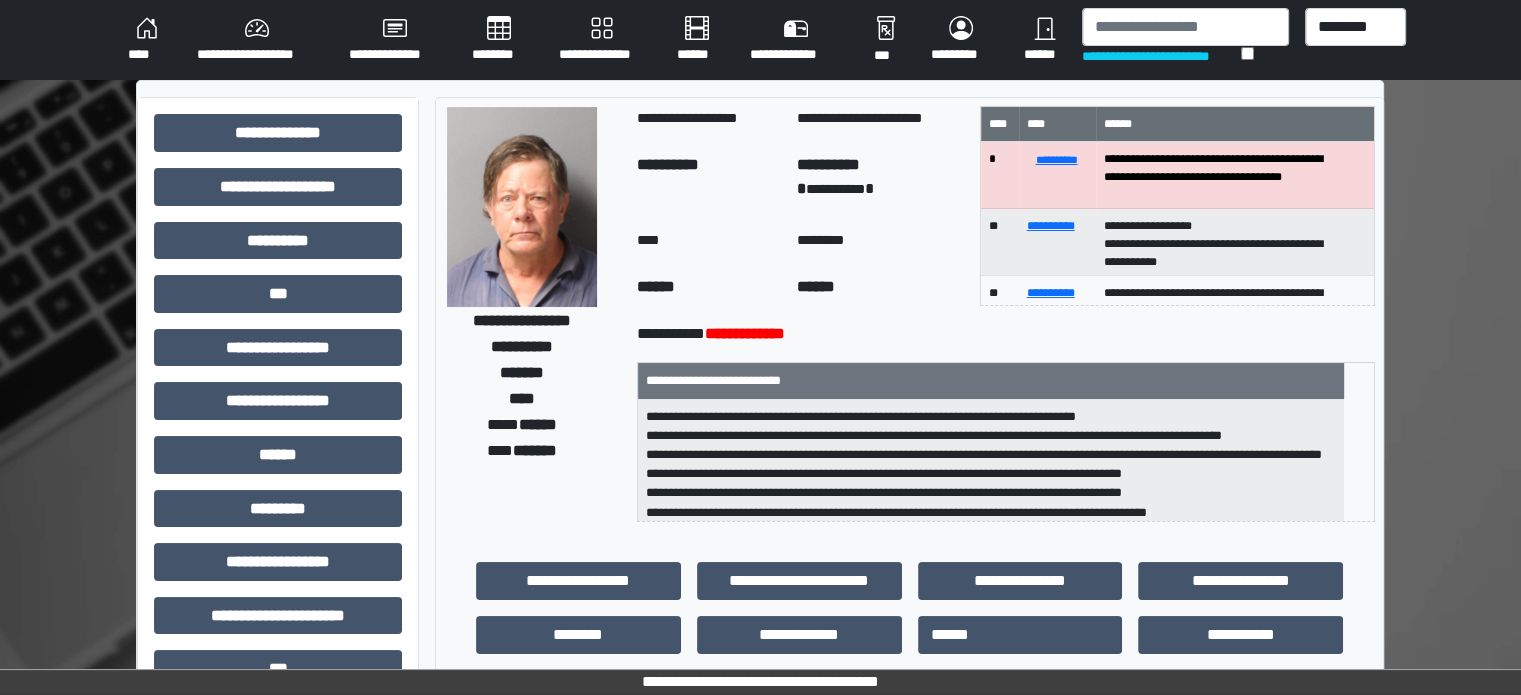 scroll, scrollTop: 200, scrollLeft: 0, axis: vertical 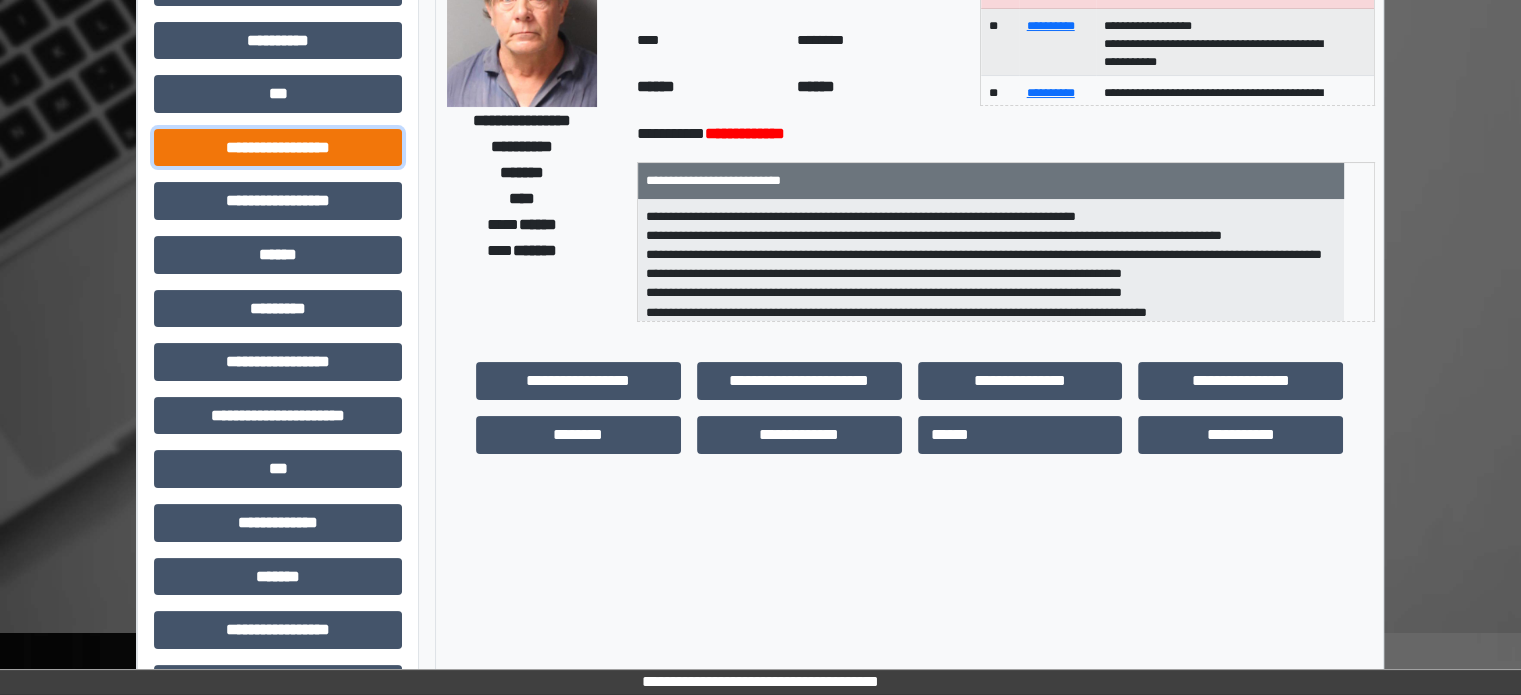 click on "**********" at bounding box center (278, 148) 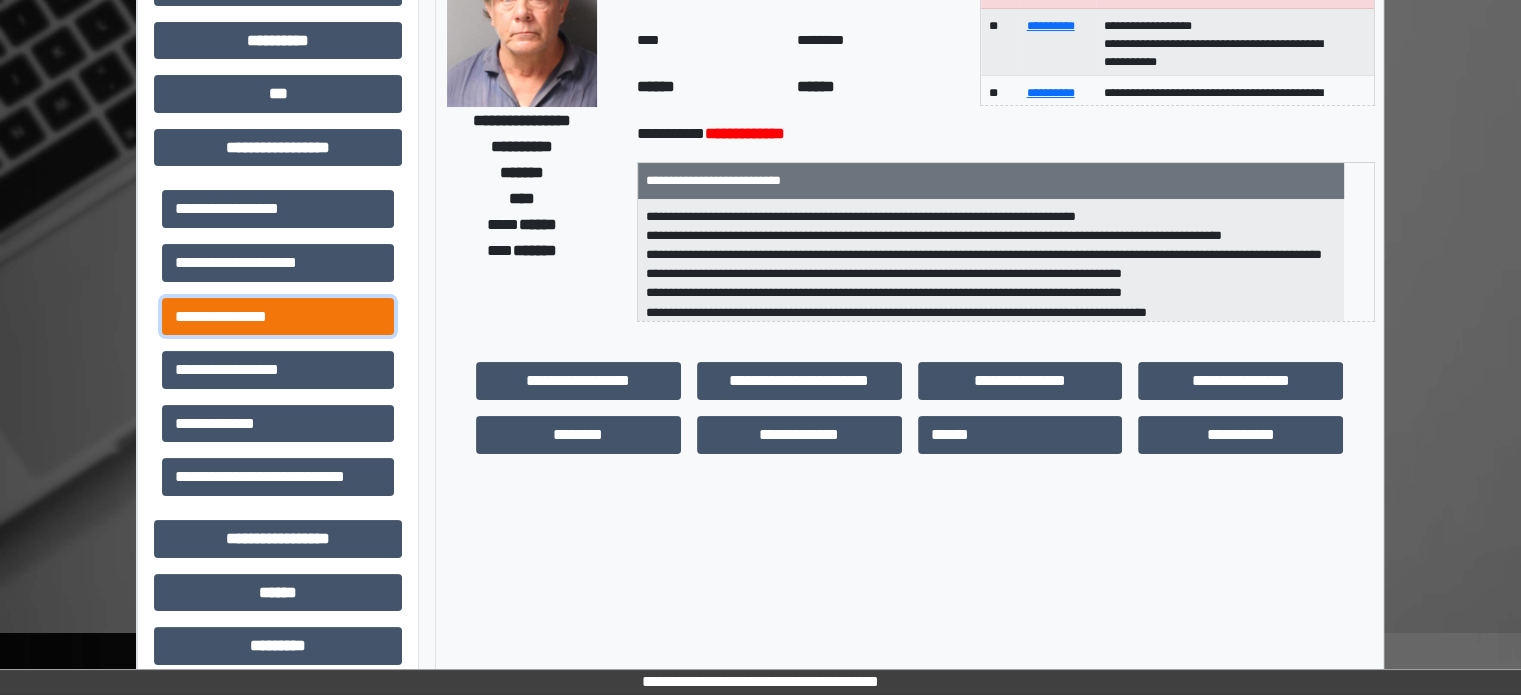 click on "**********" at bounding box center (278, 317) 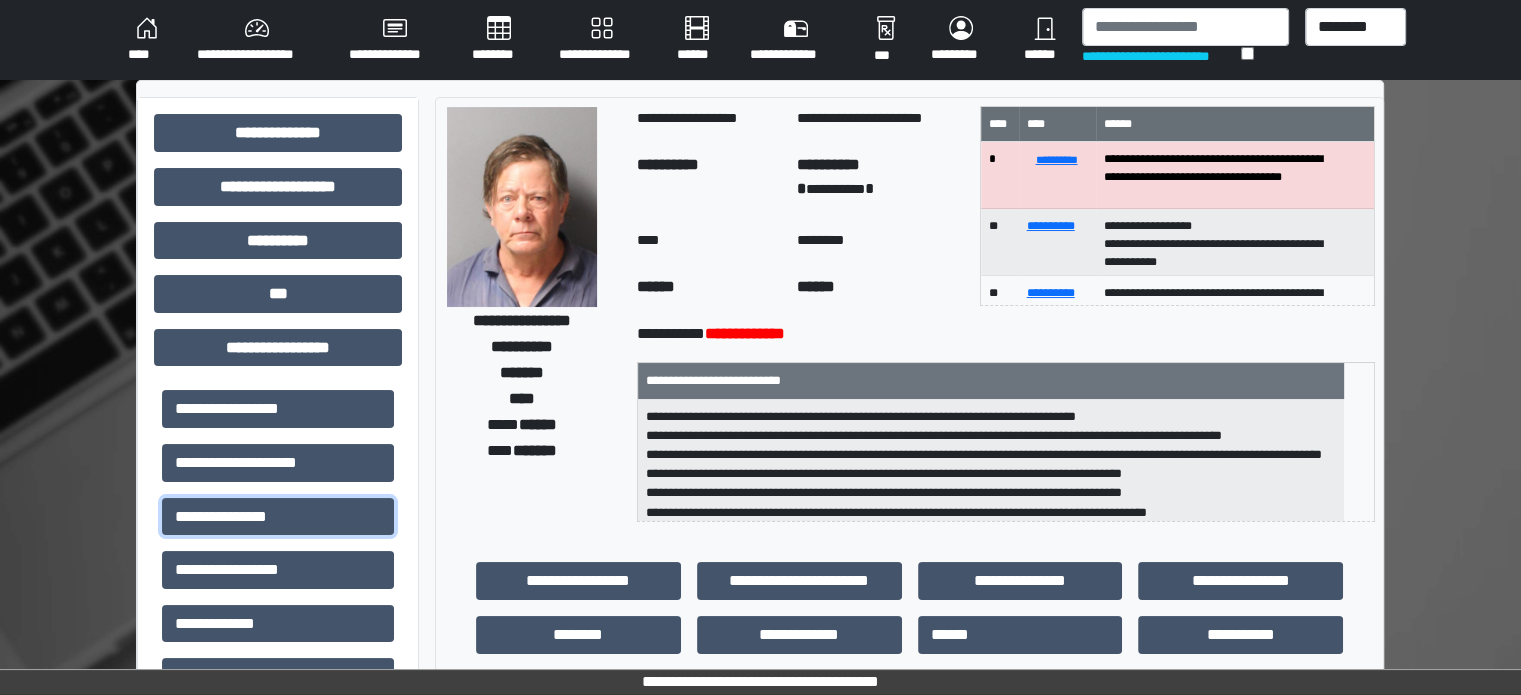 scroll, scrollTop: 0, scrollLeft: 0, axis: both 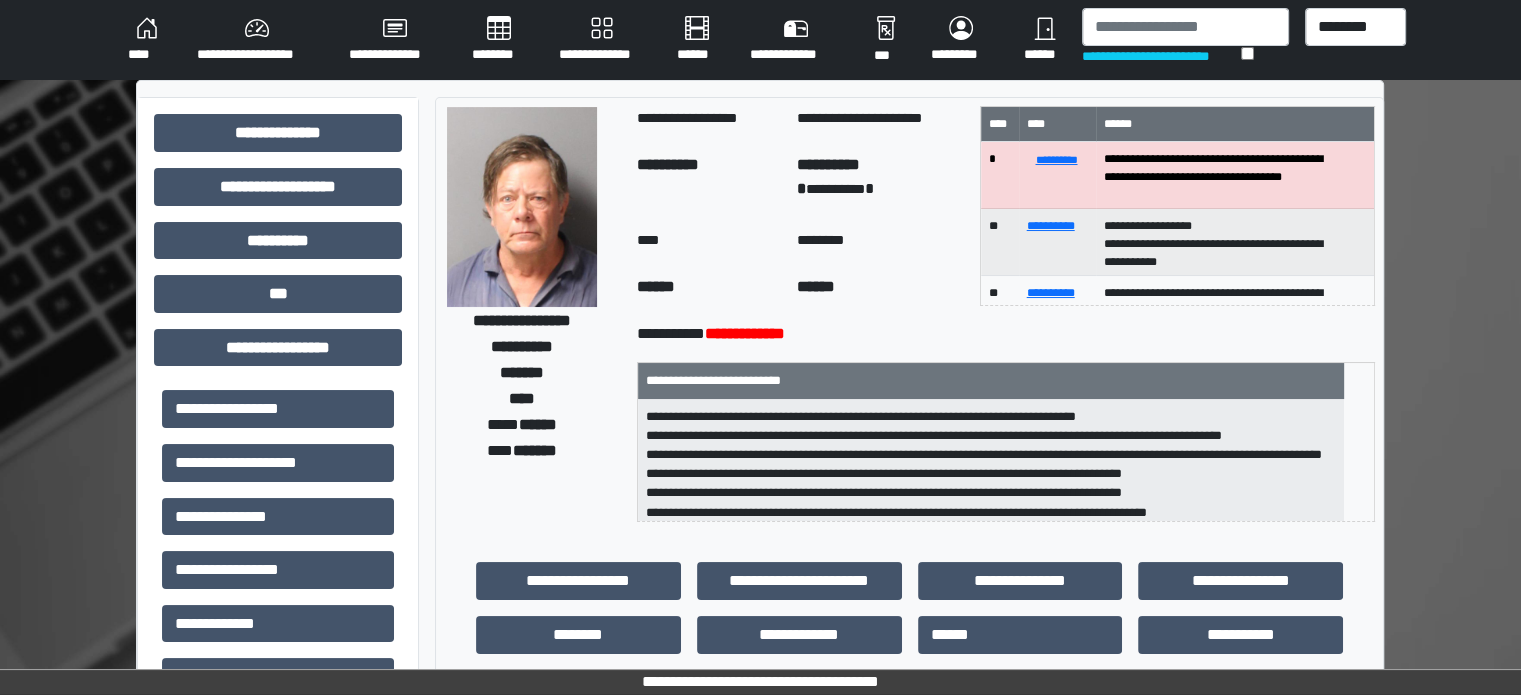 click on "****" at bounding box center [146, 40] 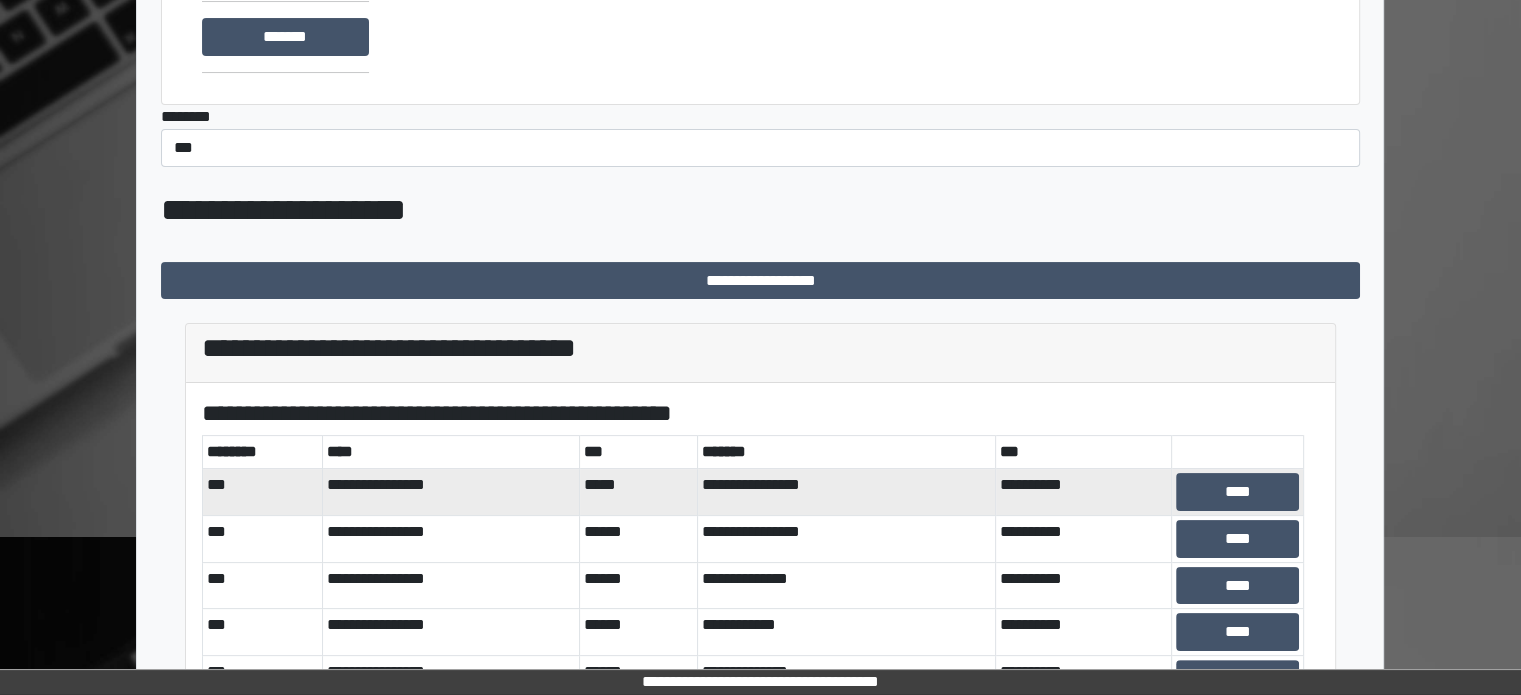 scroll, scrollTop: 300, scrollLeft: 0, axis: vertical 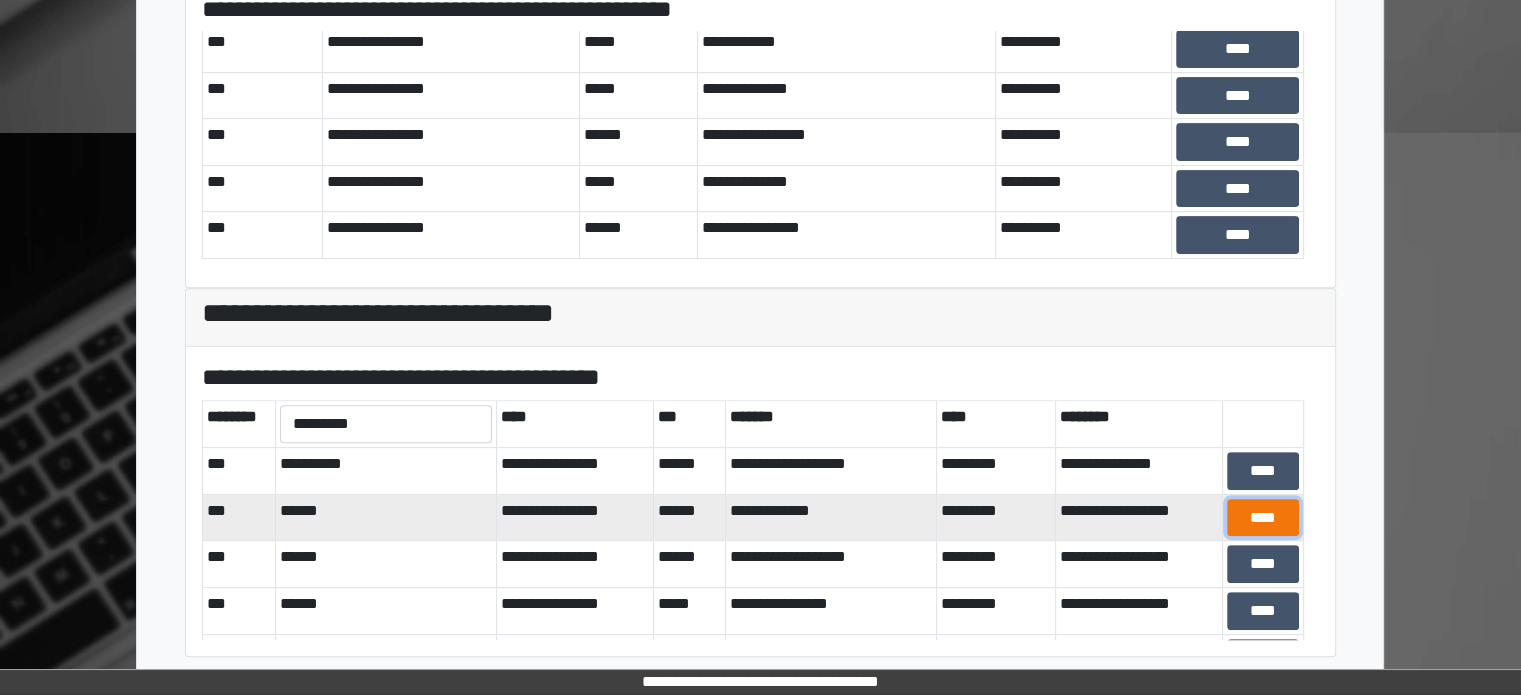 click on "****" at bounding box center (1263, 518) 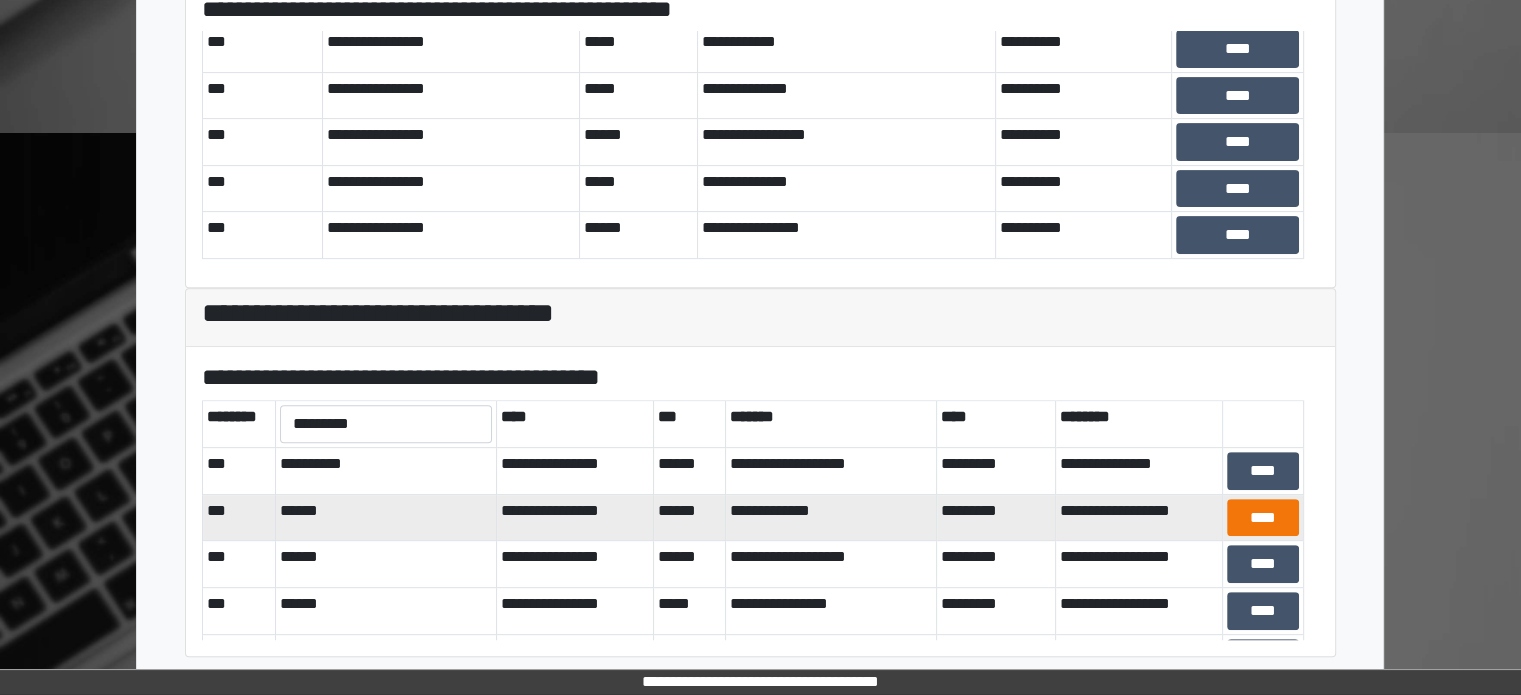 scroll, scrollTop: 698, scrollLeft: 0, axis: vertical 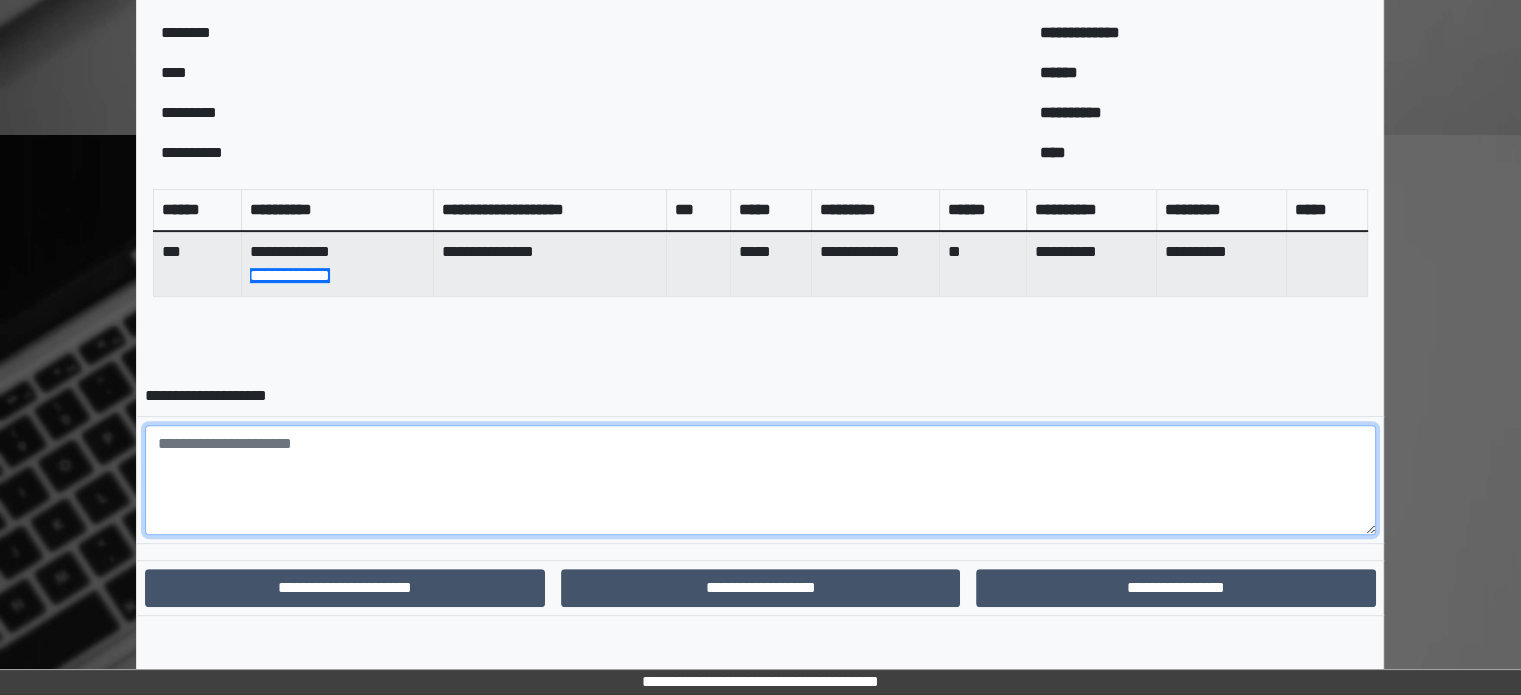 click at bounding box center (760, 480) 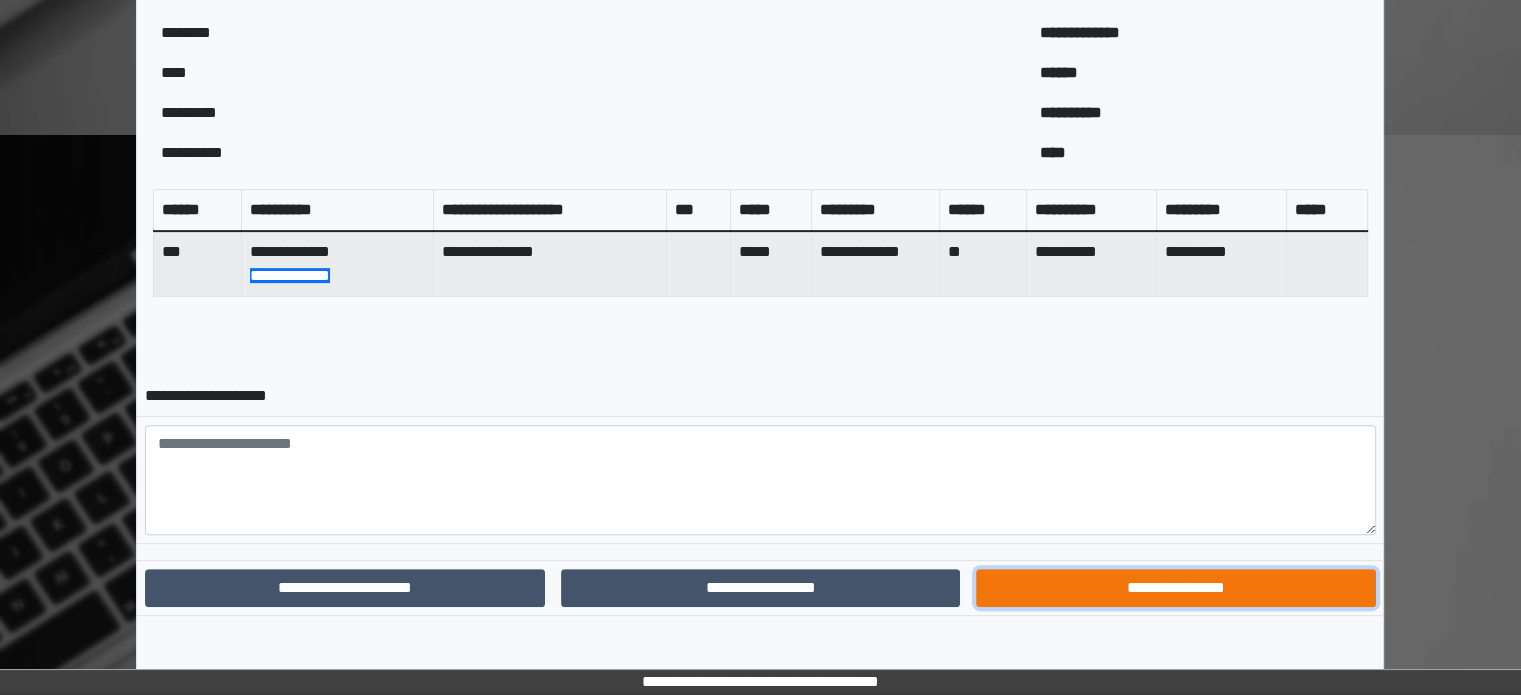 click on "**********" at bounding box center (1175, 588) 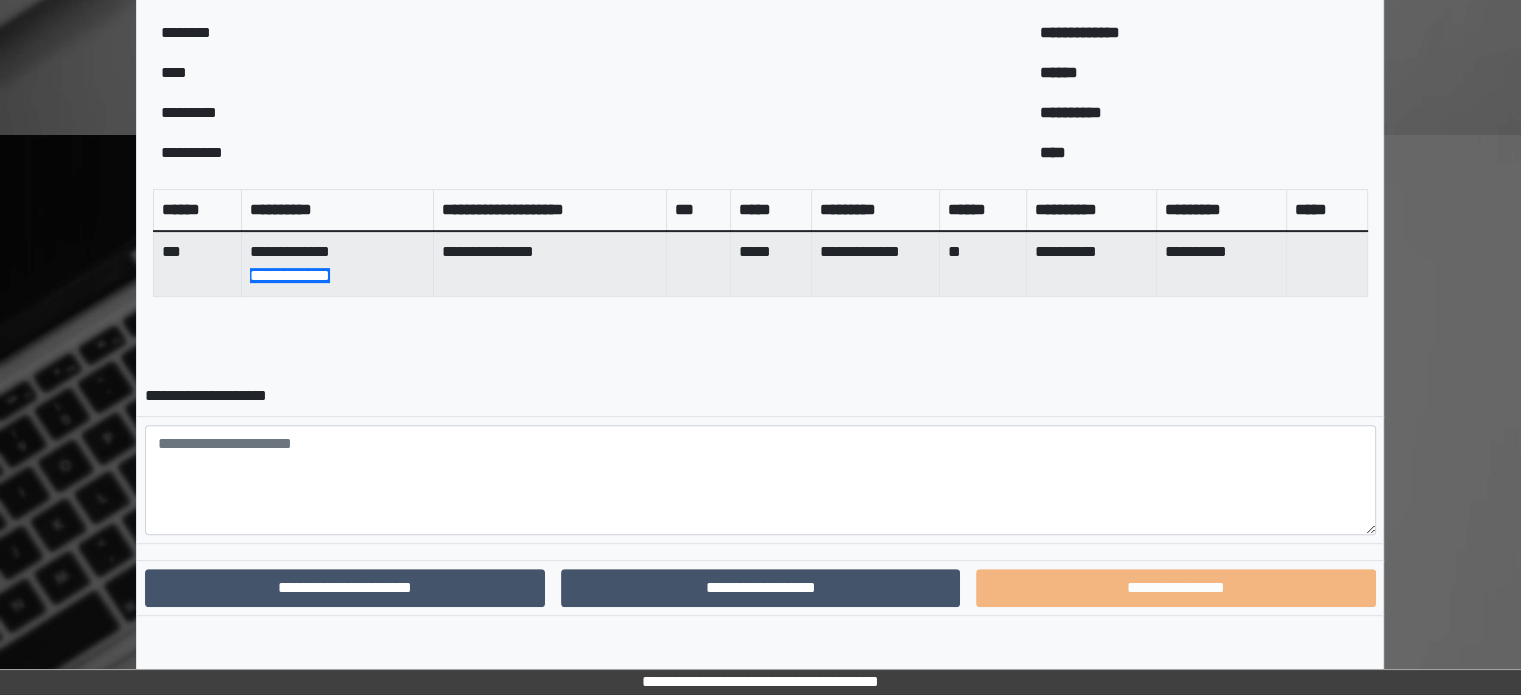 scroll, scrollTop: 596, scrollLeft: 0, axis: vertical 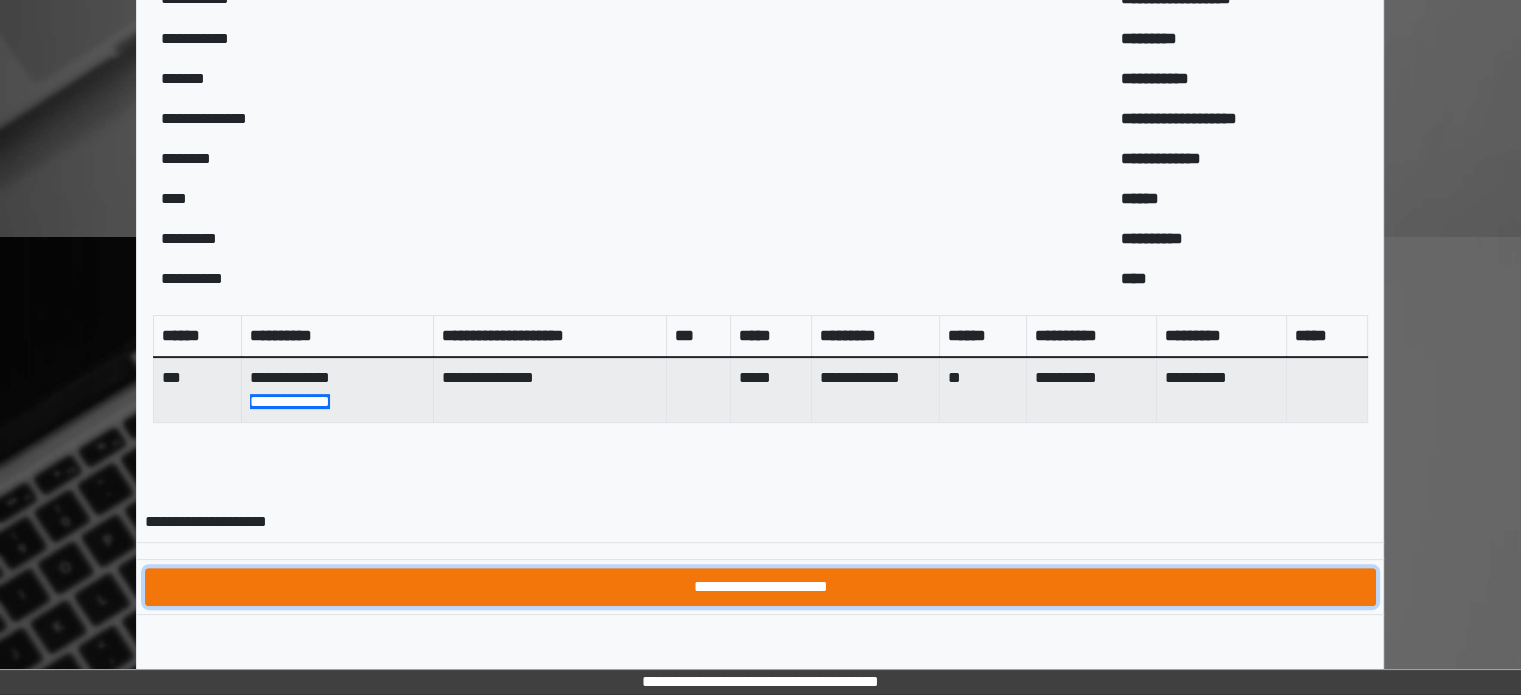 click on "**********" at bounding box center [760, 587] 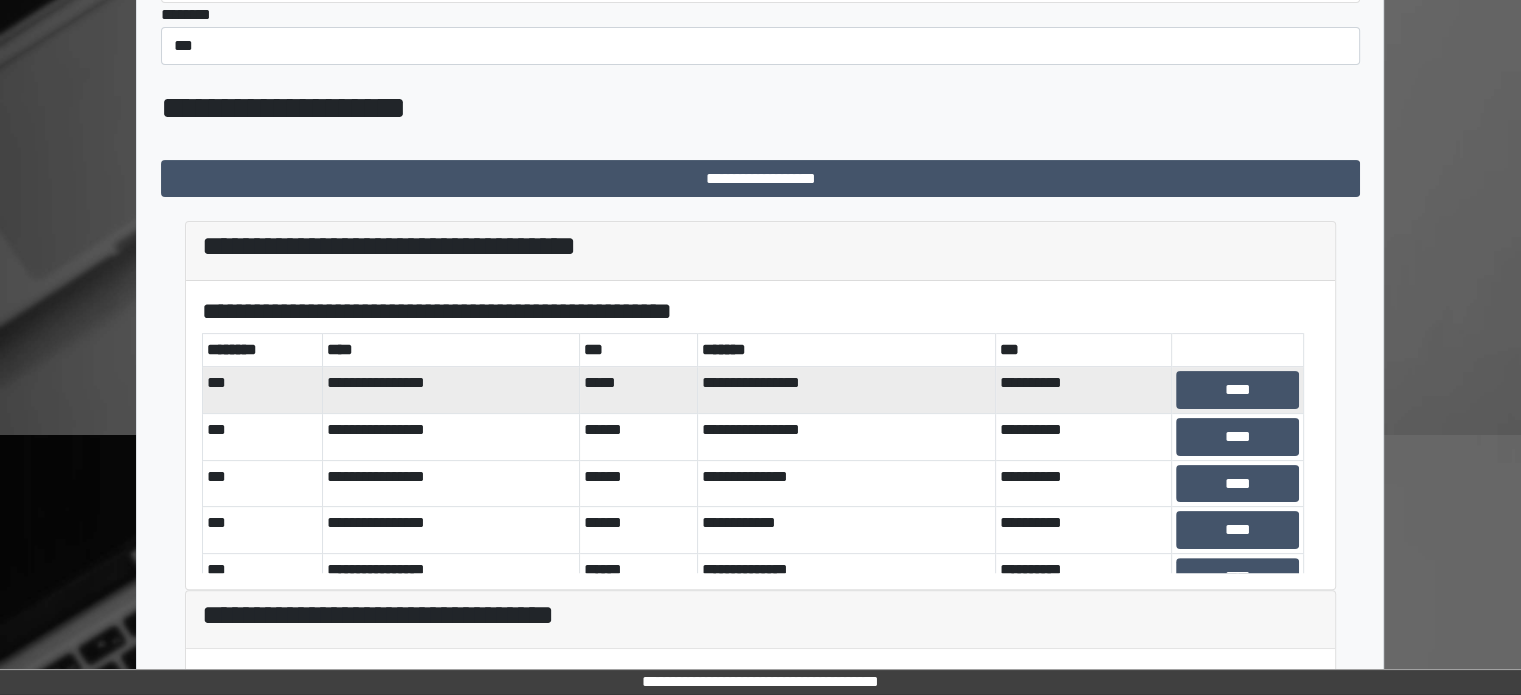 scroll, scrollTop: 400, scrollLeft: 0, axis: vertical 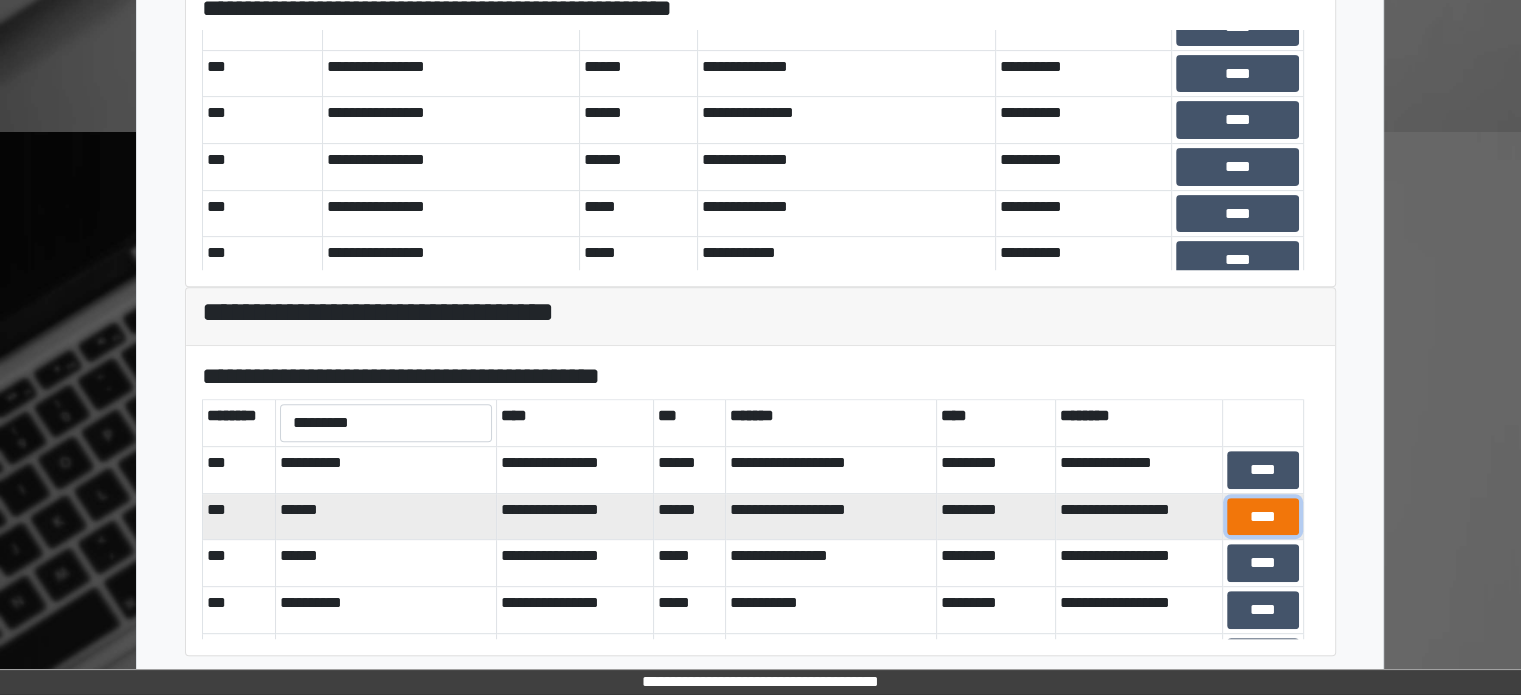 click on "****" at bounding box center [1263, 517] 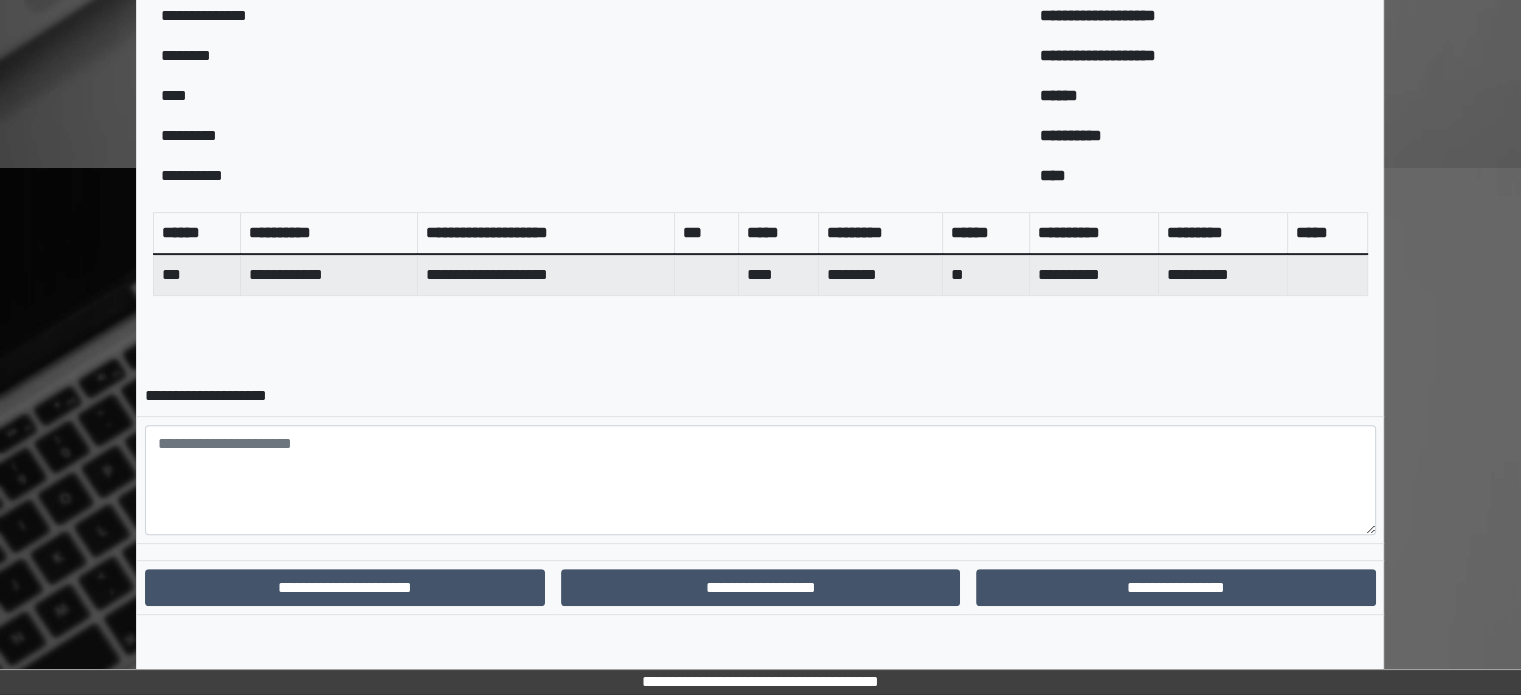 scroll, scrollTop: 664, scrollLeft: 0, axis: vertical 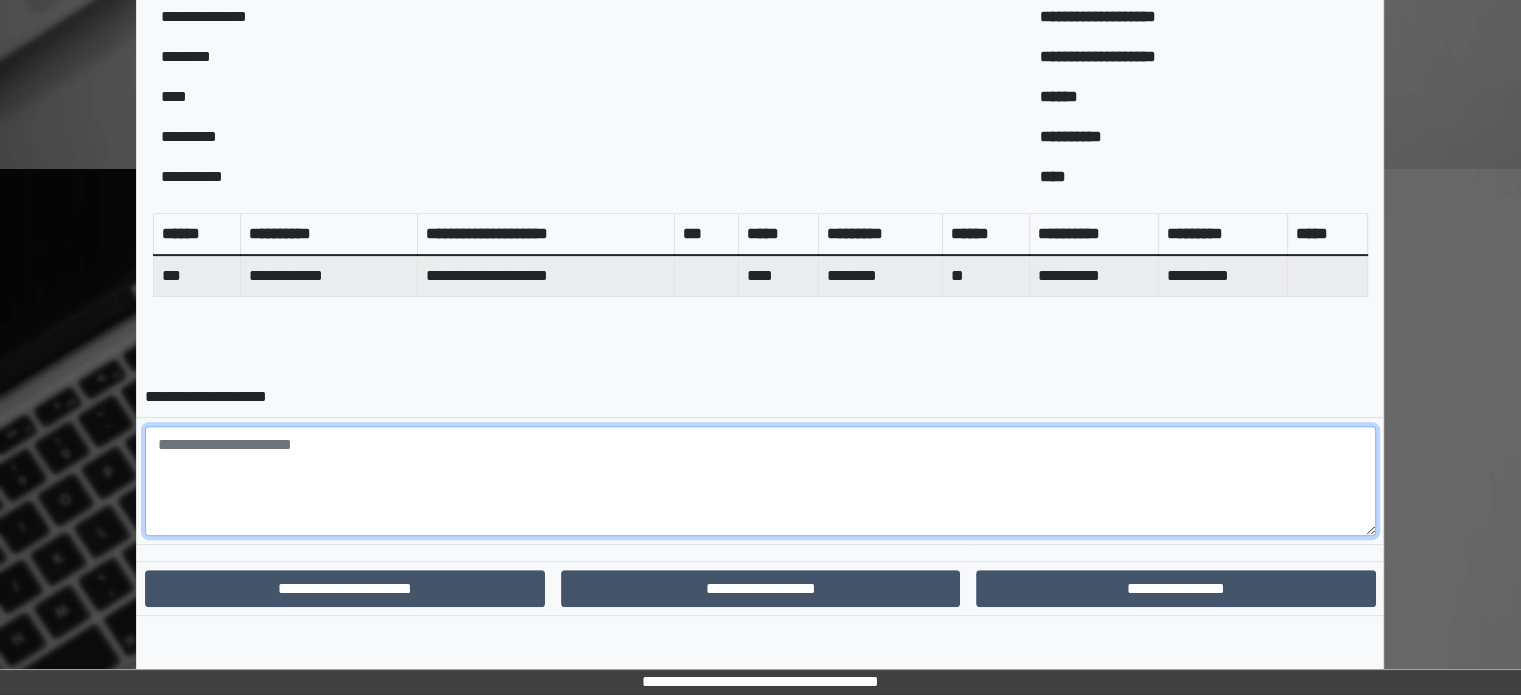 click at bounding box center [760, 481] 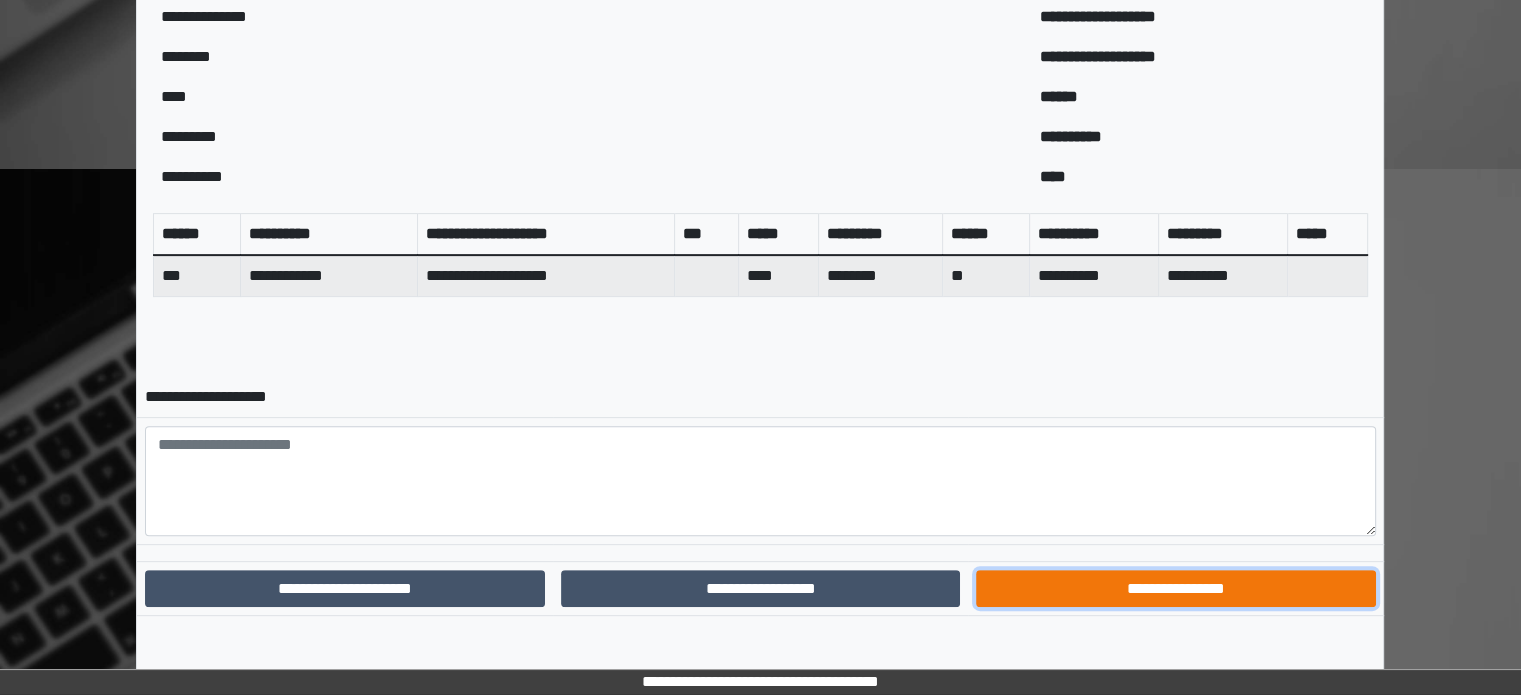 click on "**********" at bounding box center [1175, 589] 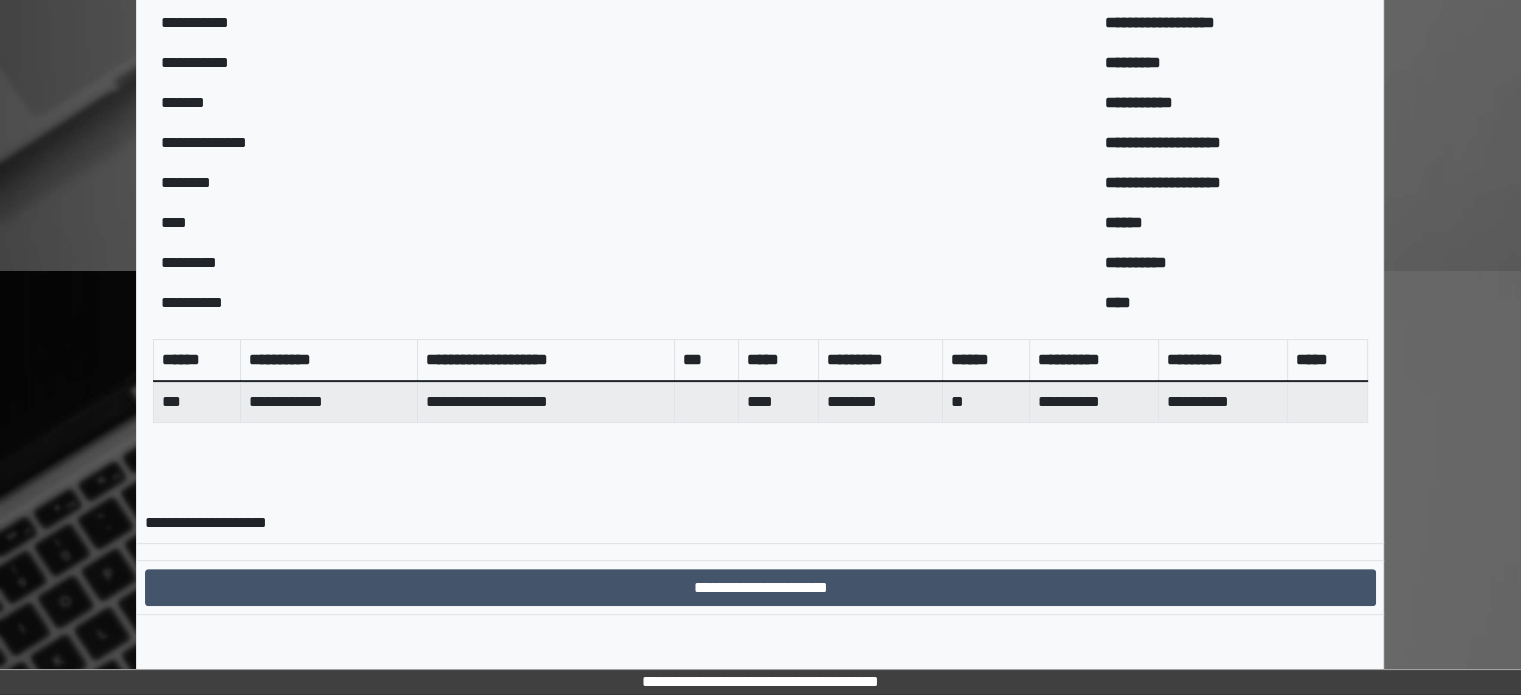 scroll, scrollTop: 562, scrollLeft: 0, axis: vertical 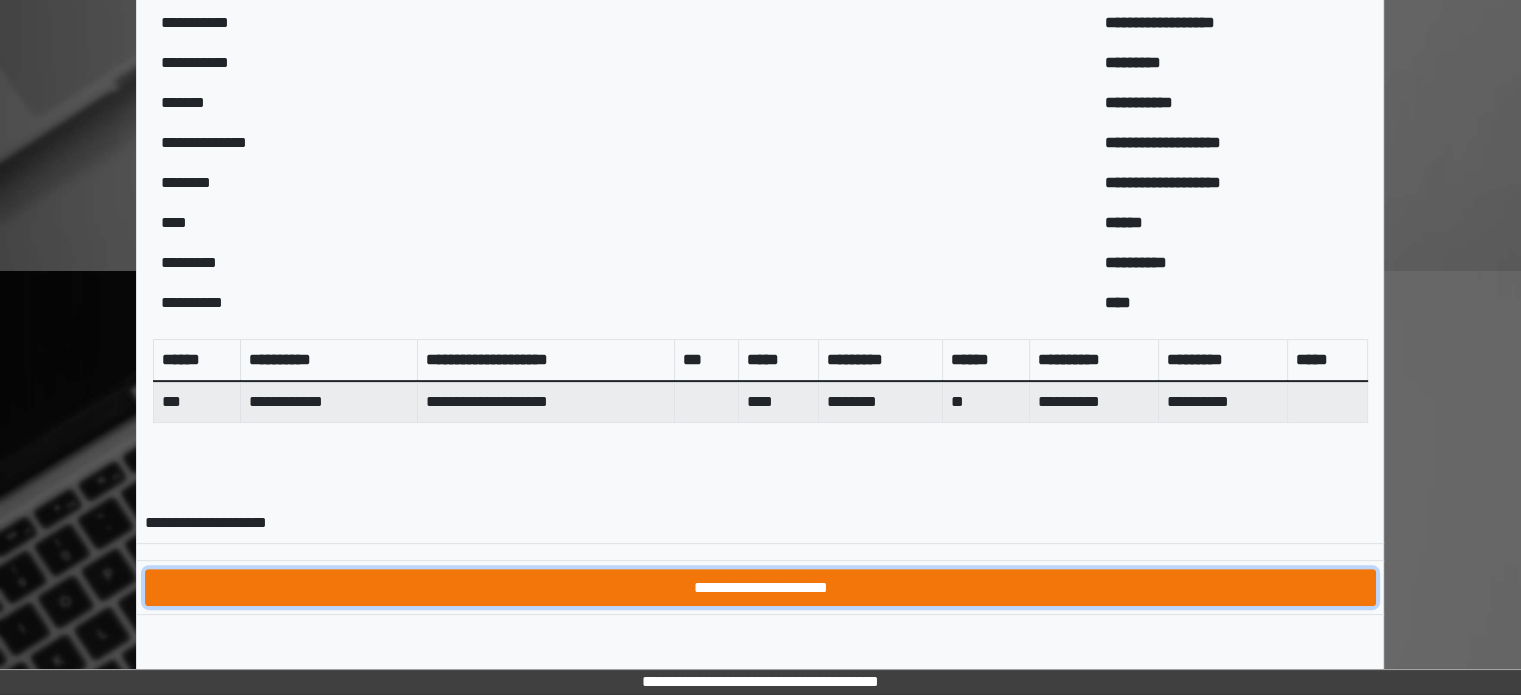 click on "**********" at bounding box center [760, 588] 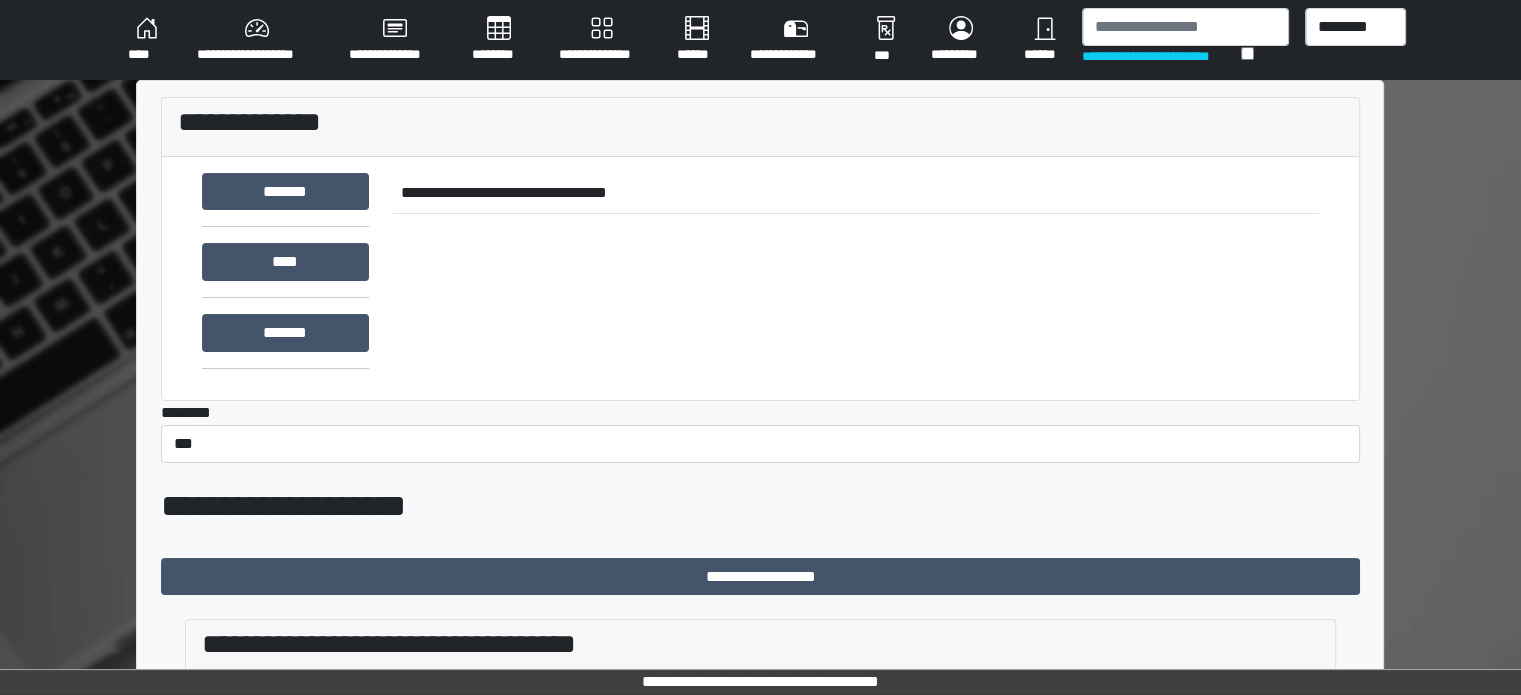 scroll, scrollTop: 600, scrollLeft: 0, axis: vertical 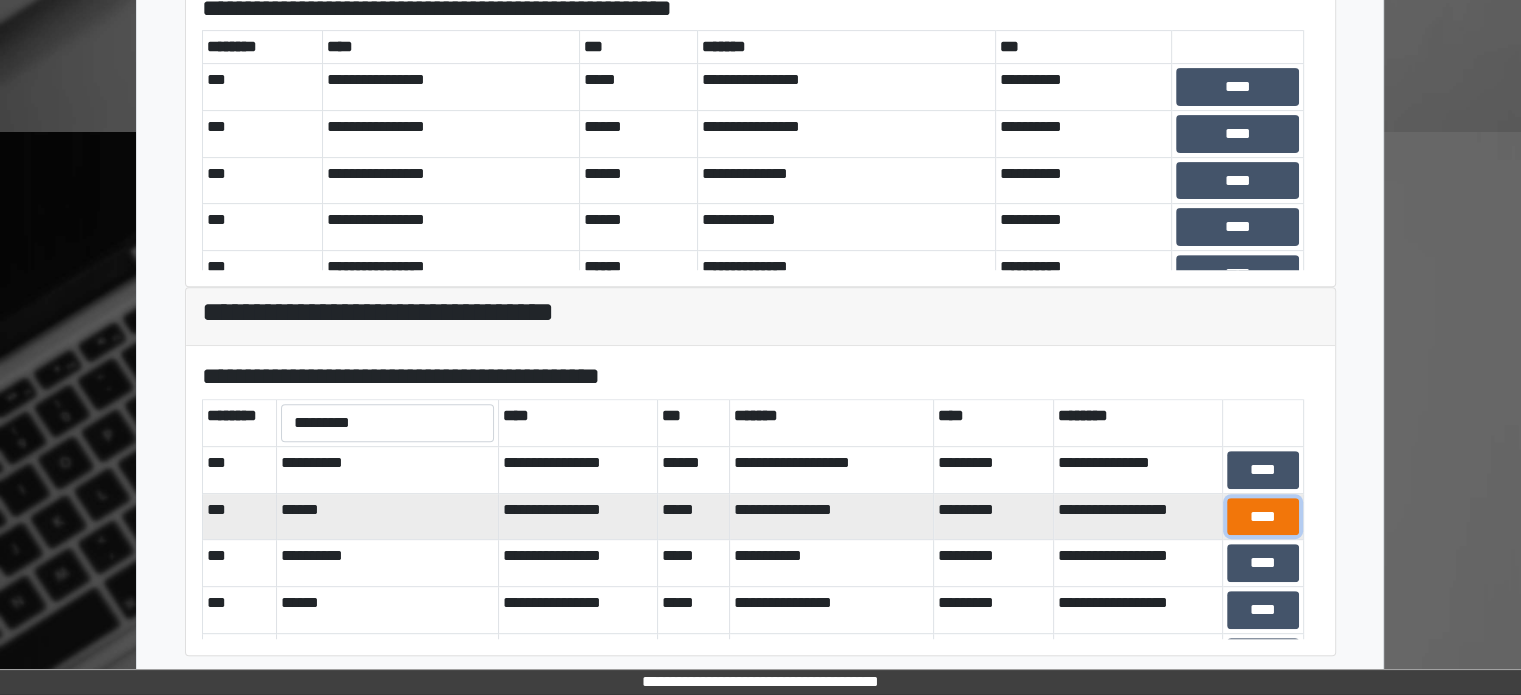 click on "****" at bounding box center [1263, 517] 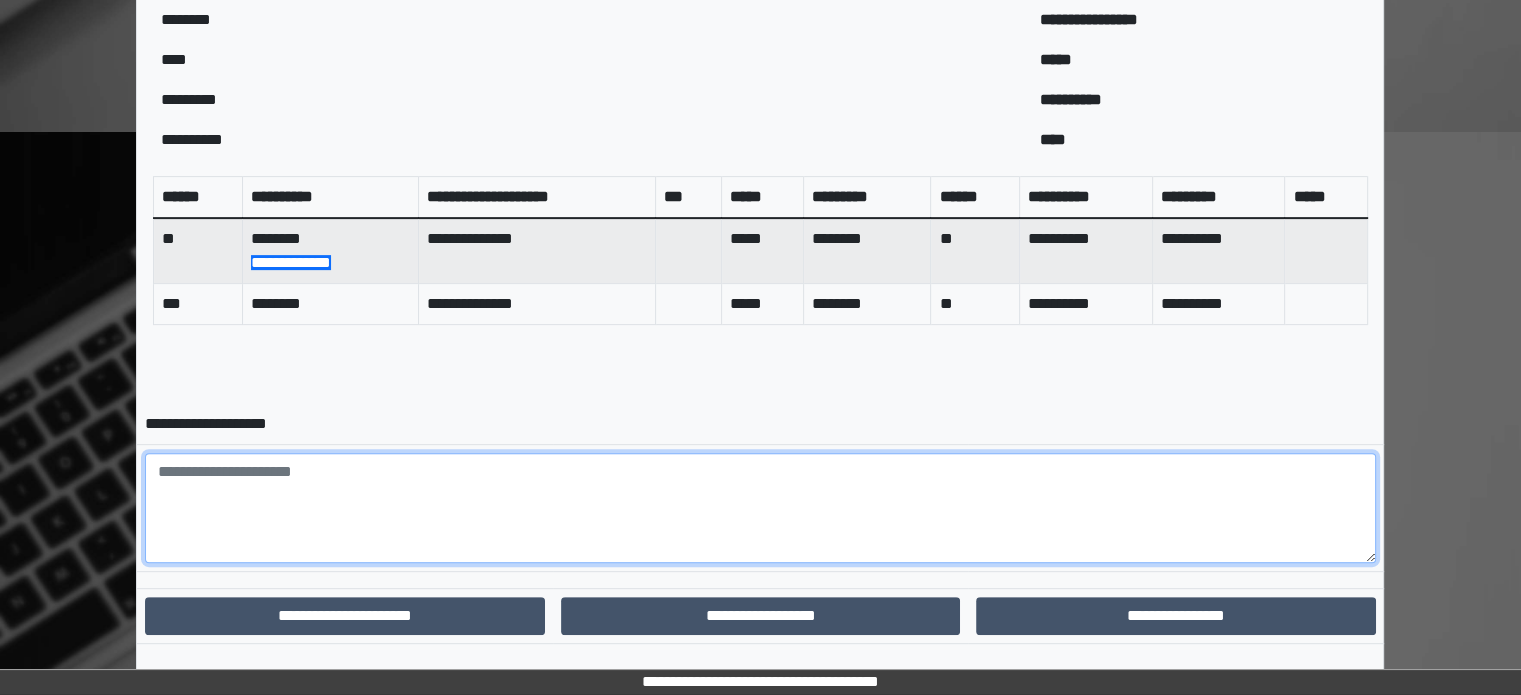 click at bounding box center (760, 508) 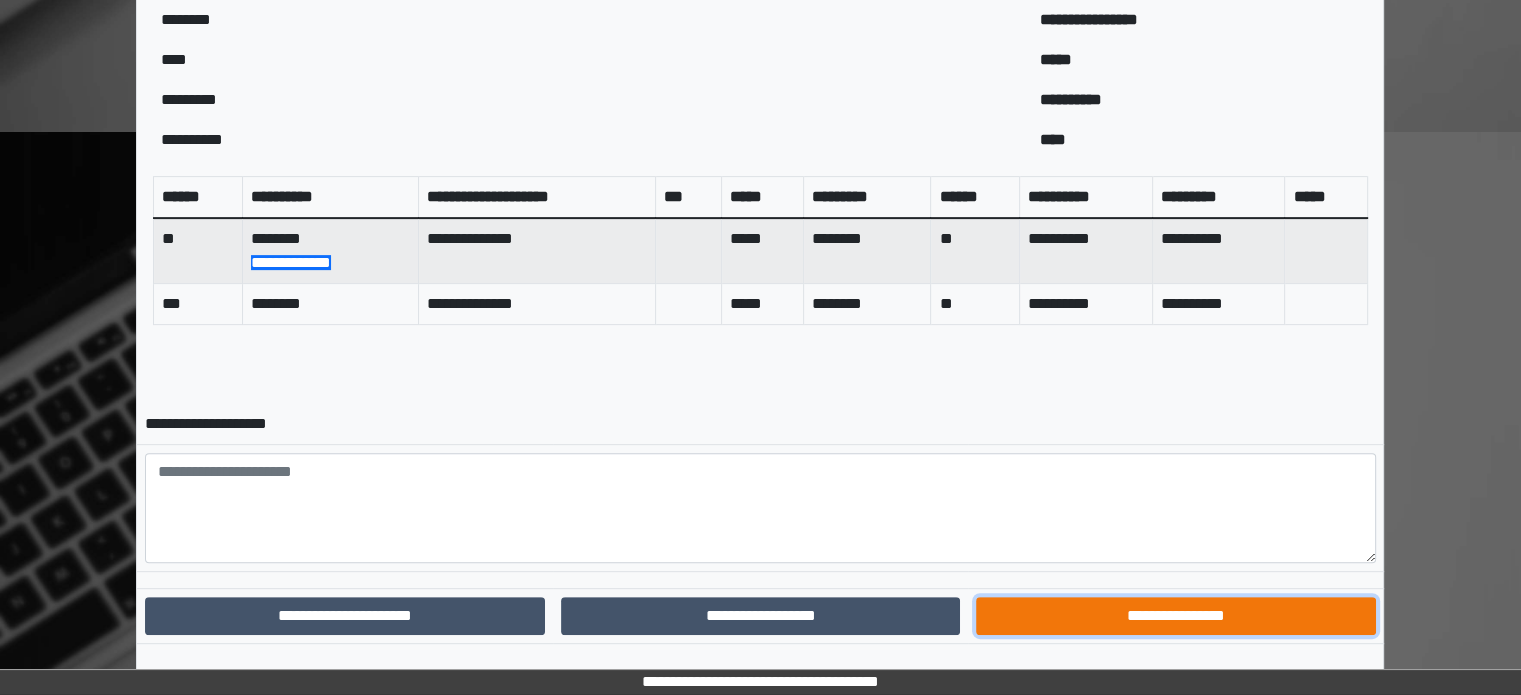 click on "**********" at bounding box center (1175, 616) 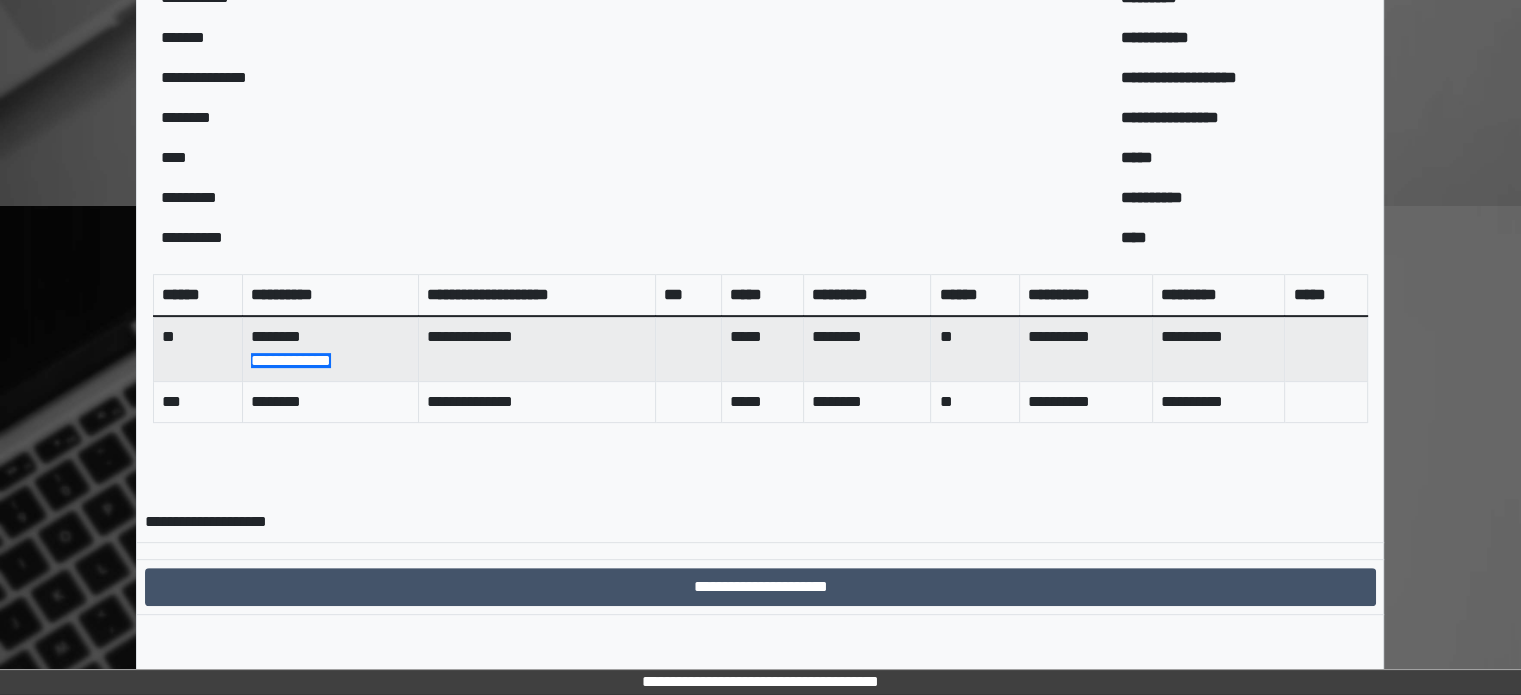 scroll, scrollTop: 627, scrollLeft: 0, axis: vertical 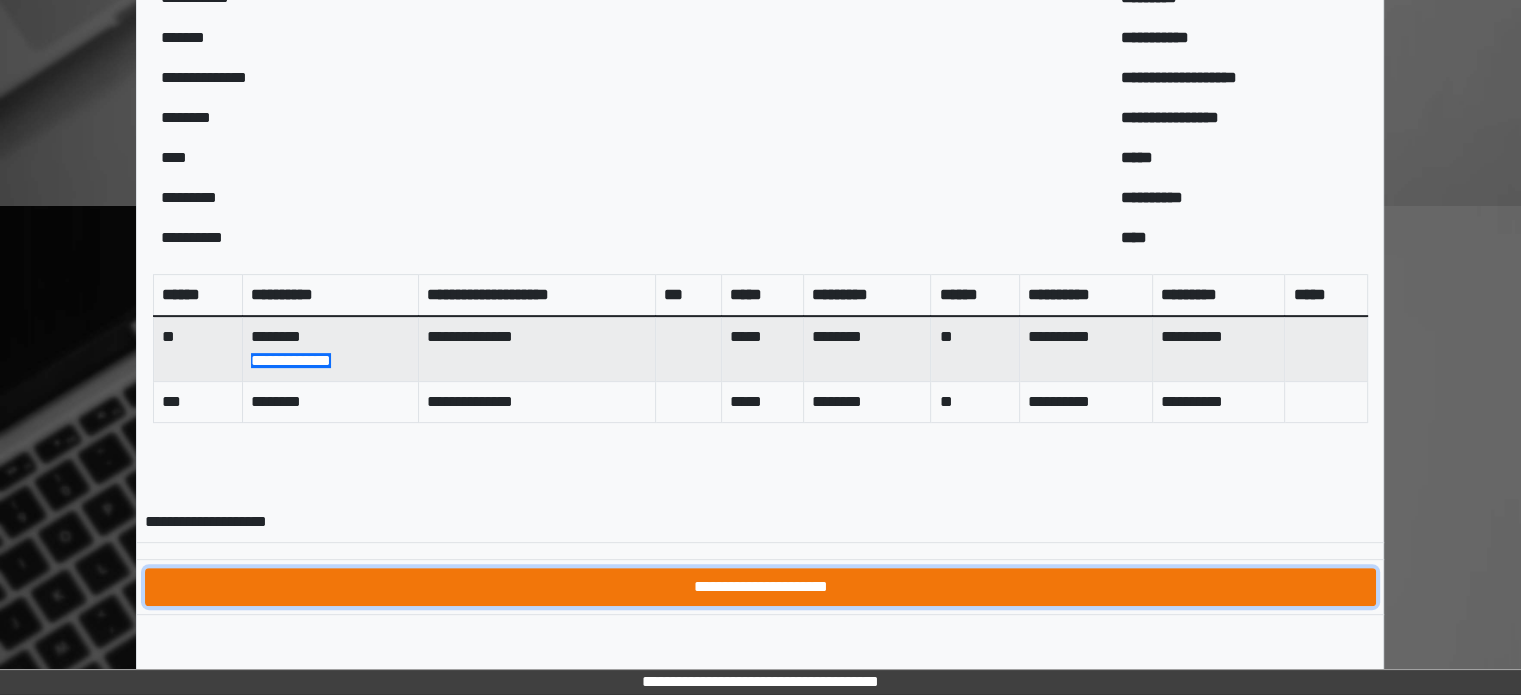click on "**********" at bounding box center [760, 587] 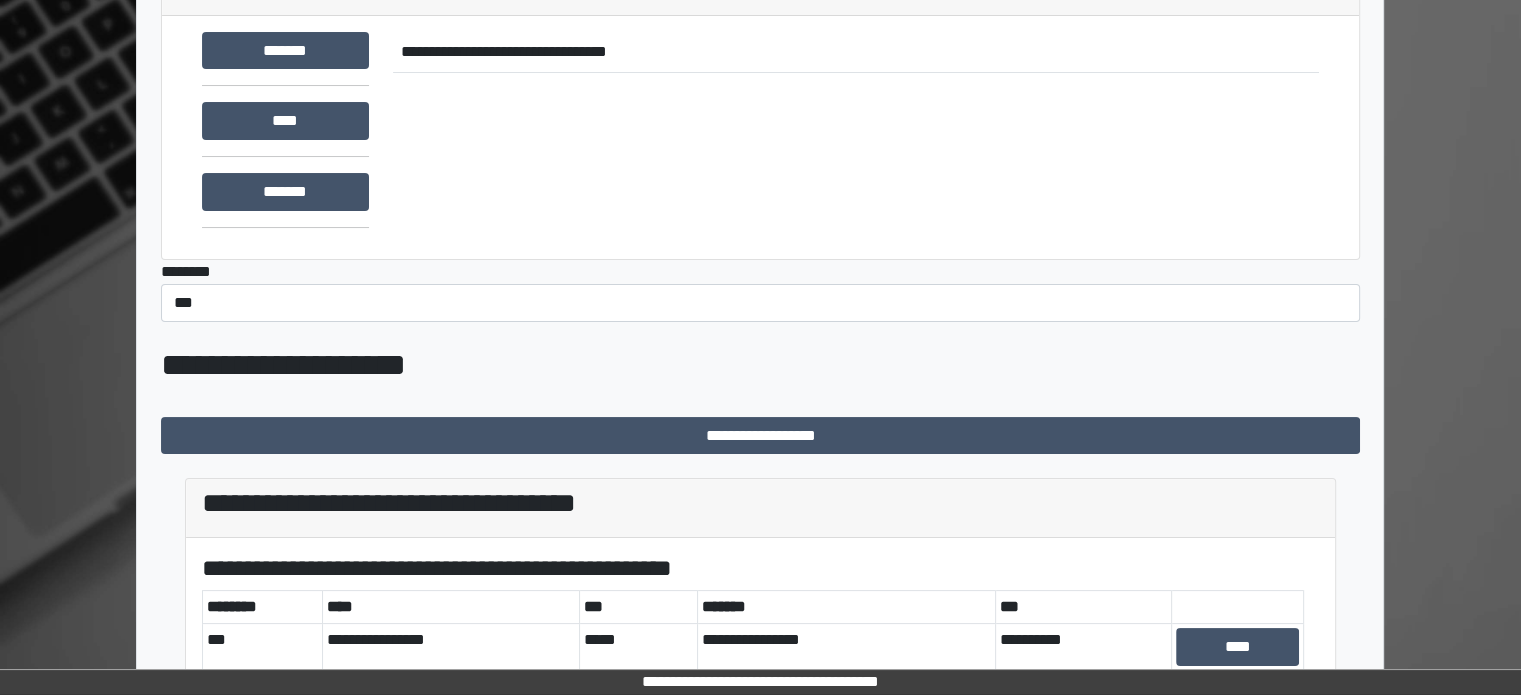 scroll, scrollTop: 400, scrollLeft: 0, axis: vertical 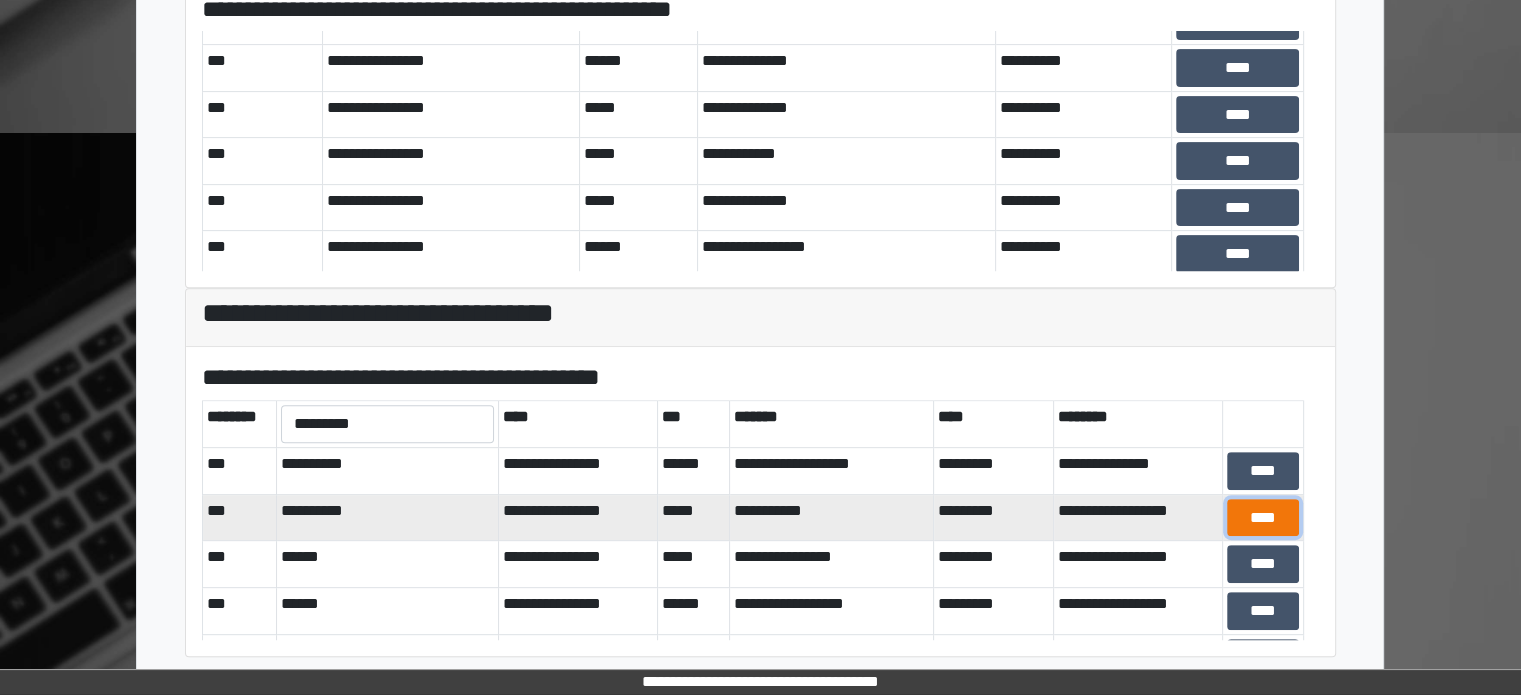 click on "****" at bounding box center [1263, 518] 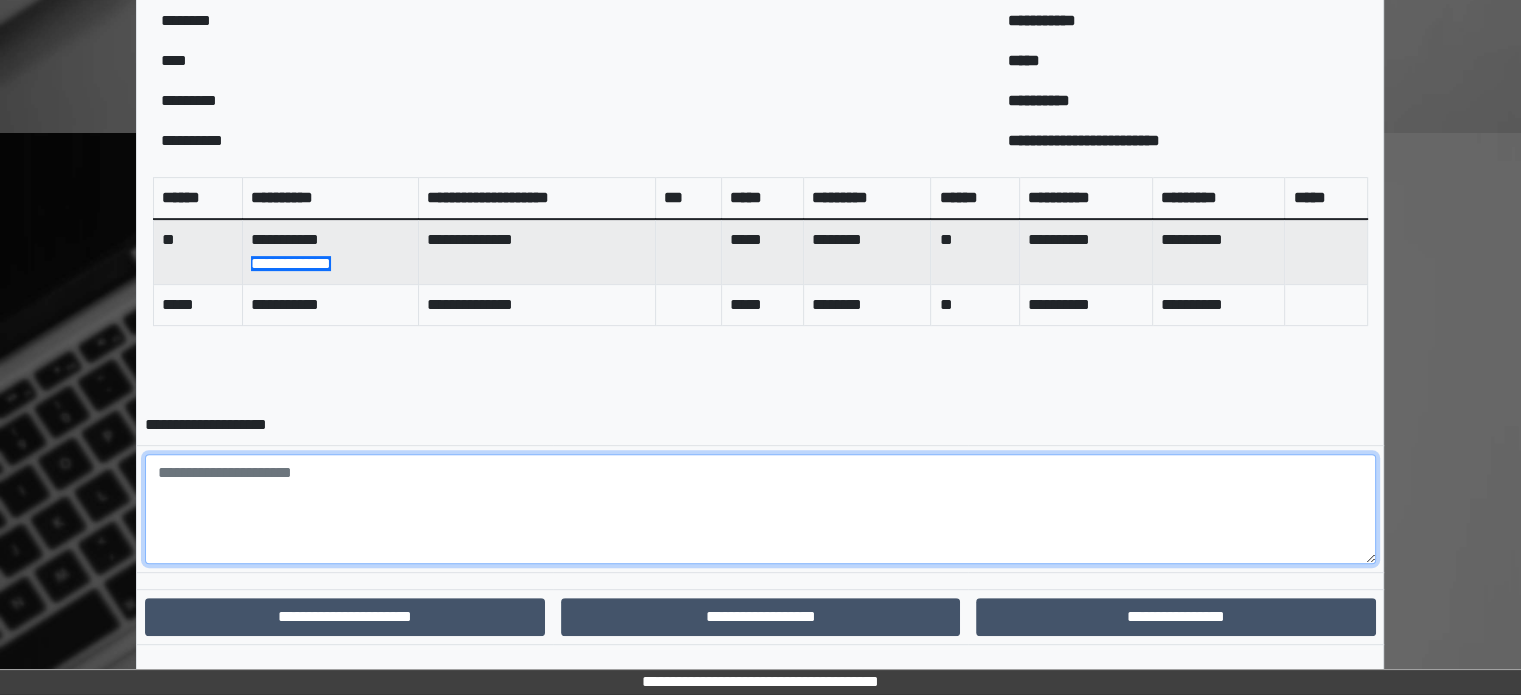 click at bounding box center (760, 509) 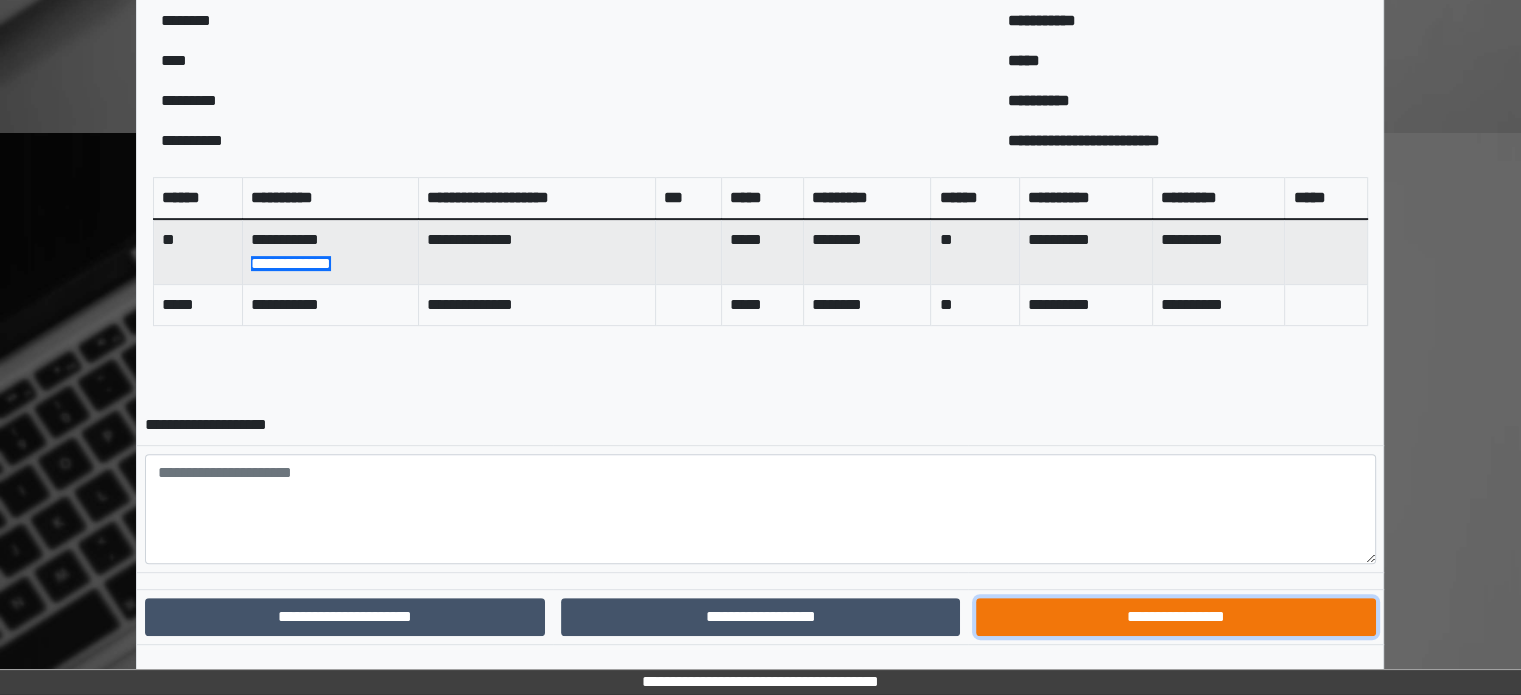 click on "**********" at bounding box center [1175, 617] 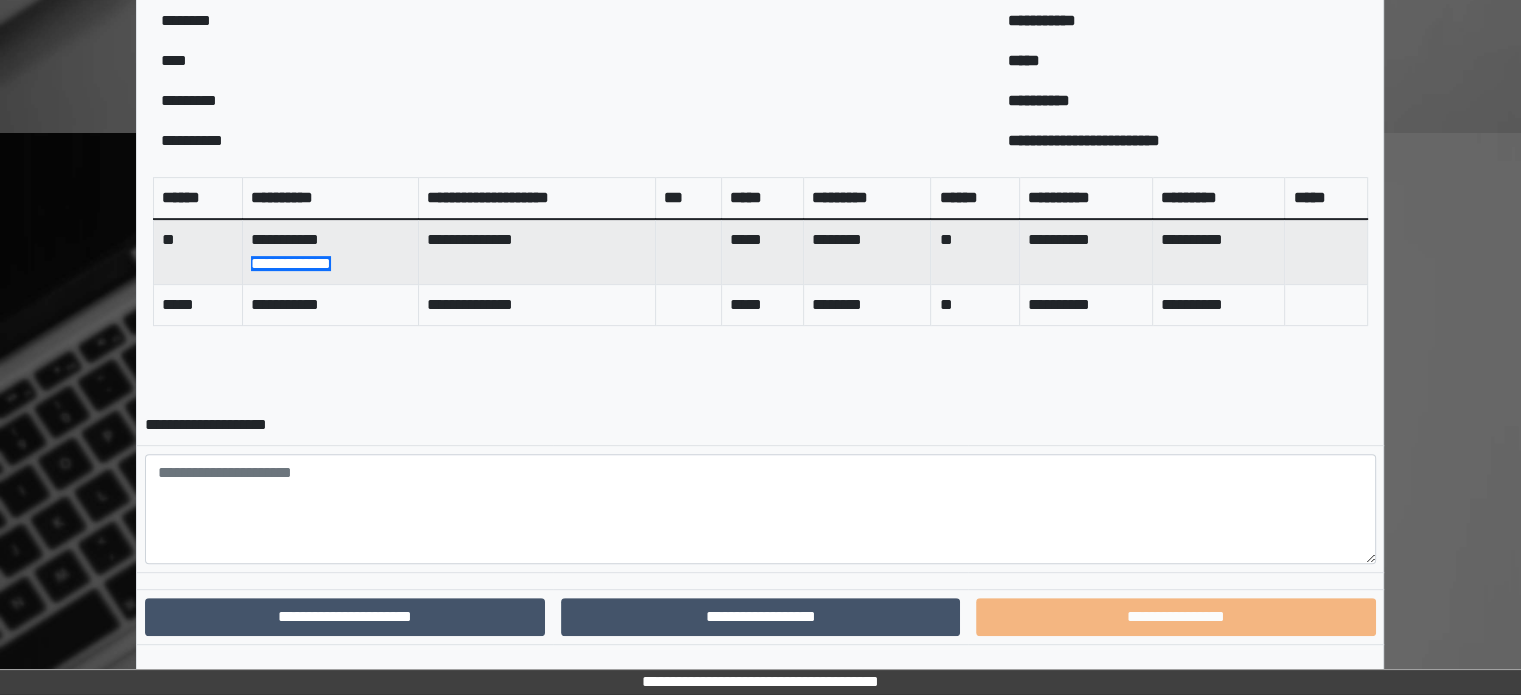 scroll, scrollTop: 627, scrollLeft: 0, axis: vertical 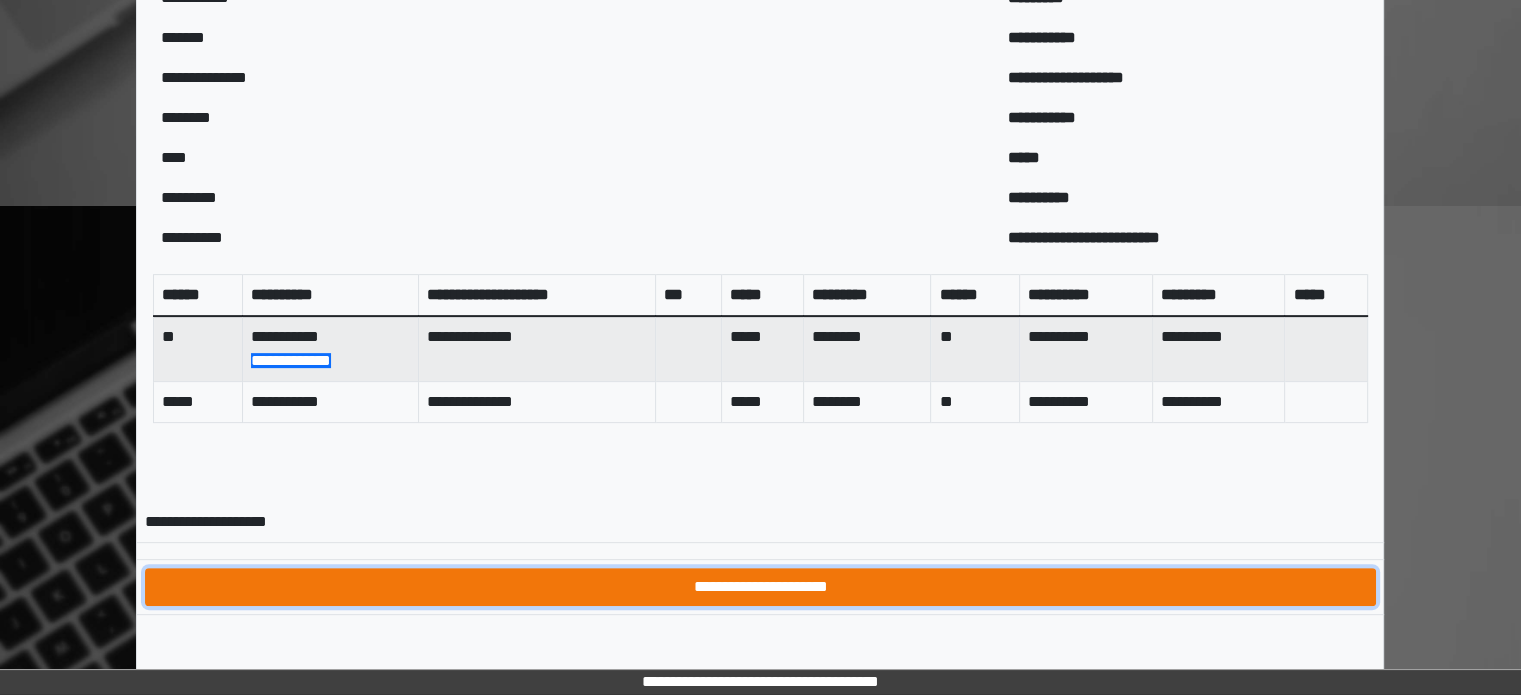click on "**********" at bounding box center (760, 587) 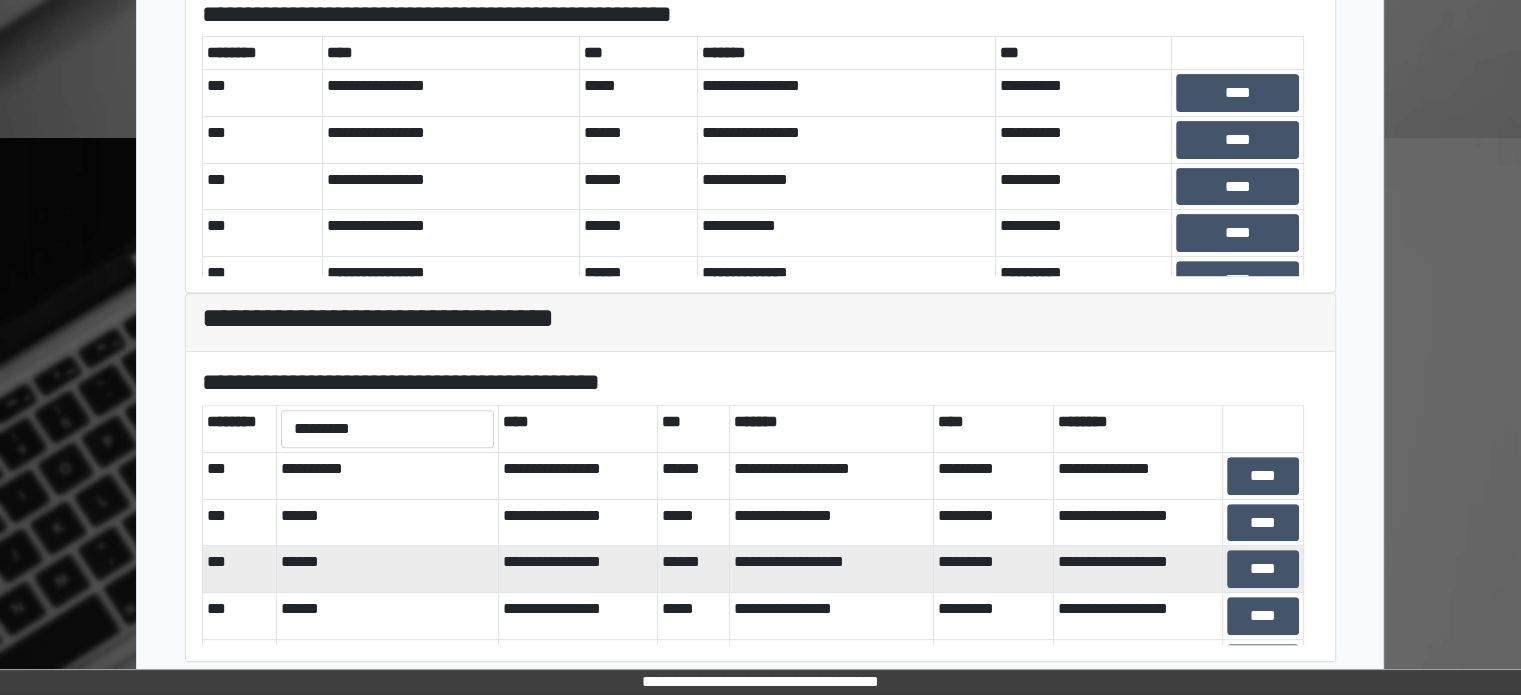 scroll, scrollTop: 701, scrollLeft: 0, axis: vertical 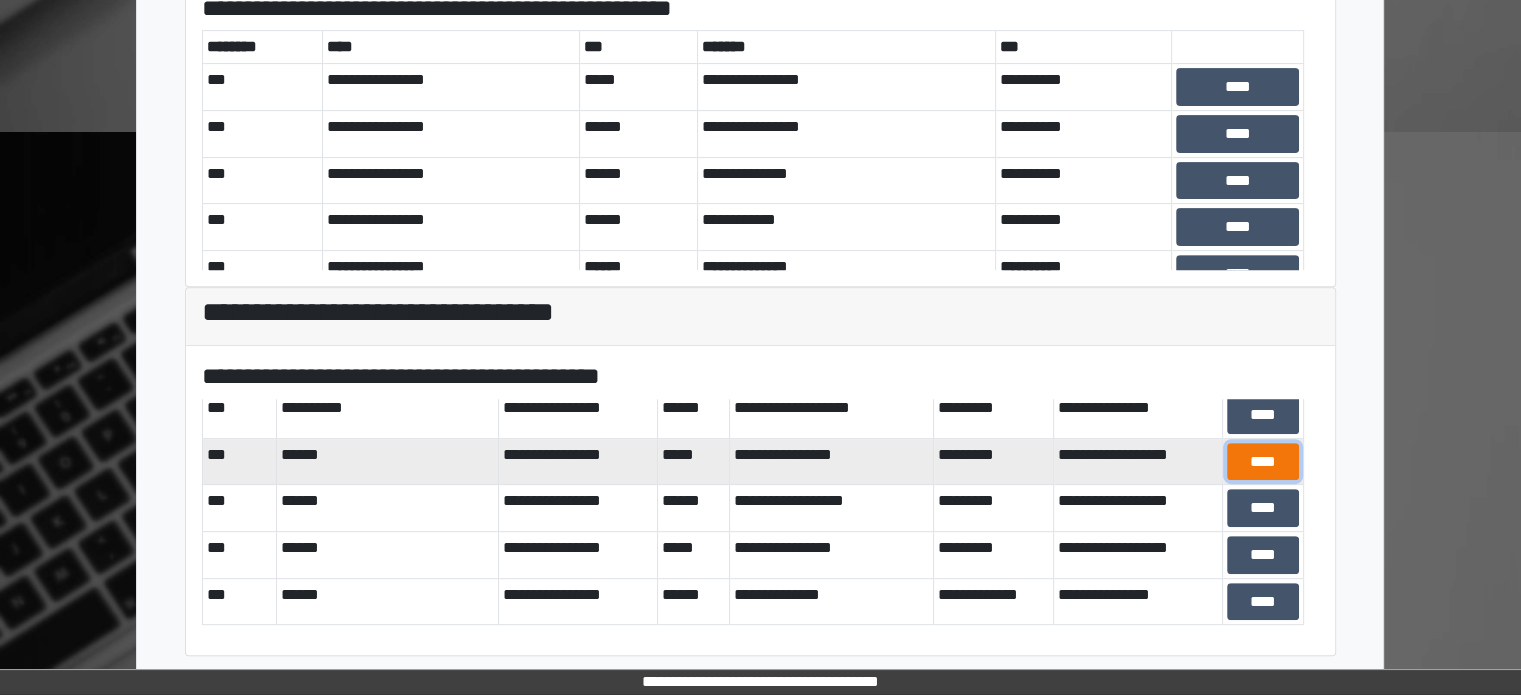 click on "****" at bounding box center [1263, 462] 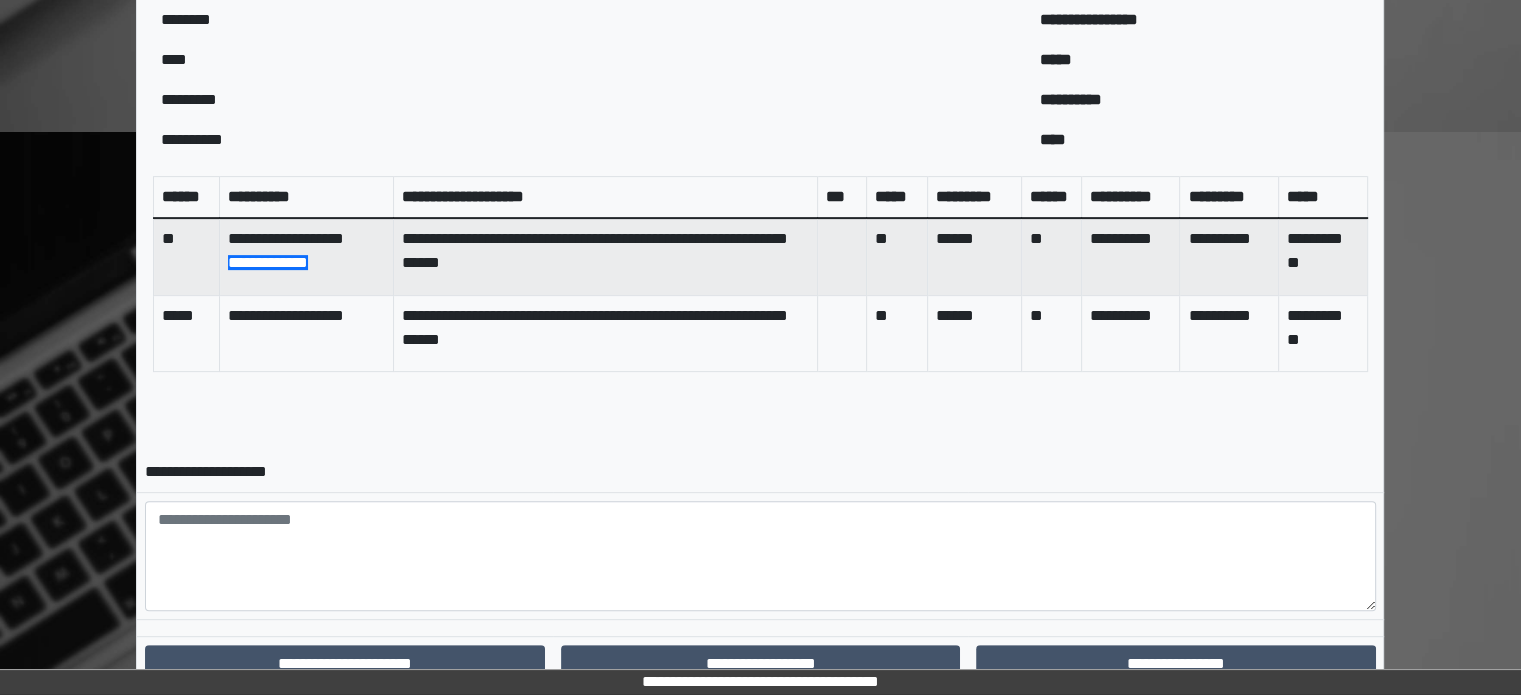 scroll, scrollTop: 777, scrollLeft: 0, axis: vertical 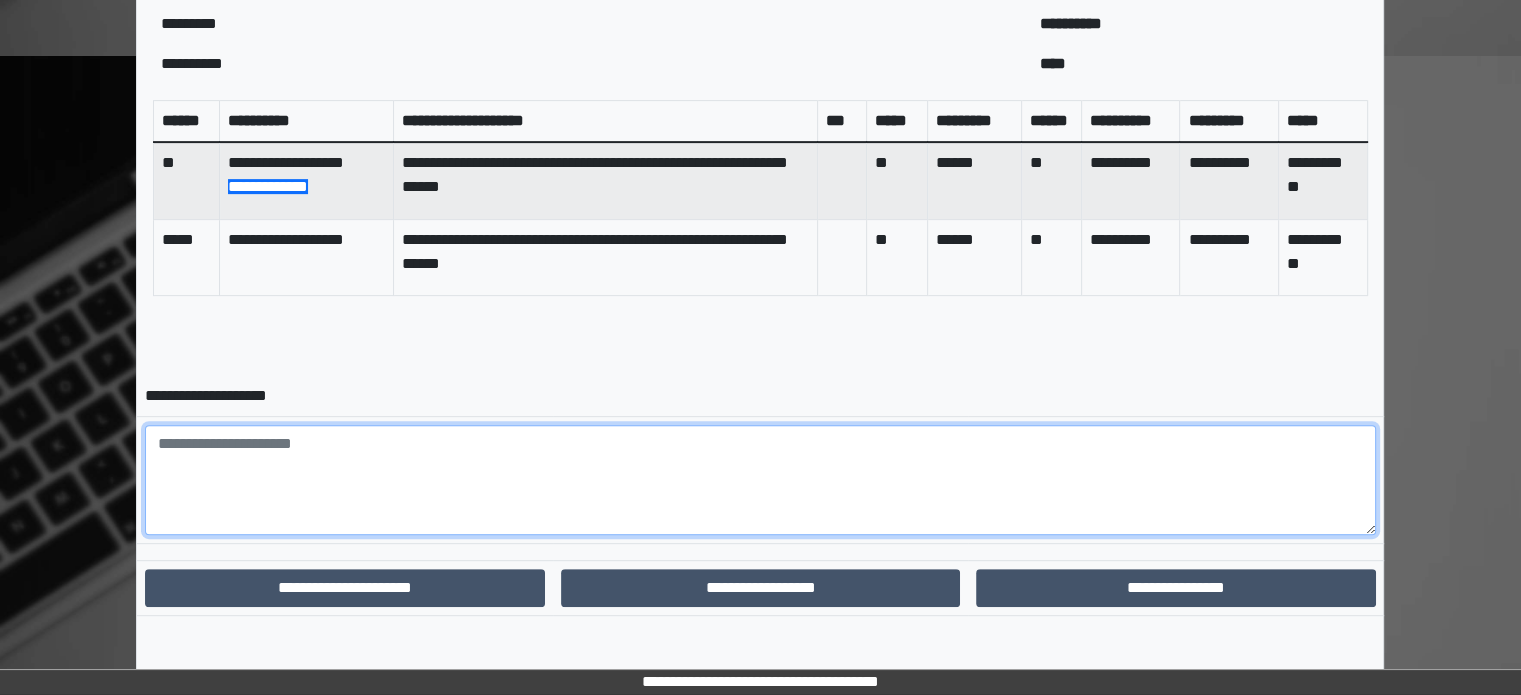 click at bounding box center (760, 480) 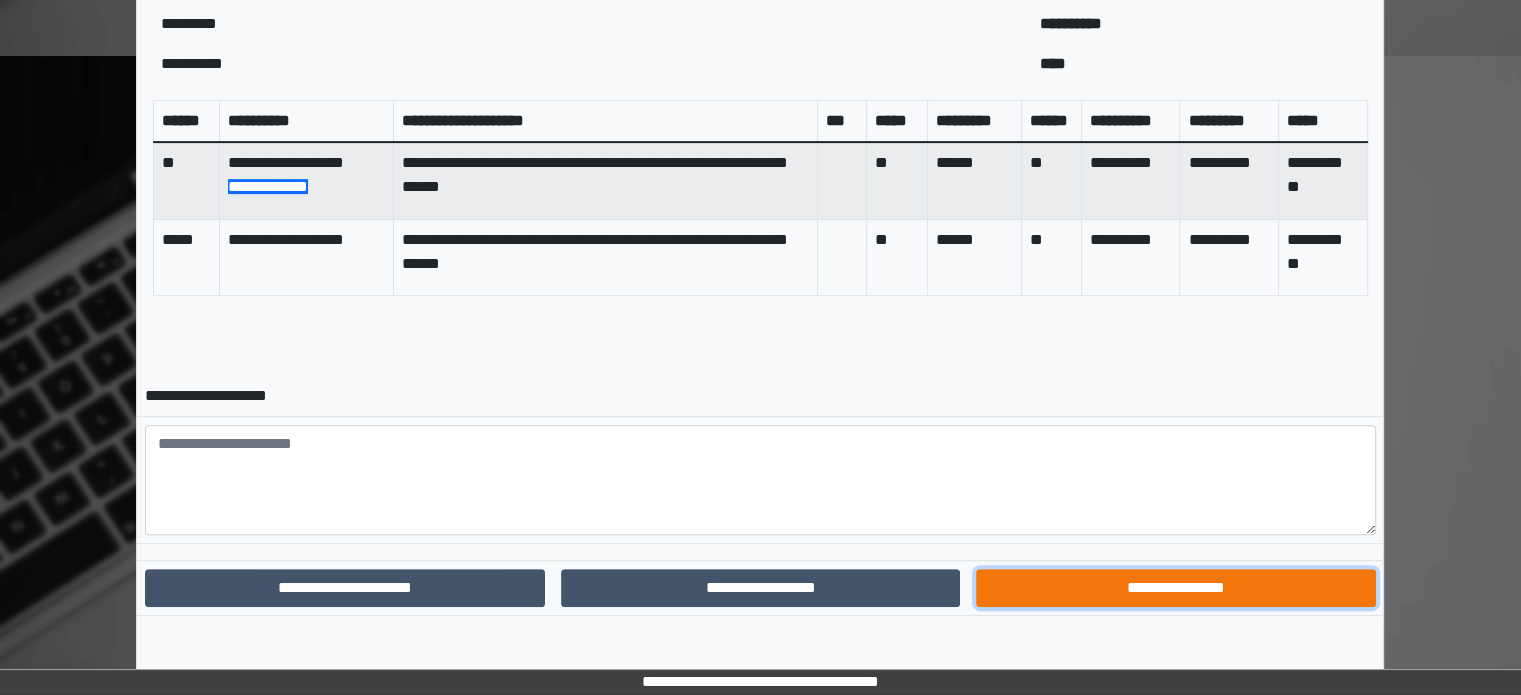 click on "**********" at bounding box center (1175, 588) 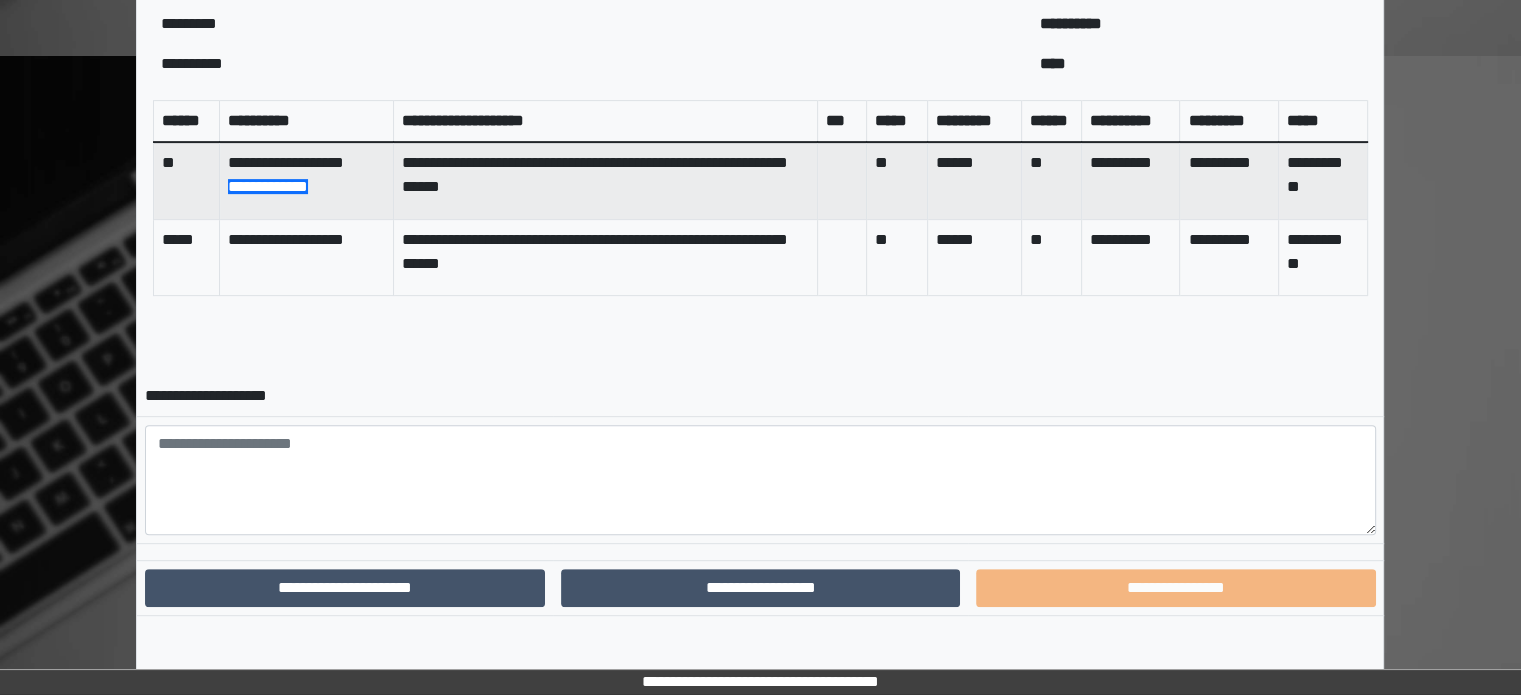 scroll, scrollTop: 675, scrollLeft: 0, axis: vertical 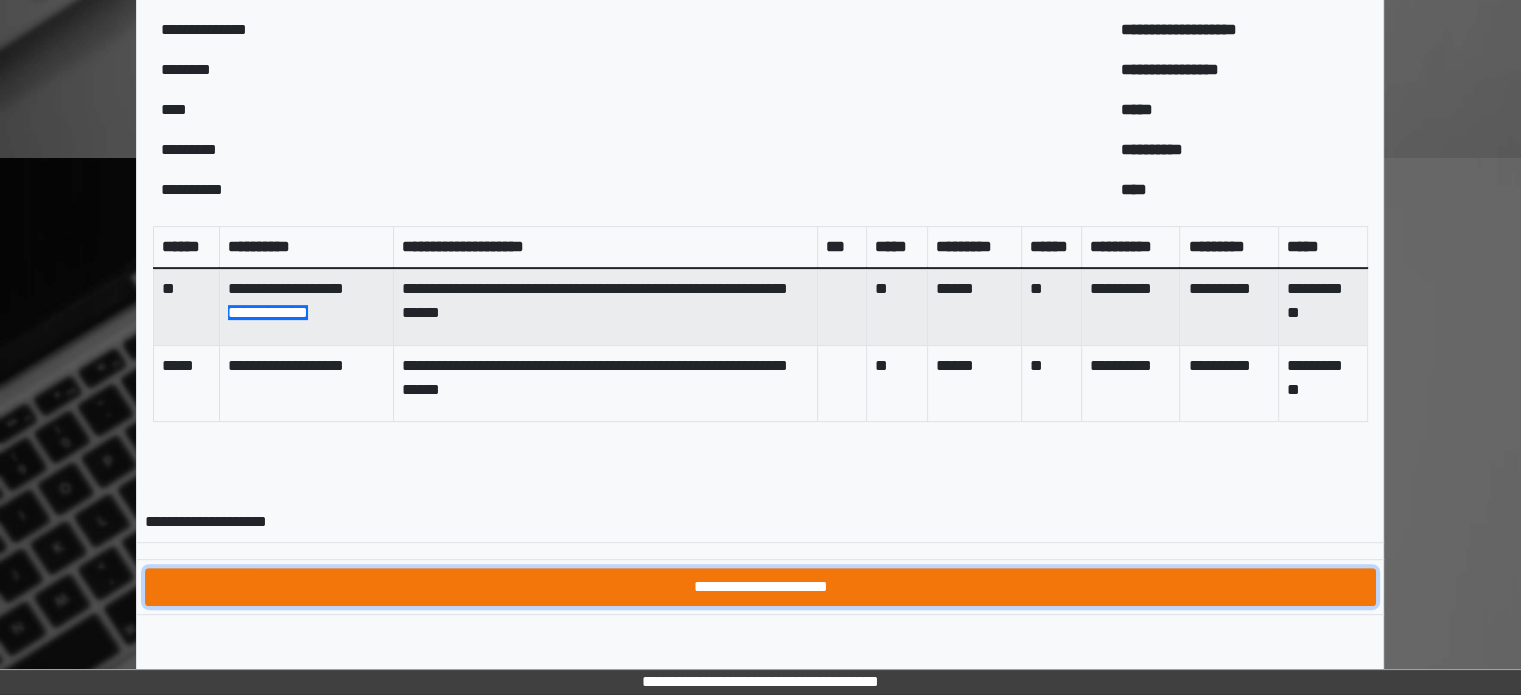 click on "**********" at bounding box center (760, 587) 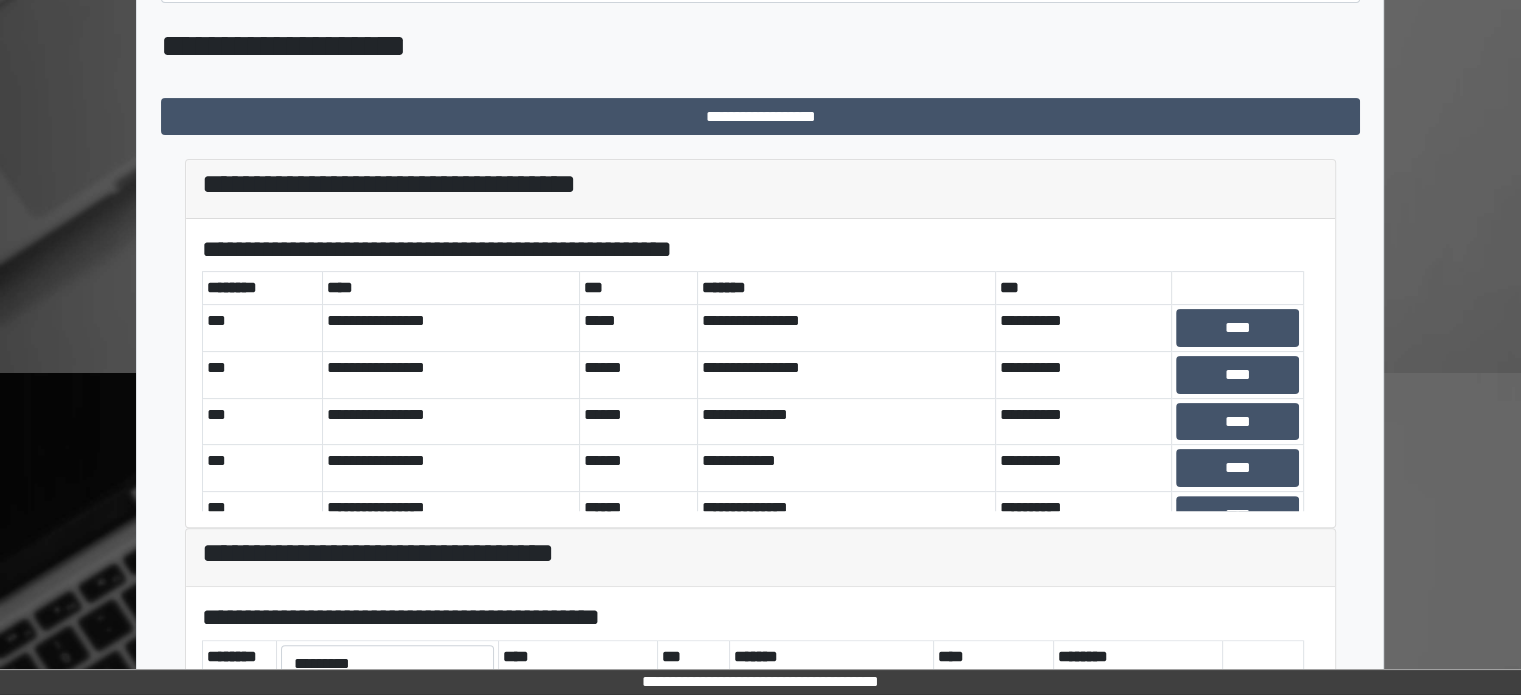 scroll, scrollTop: 500, scrollLeft: 0, axis: vertical 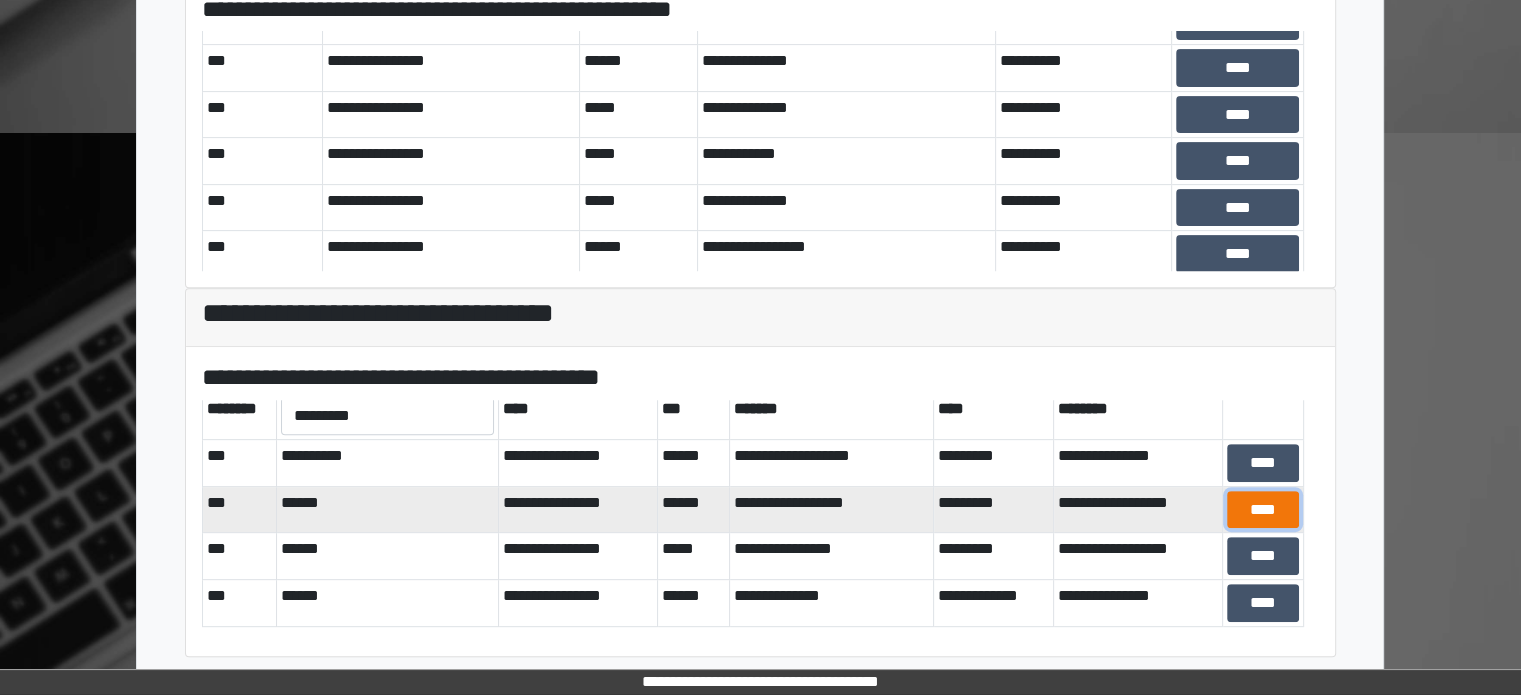 click on "****" at bounding box center (1263, 510) 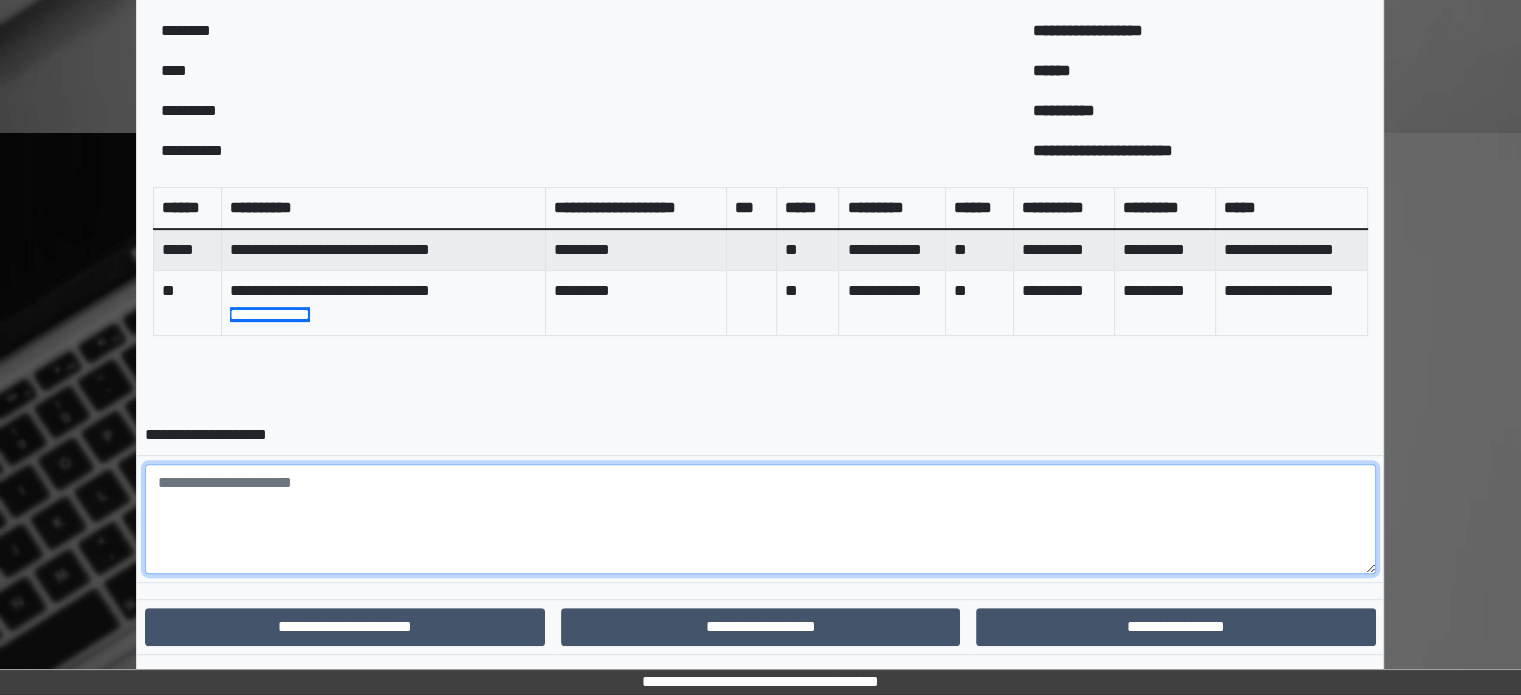 click at bounding box center [760, 519] 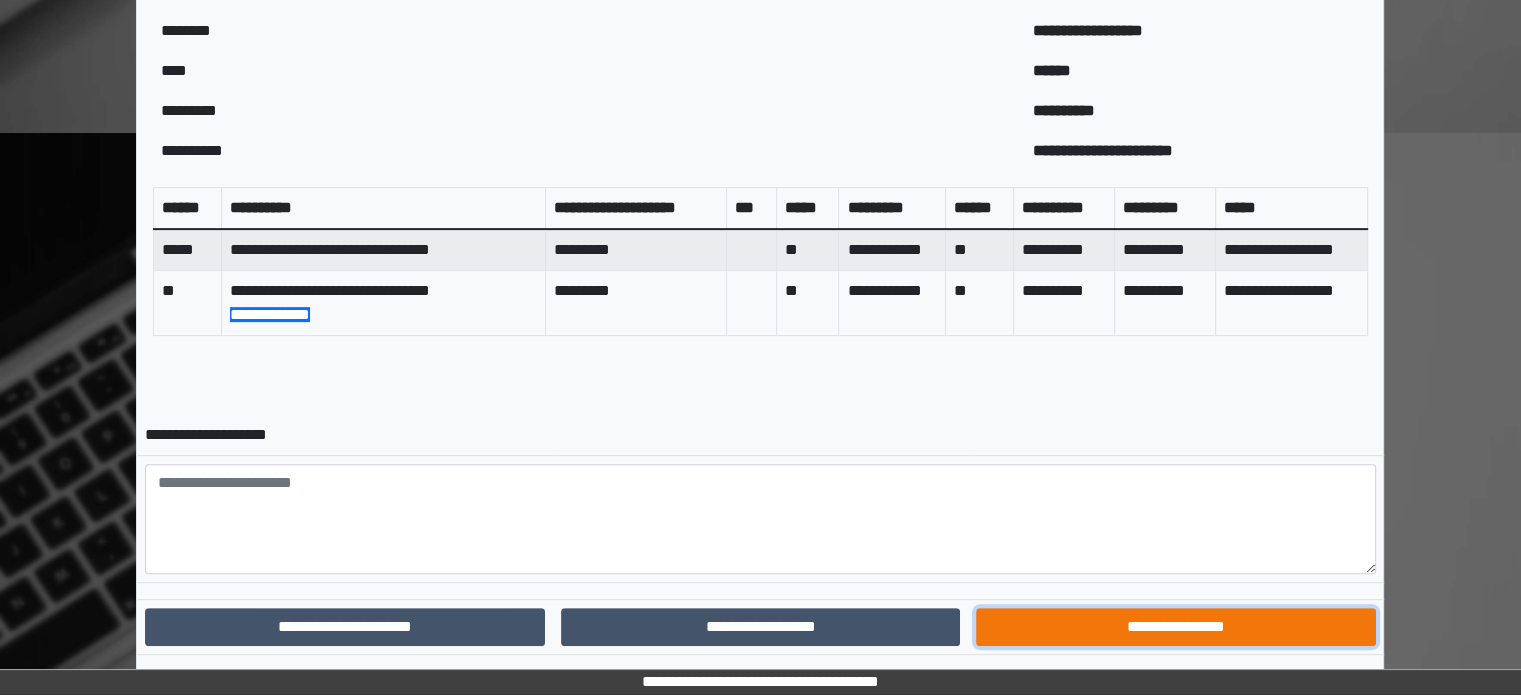 click on "**********" at bounding box center [1175, 627] 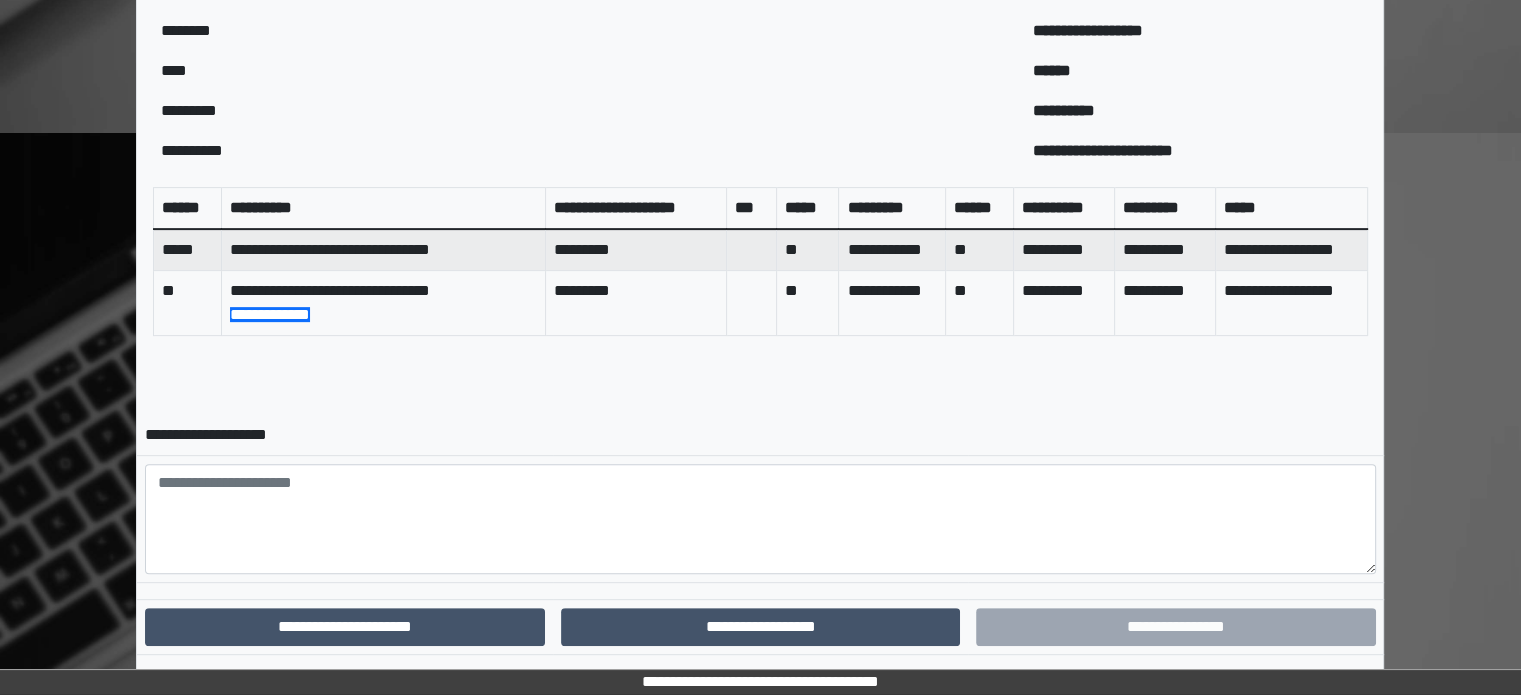 scroll, scrollTop: 636, scrollLeft: 0, axis: vertical 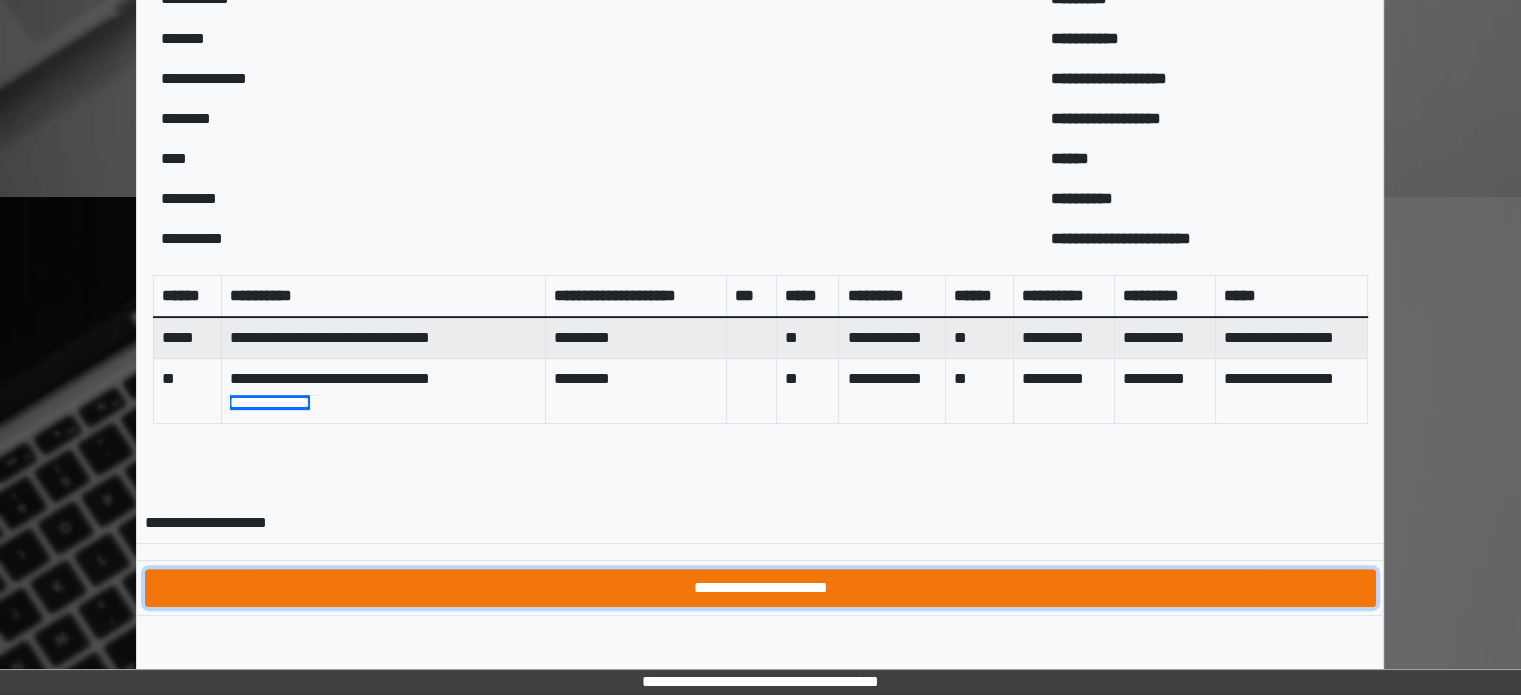 click on "**********" at bounding box center (760, 588) 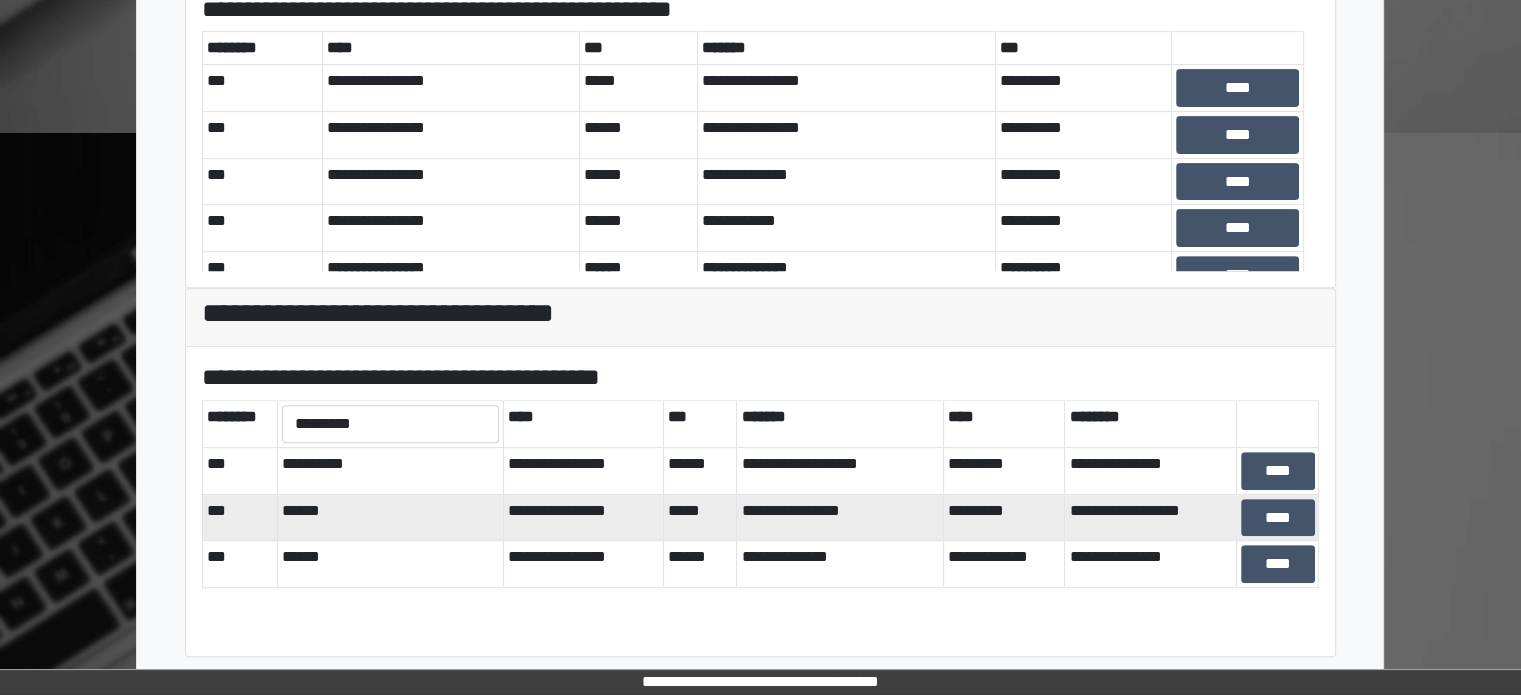 scroll, scrollTop: 701, scrollLeft: 0, axis: vertical 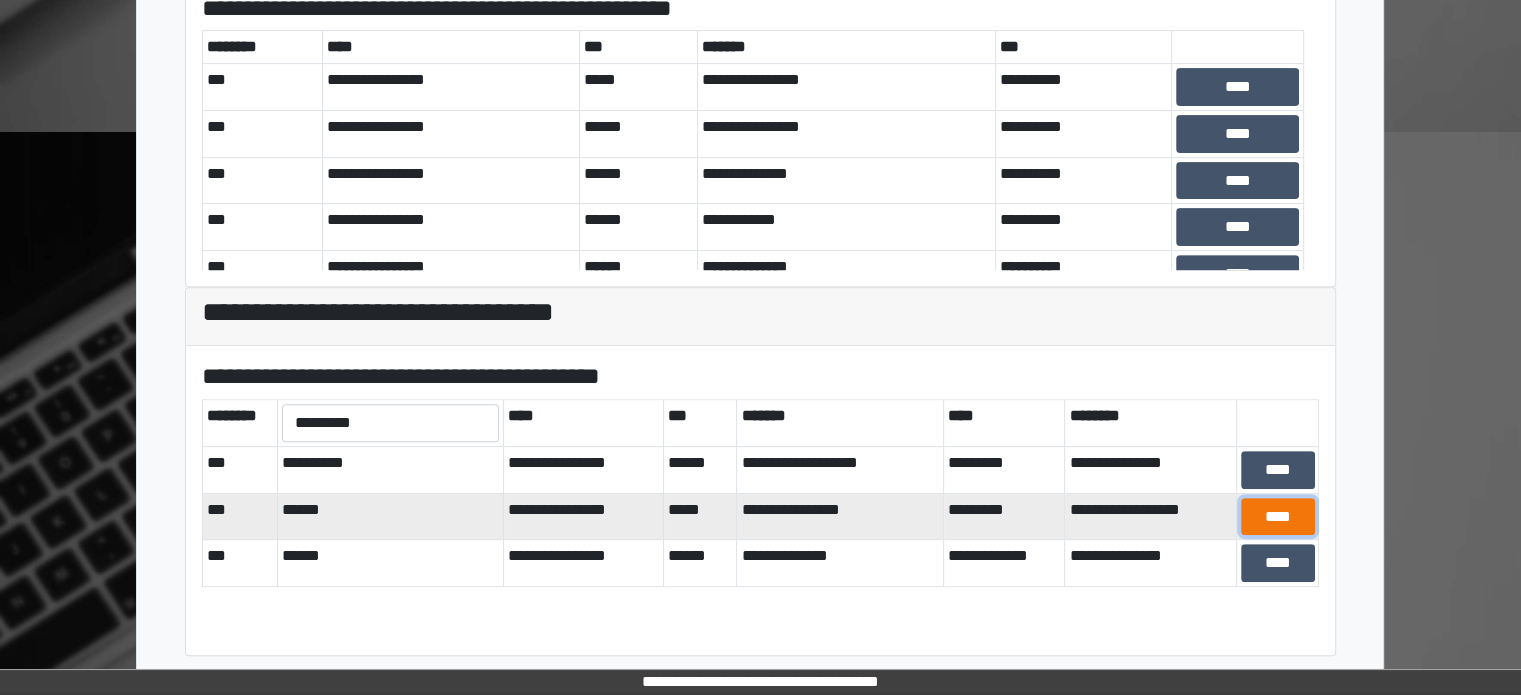 click on "****" at bounding box center [1278, 517] 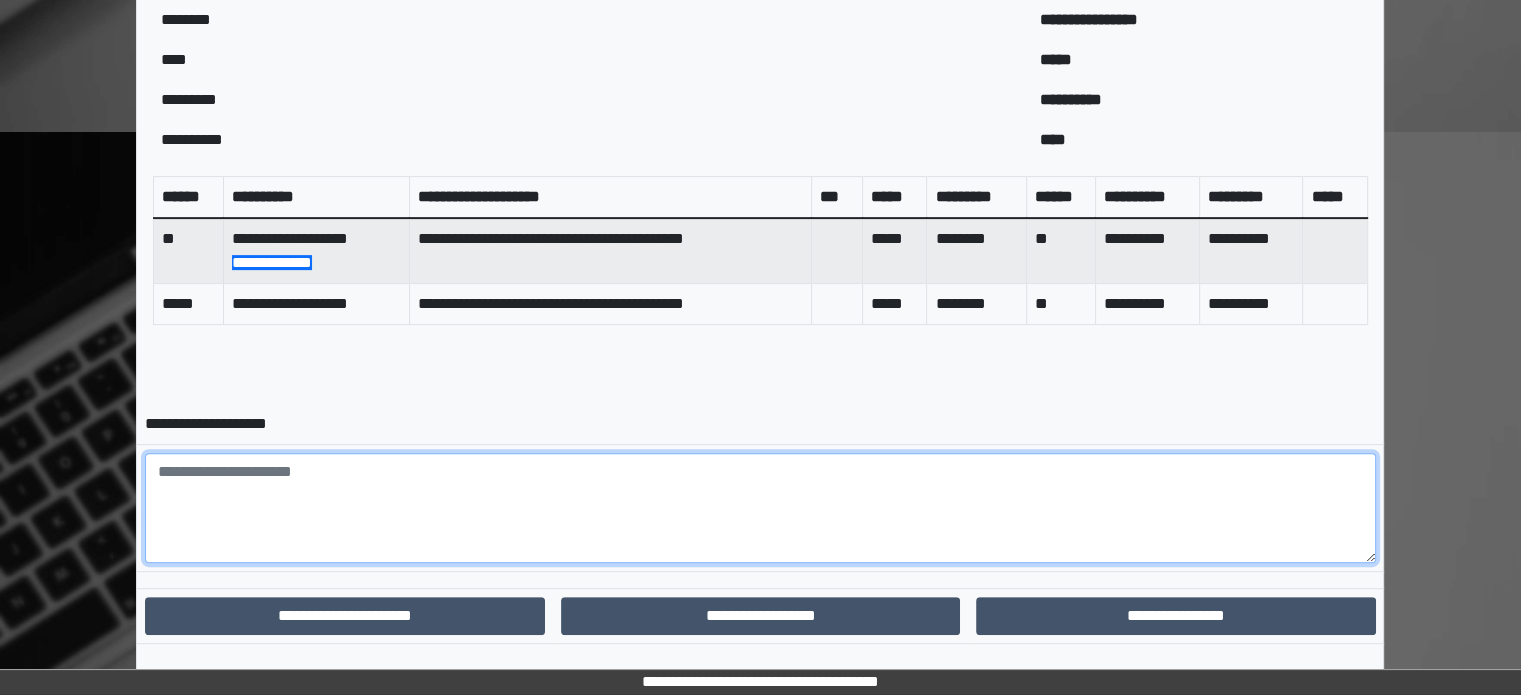 click at bounding box center [760, 508] 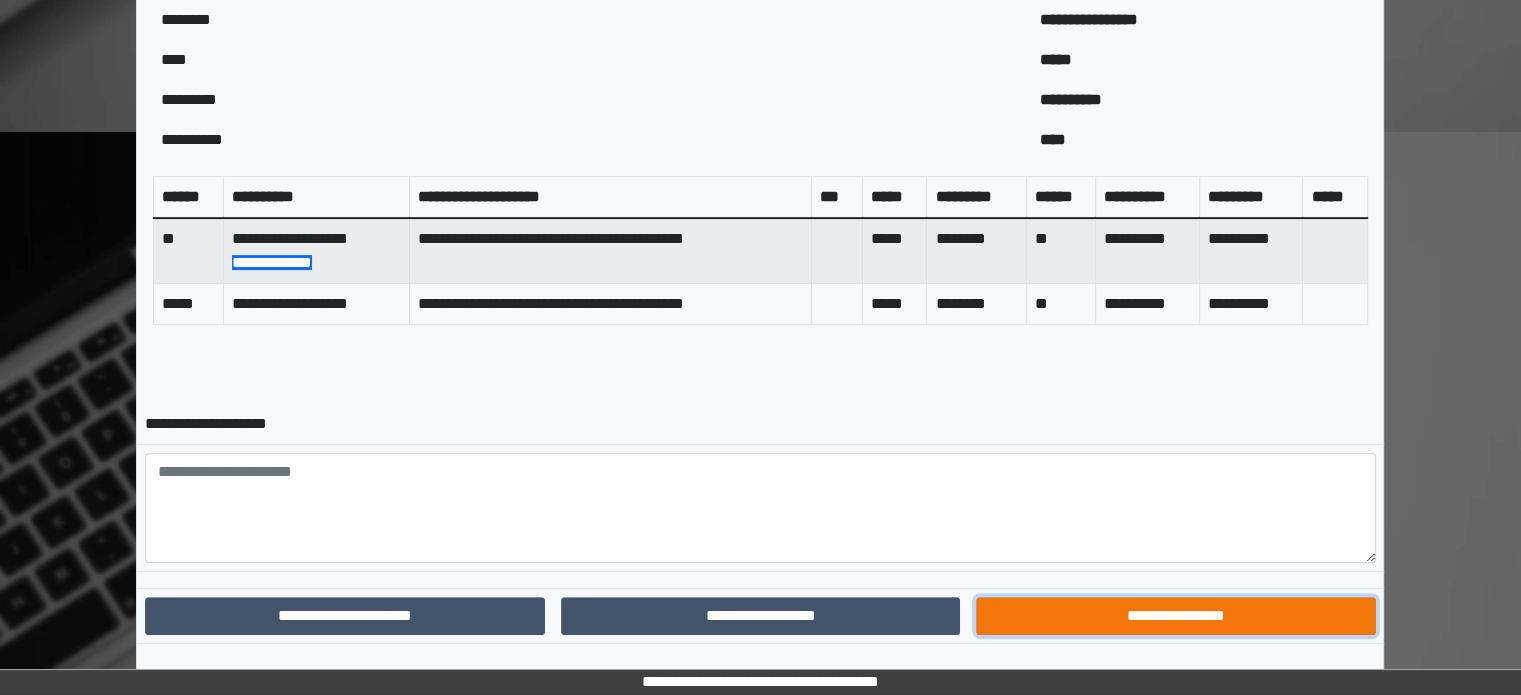 click on "**********" at bounding box center (1175, 616) 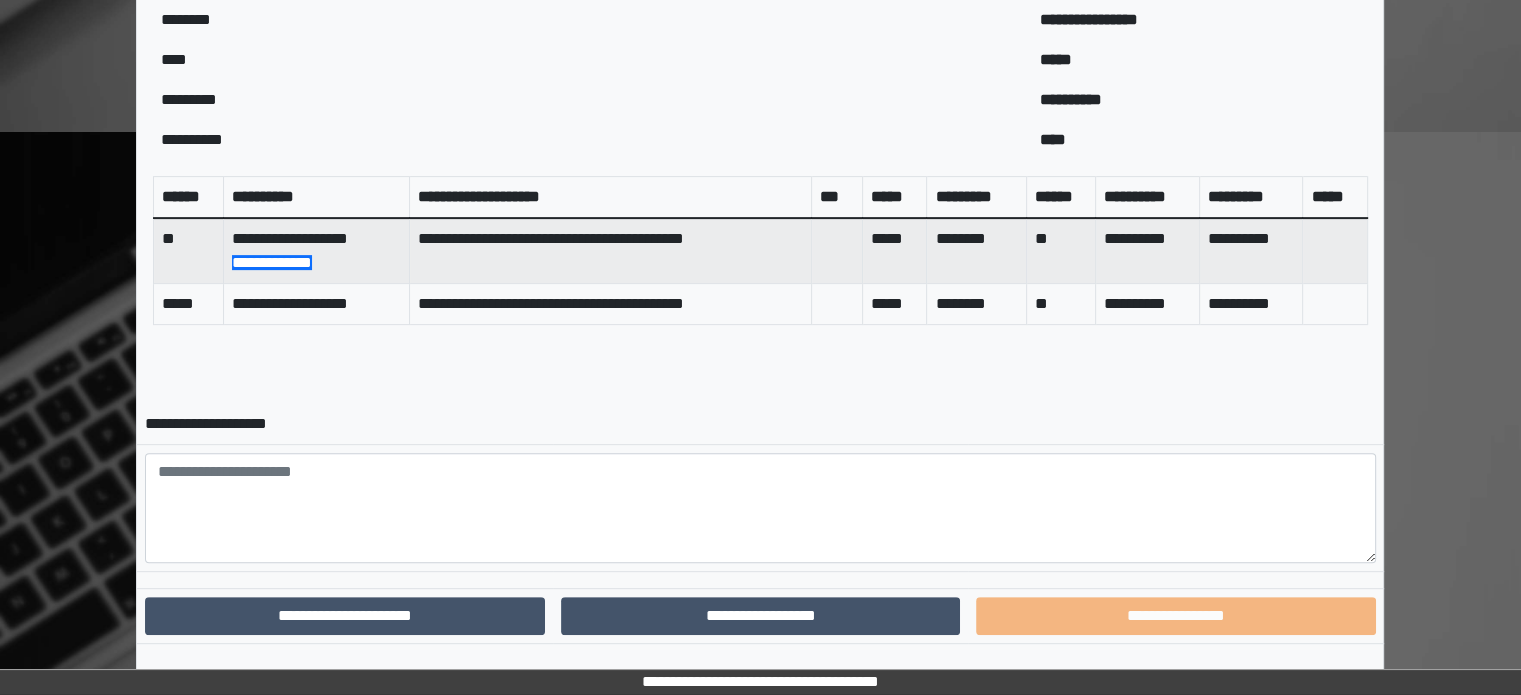 scroll, scrollTop: 627, scrollLeft: 0, axis: vertical 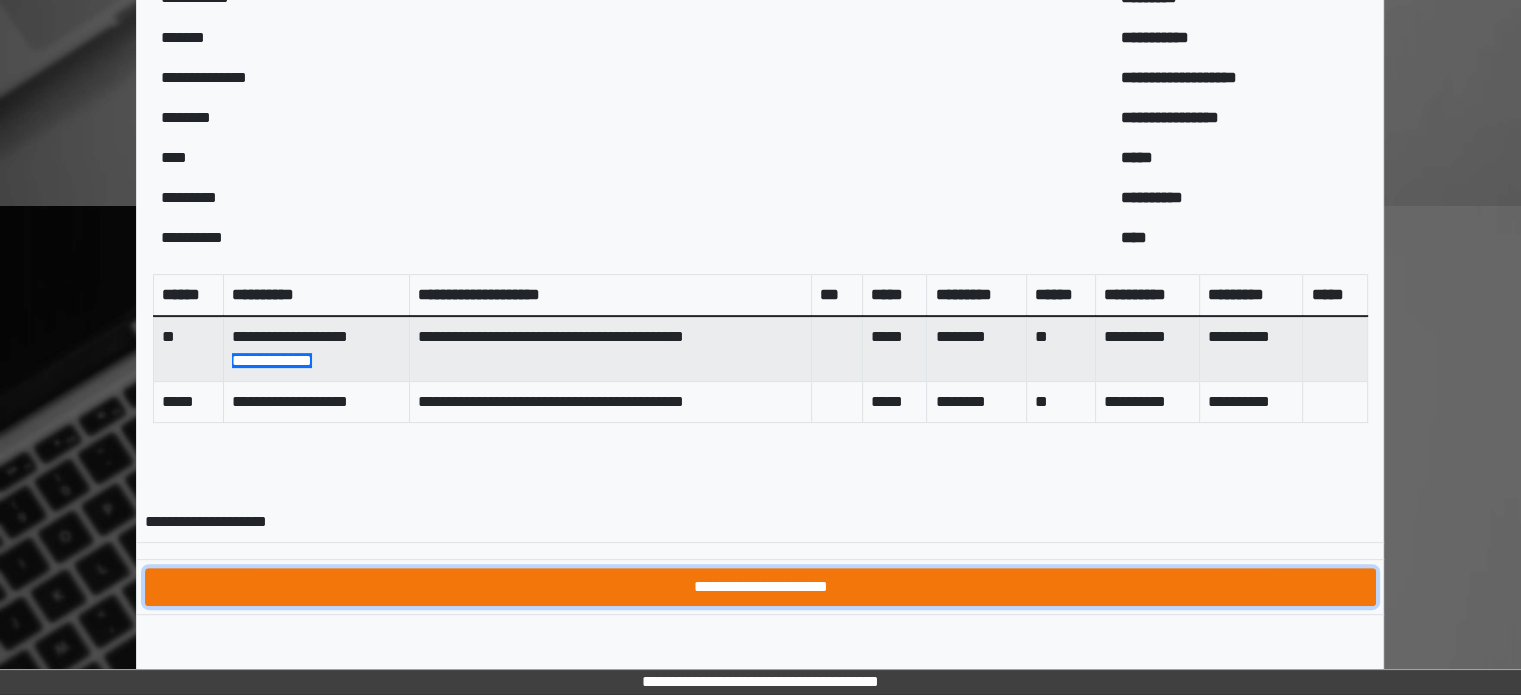 click on "**********" at bounding box center [760, 587] 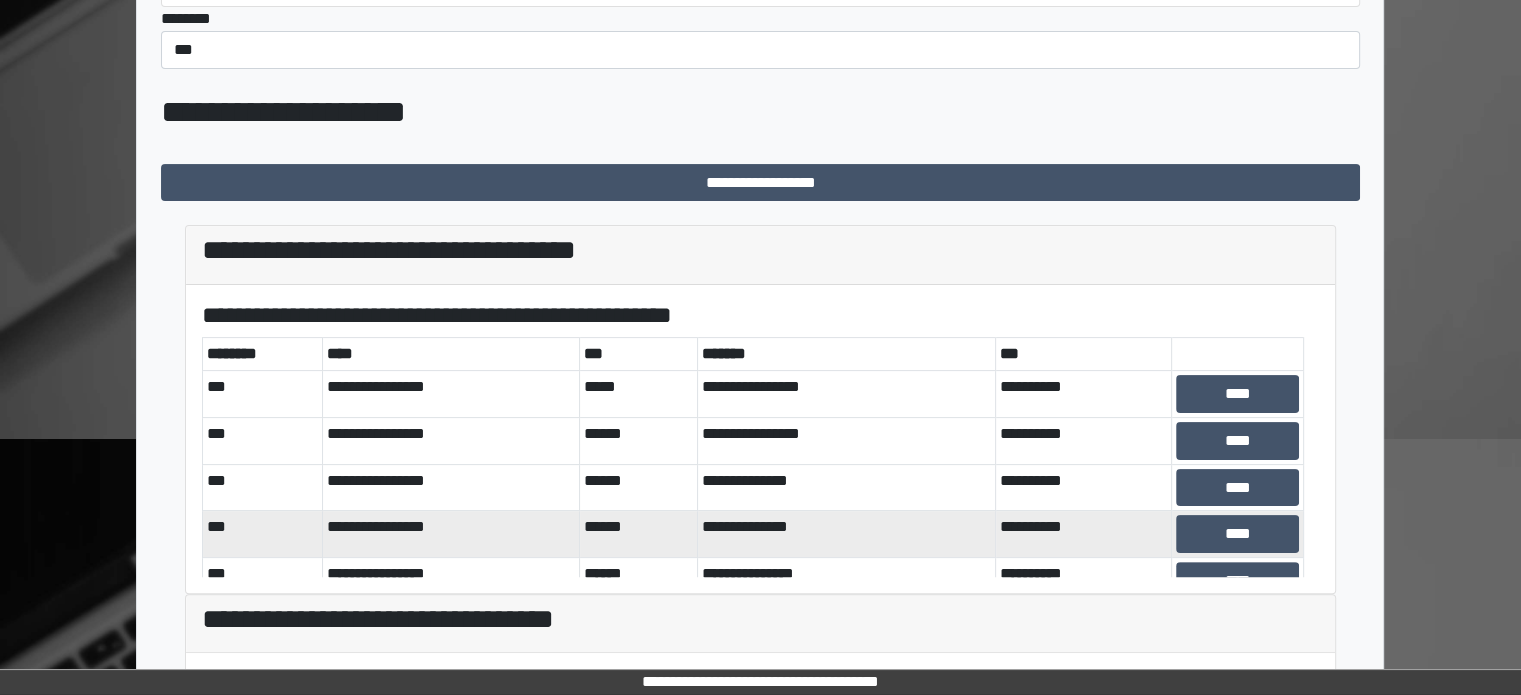 scroll, scrollTop: 400, scrollLeft: 0, axis: vertical 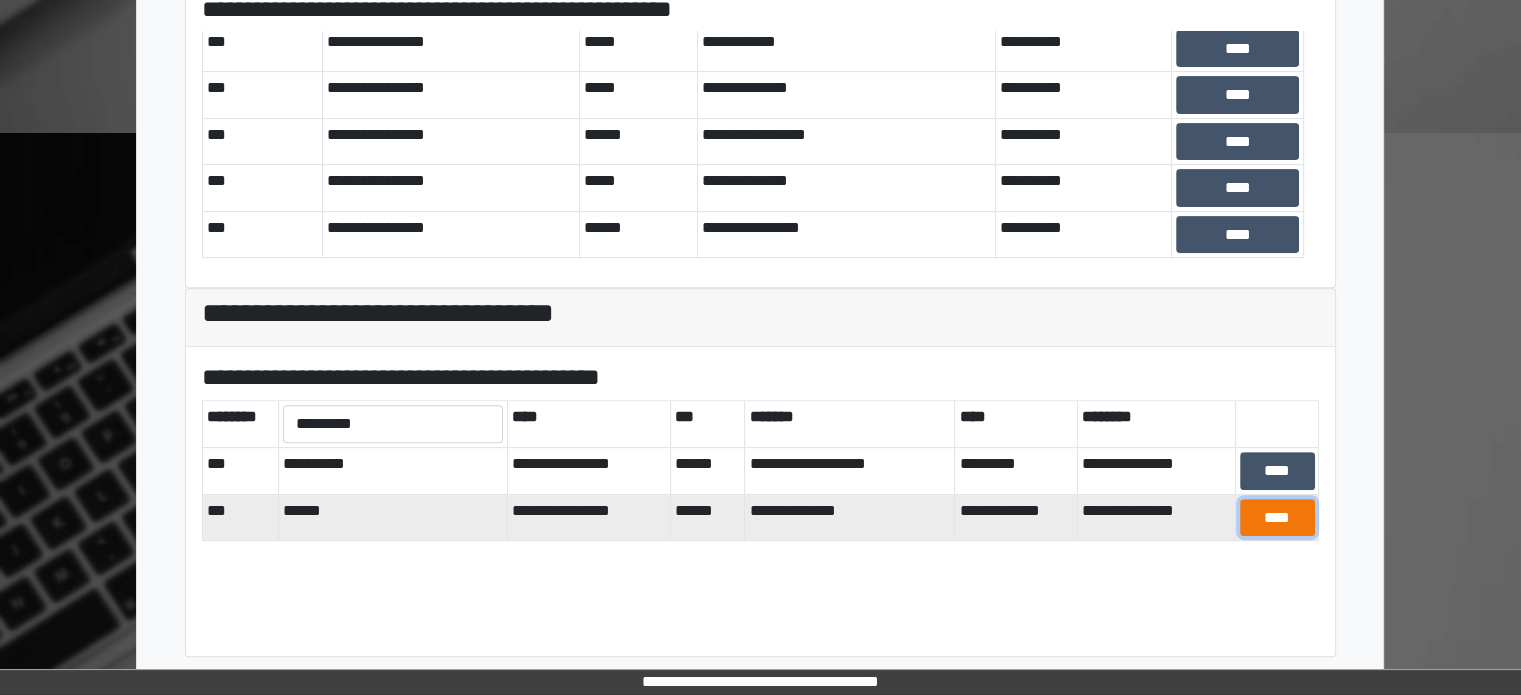 click on "****" at bounding box center (1277, 518) 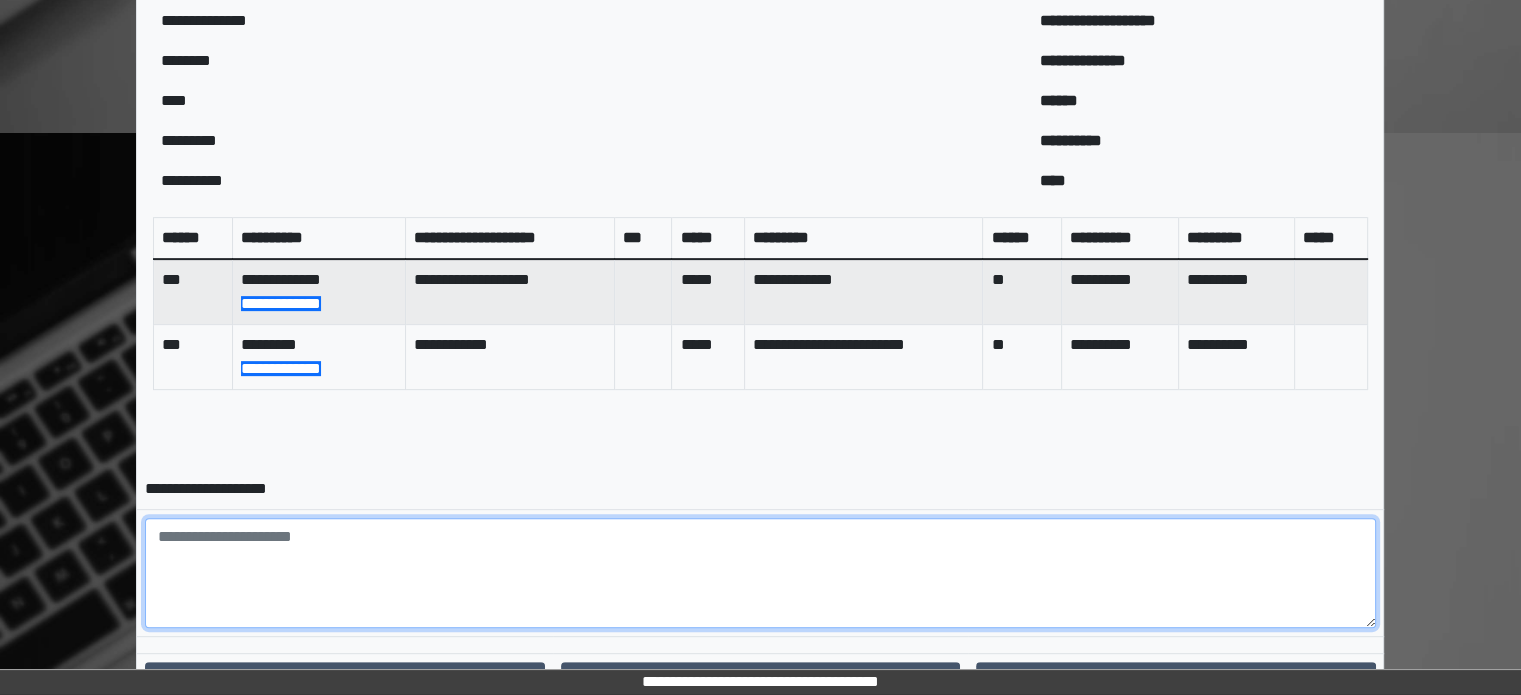 click at bounding box center (760, 573) 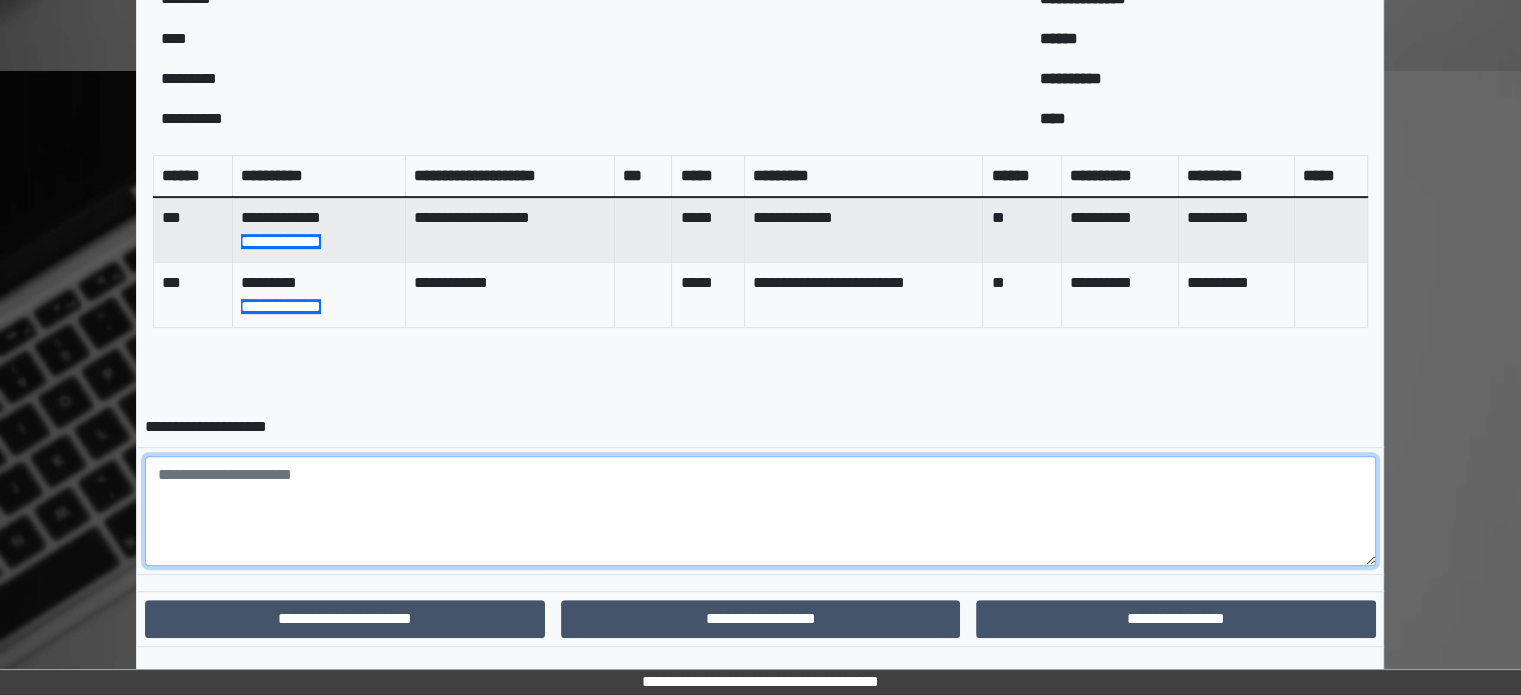 scroll, scrollTop: 793, scrollLeft: 0, axis: vertical 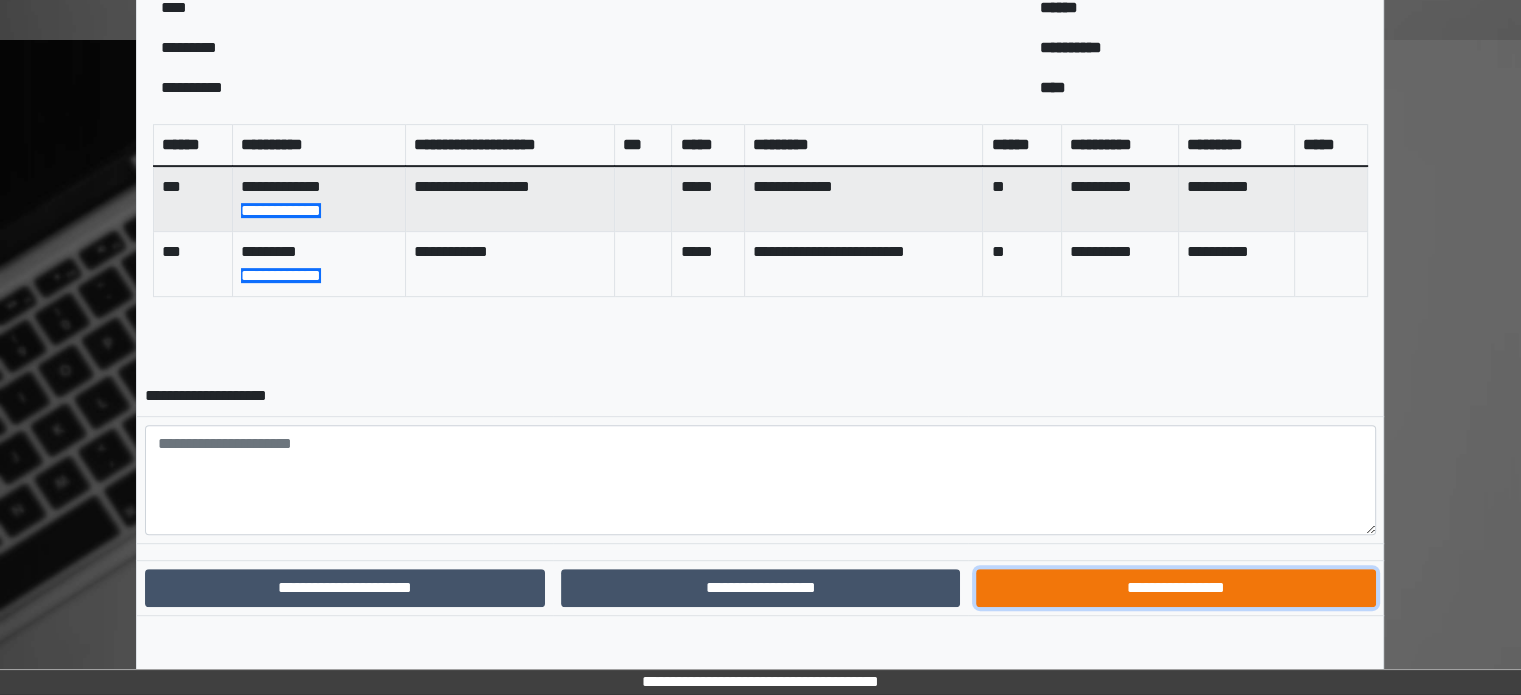 click on "**********" at bounding box center [1175, 588] 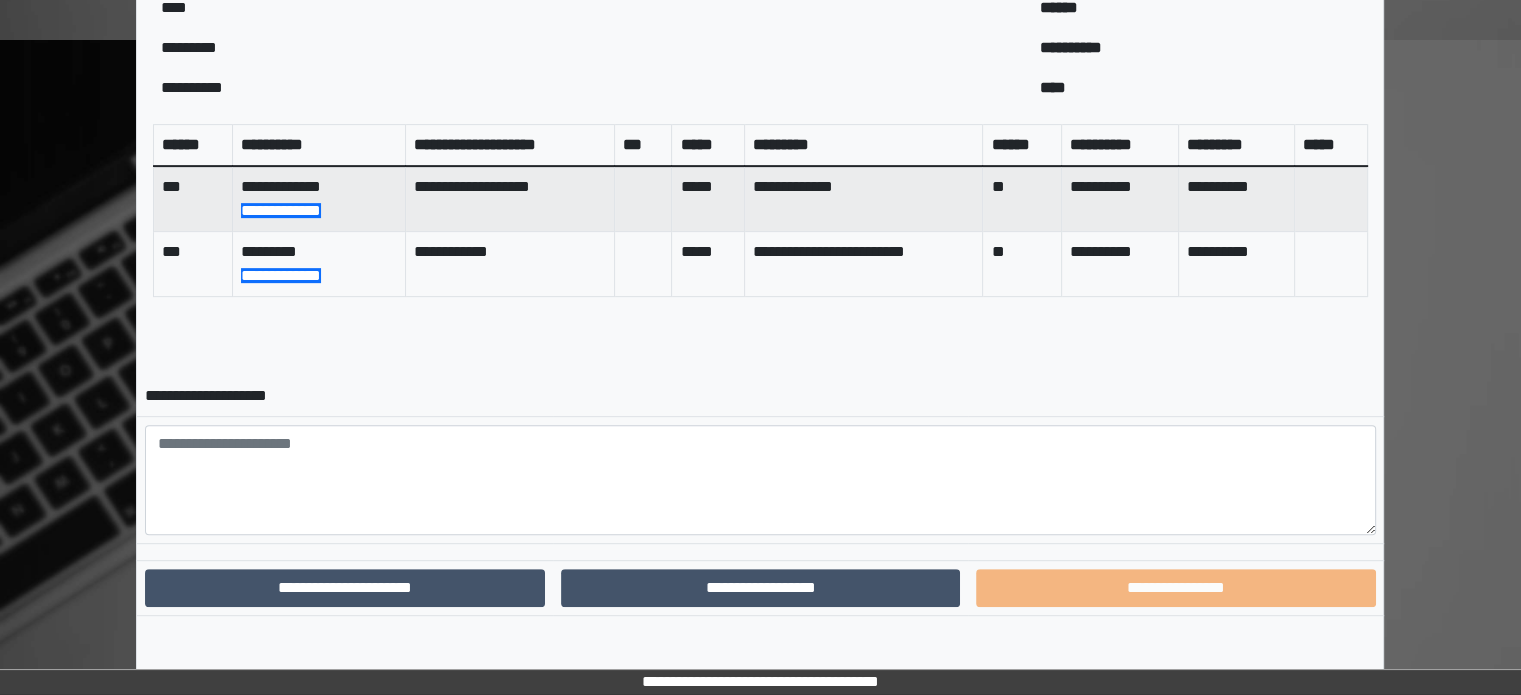 scroll, scrollTop: 691, scrollLeft: 0, axis: vertical 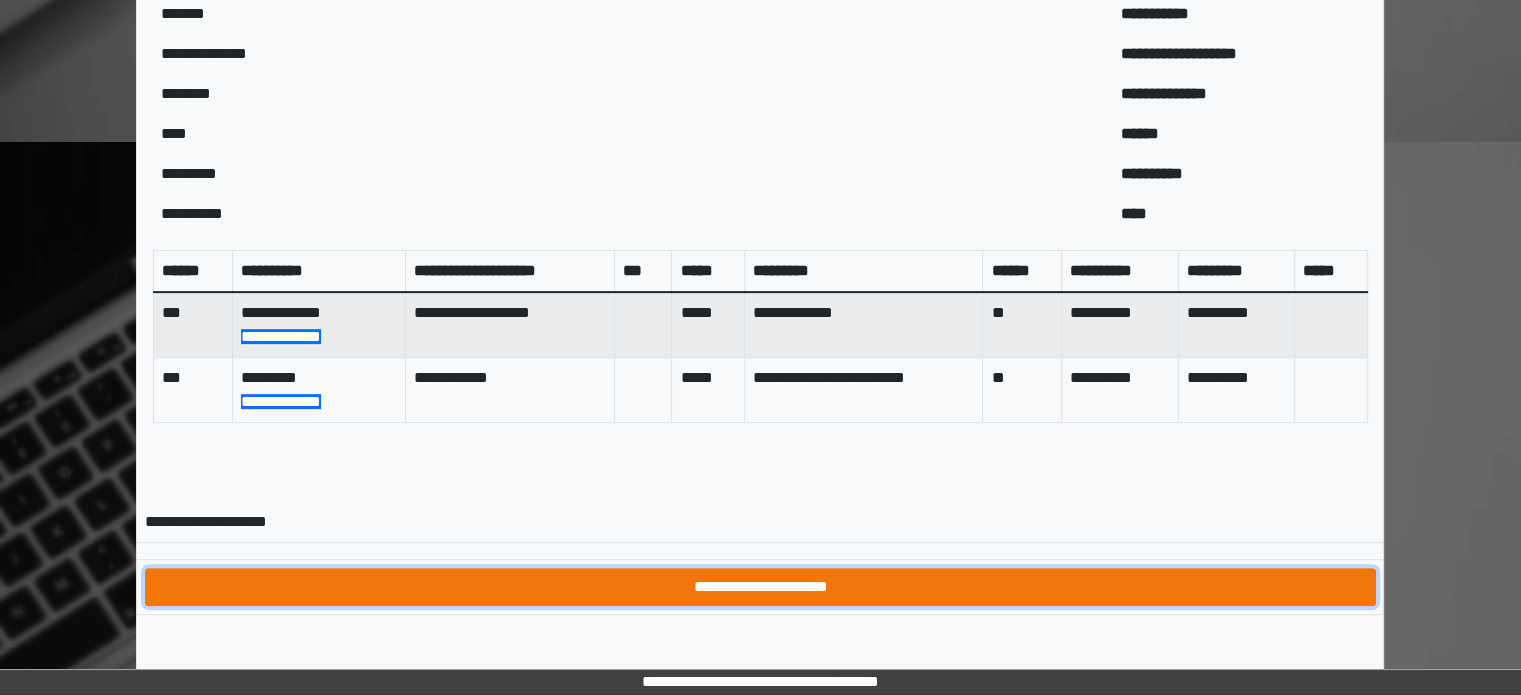 click on "**********" at bounding box center [760, 587] 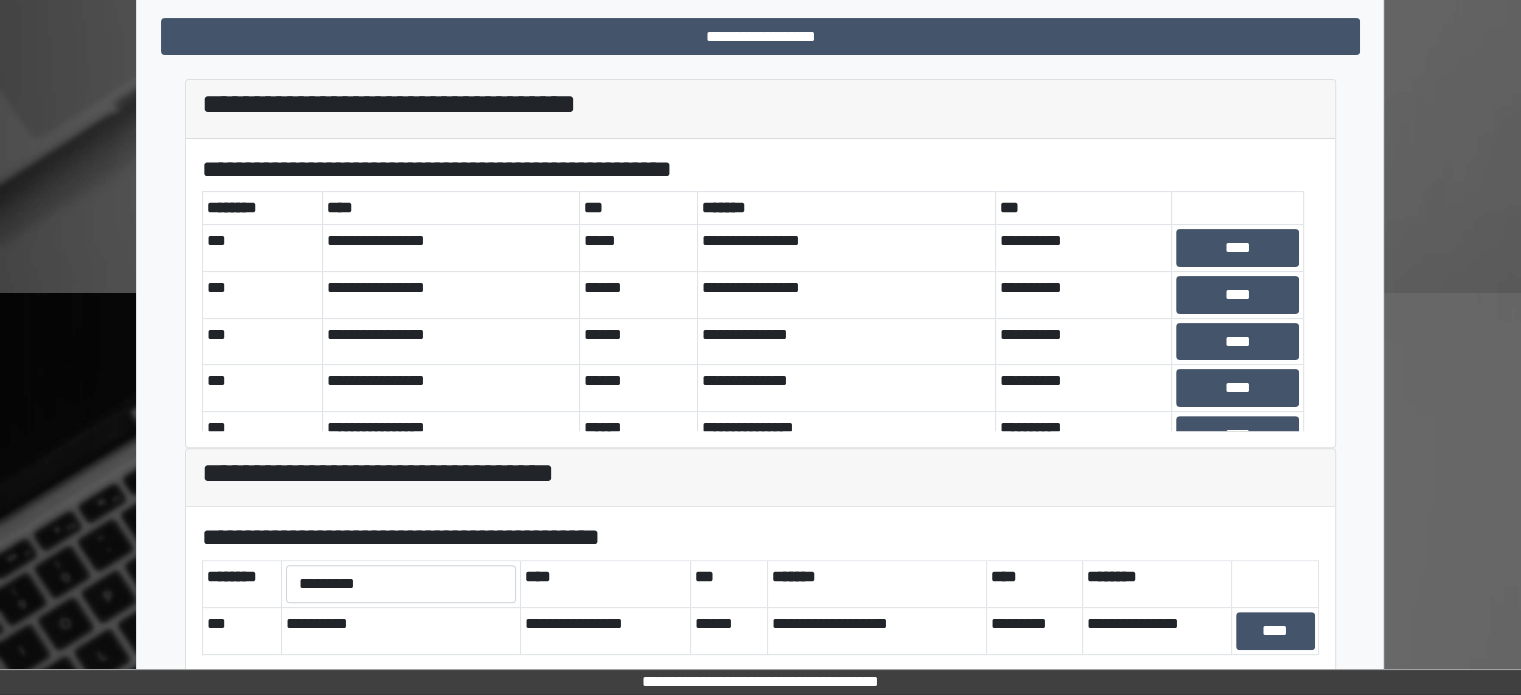 scroll, scrollTop: 301, scrollLeft: 0, axis: vertical 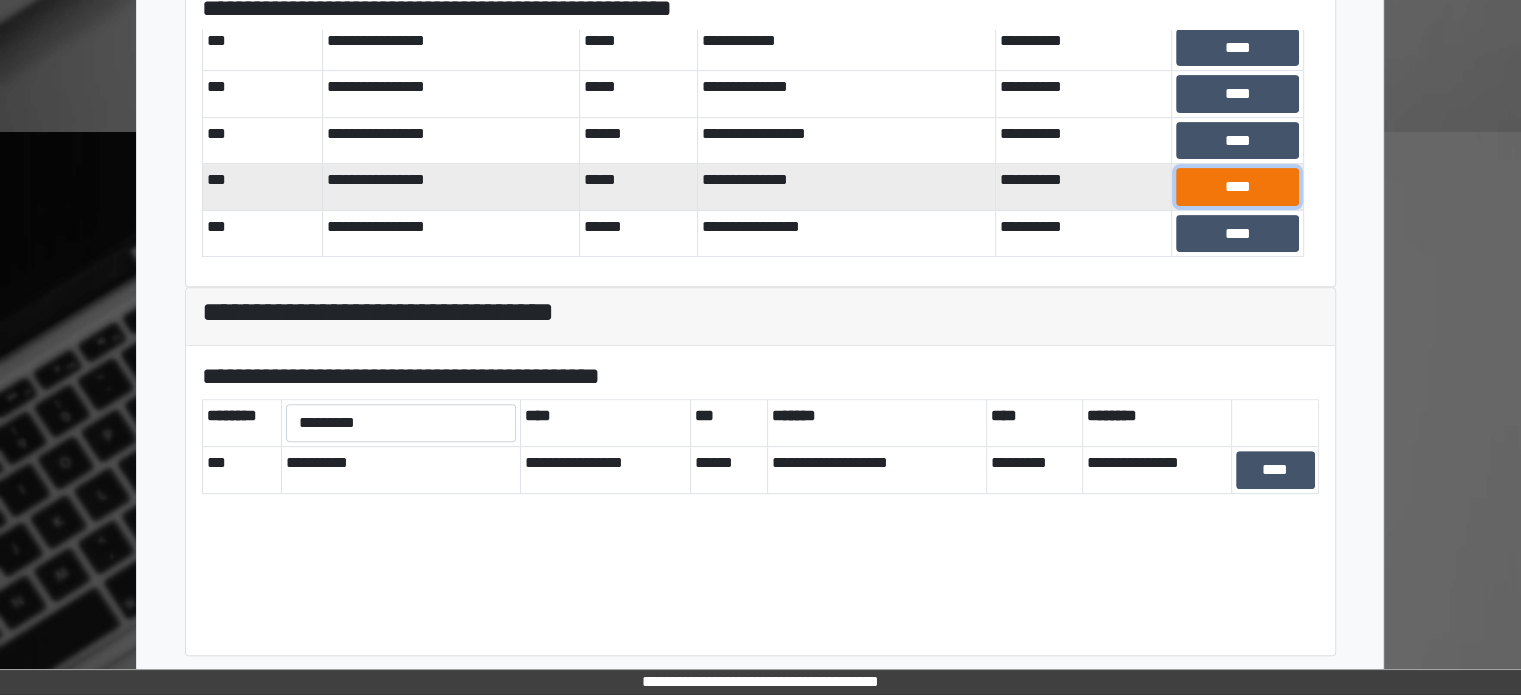 click on "****" at bounding box center (1238, 187) 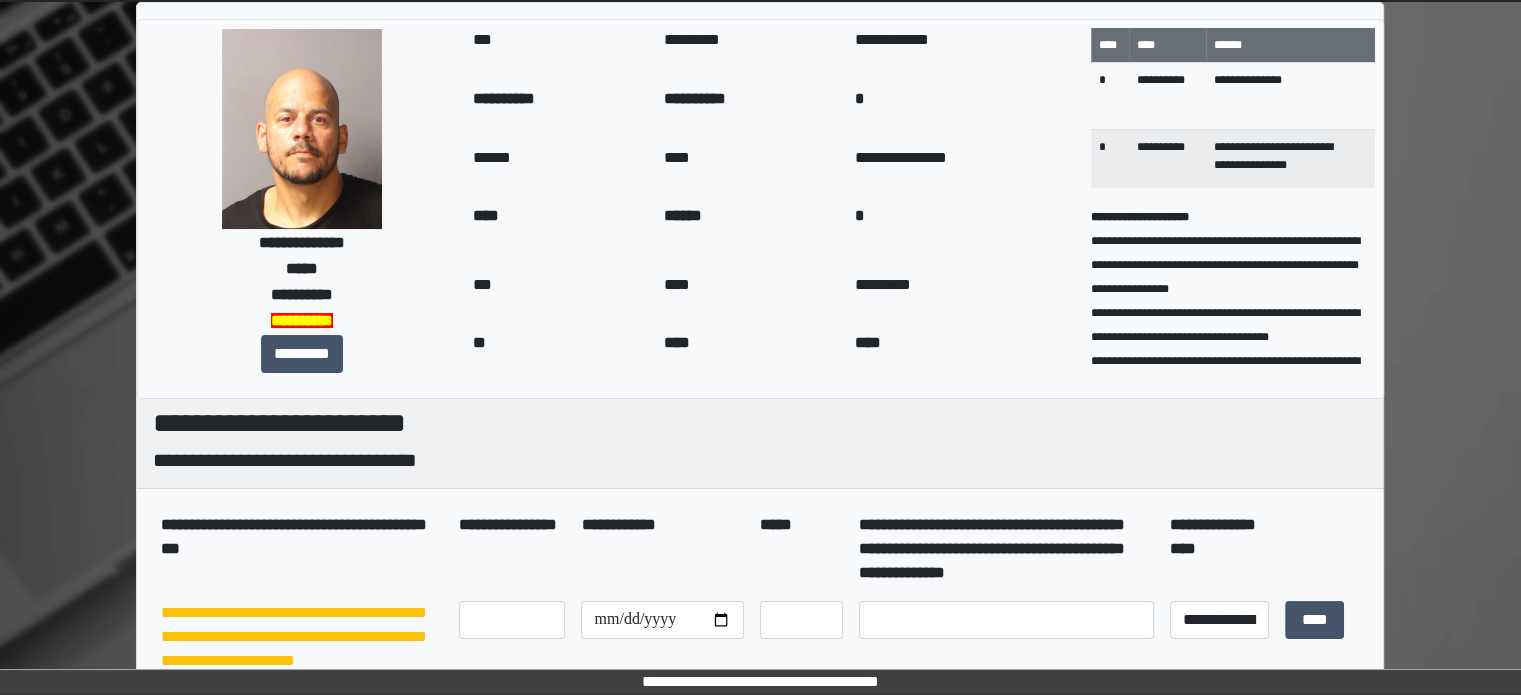 scroll, scrollTop: 68, scrollLeft: 0, axis: vertical 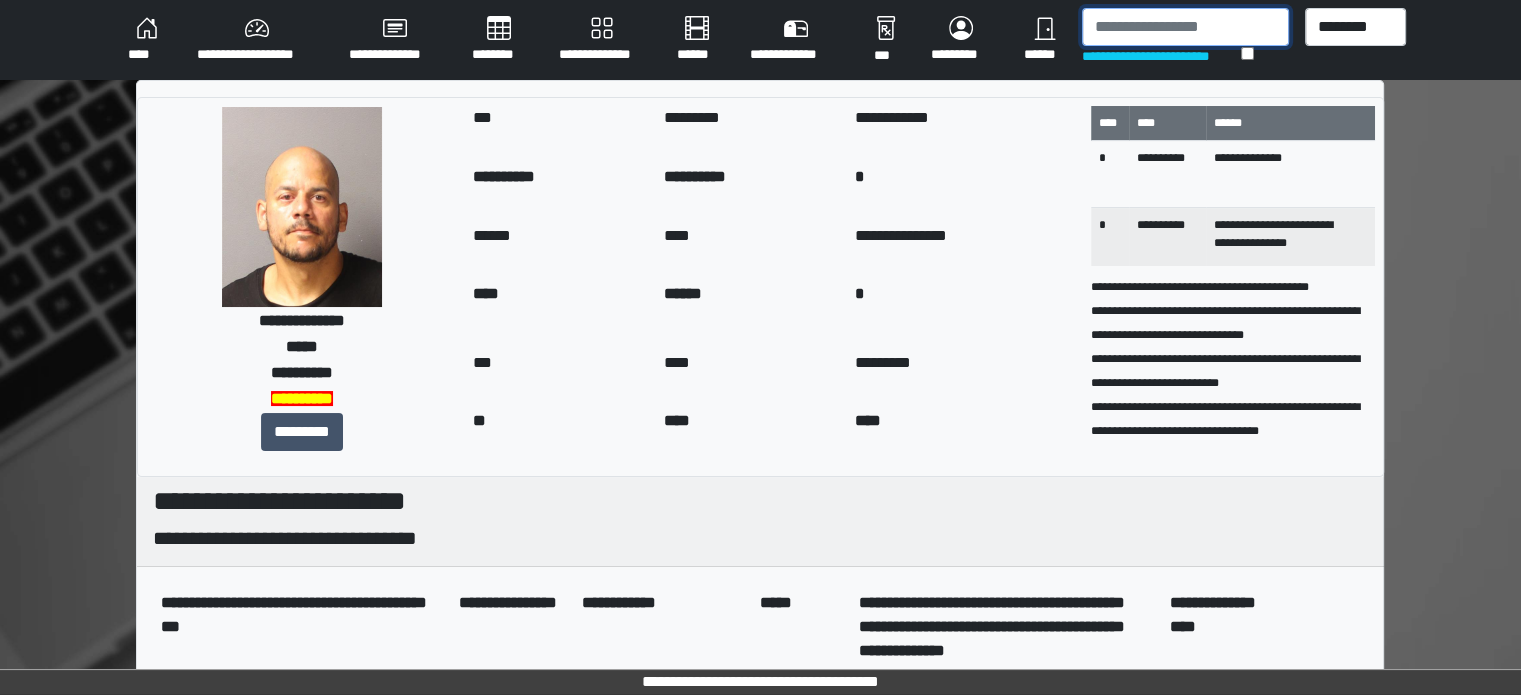 click at bounding box center [1185, 27] 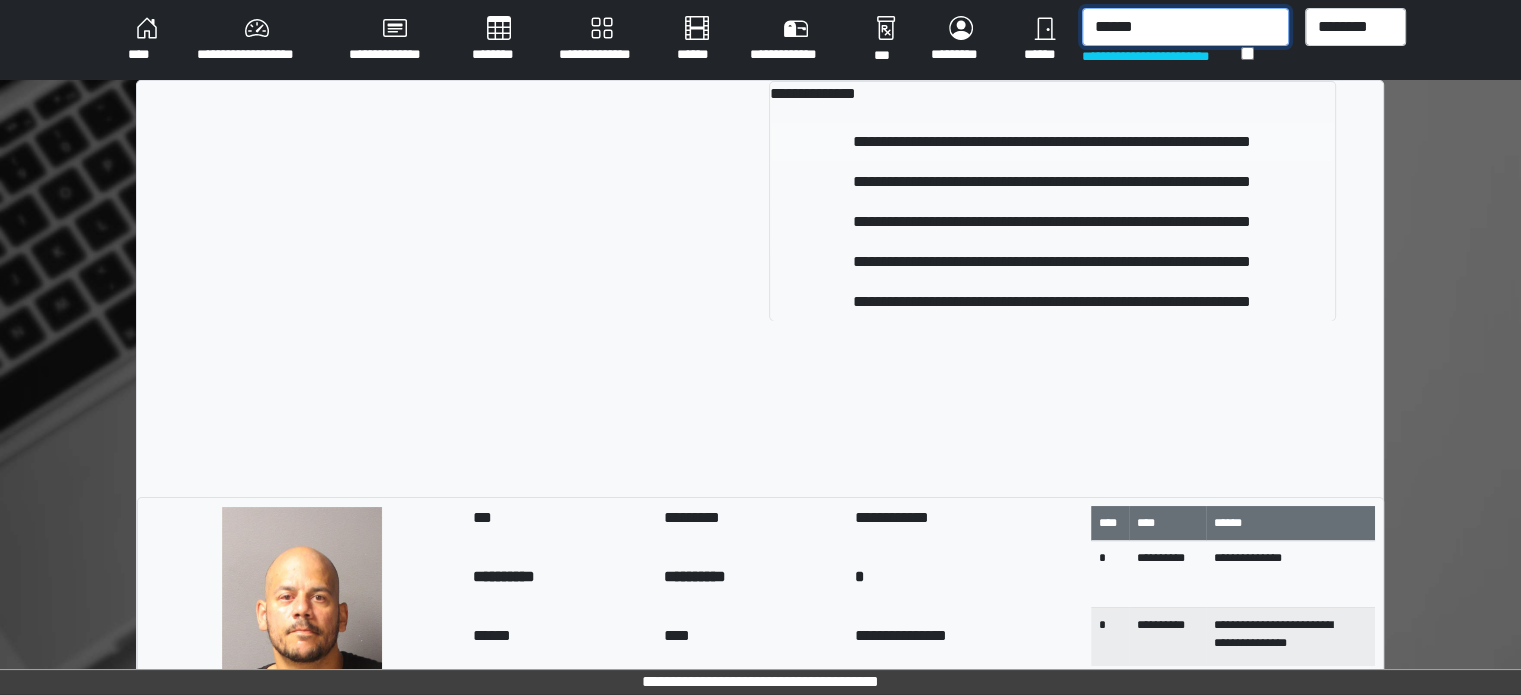 type on "******" 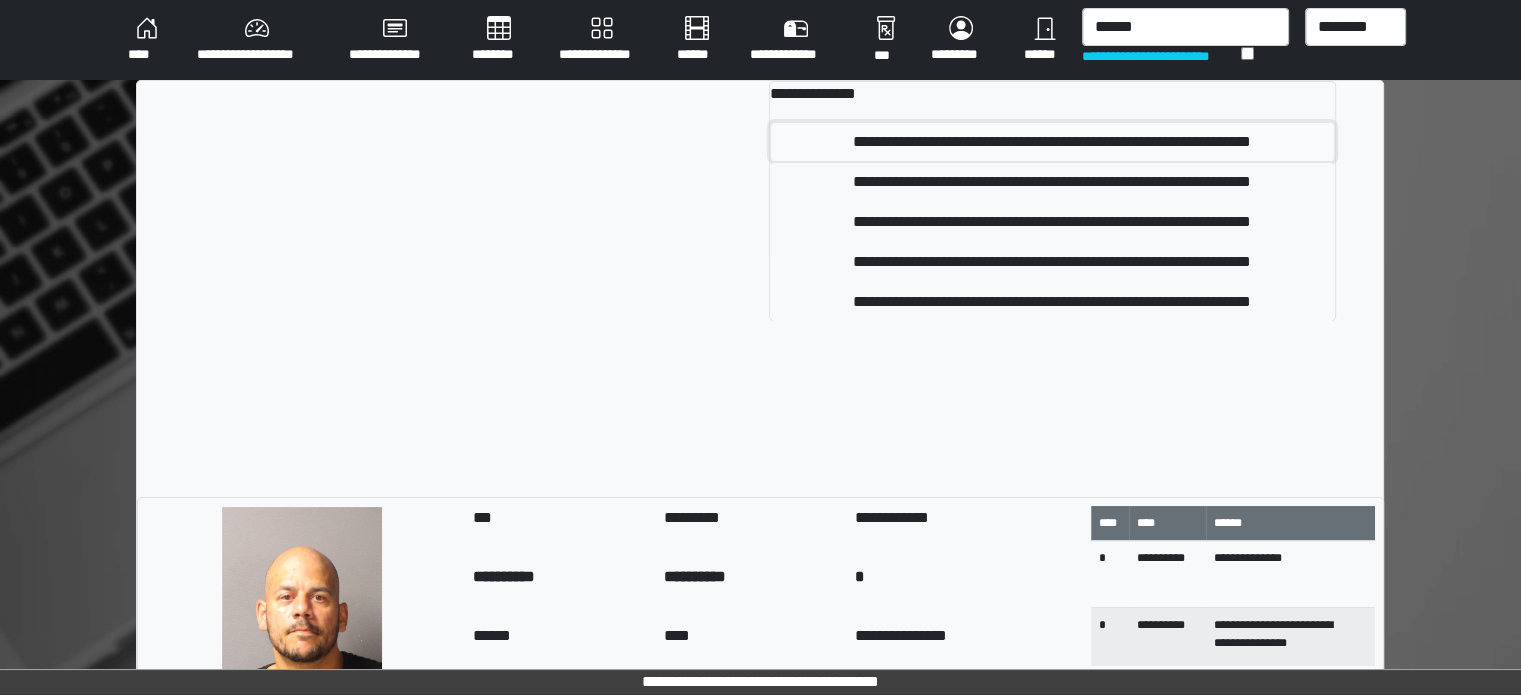 click on "**********" at bounding box center (1052, 142) 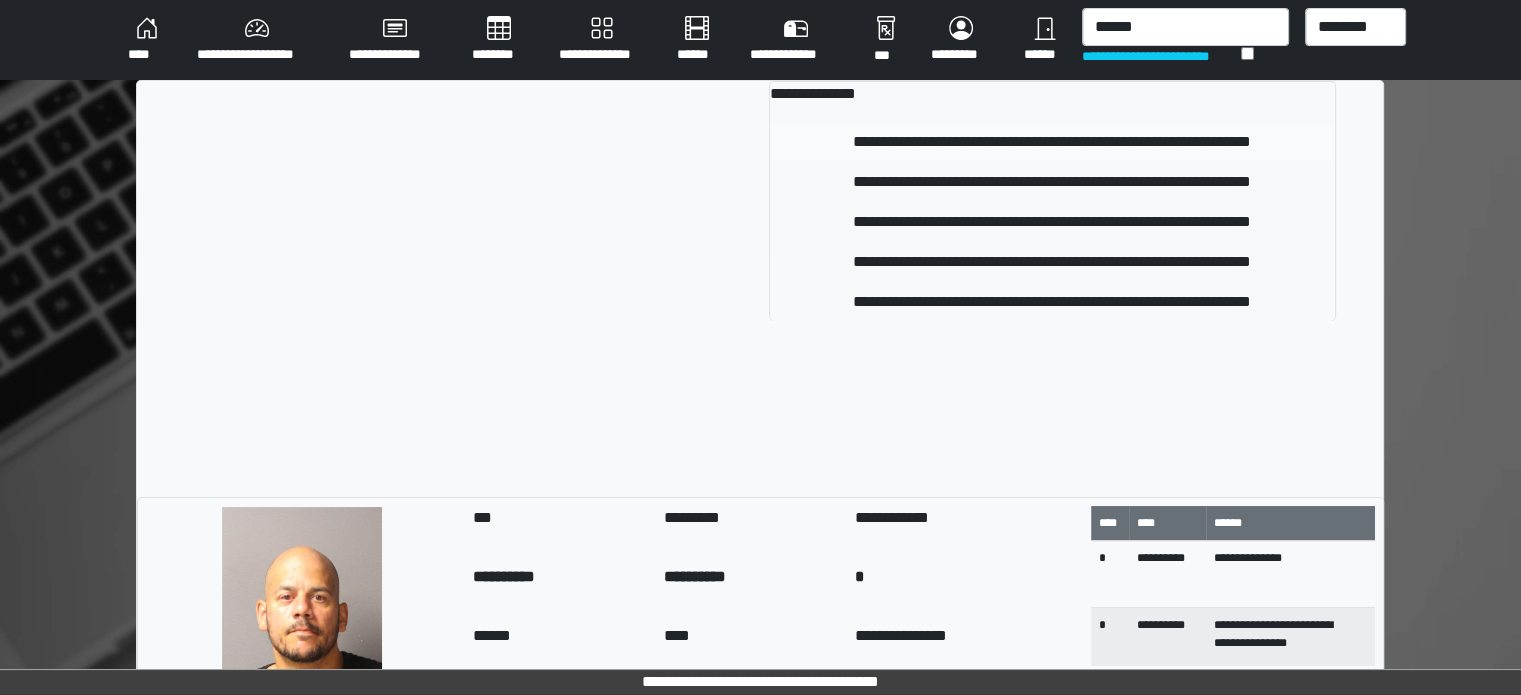 type 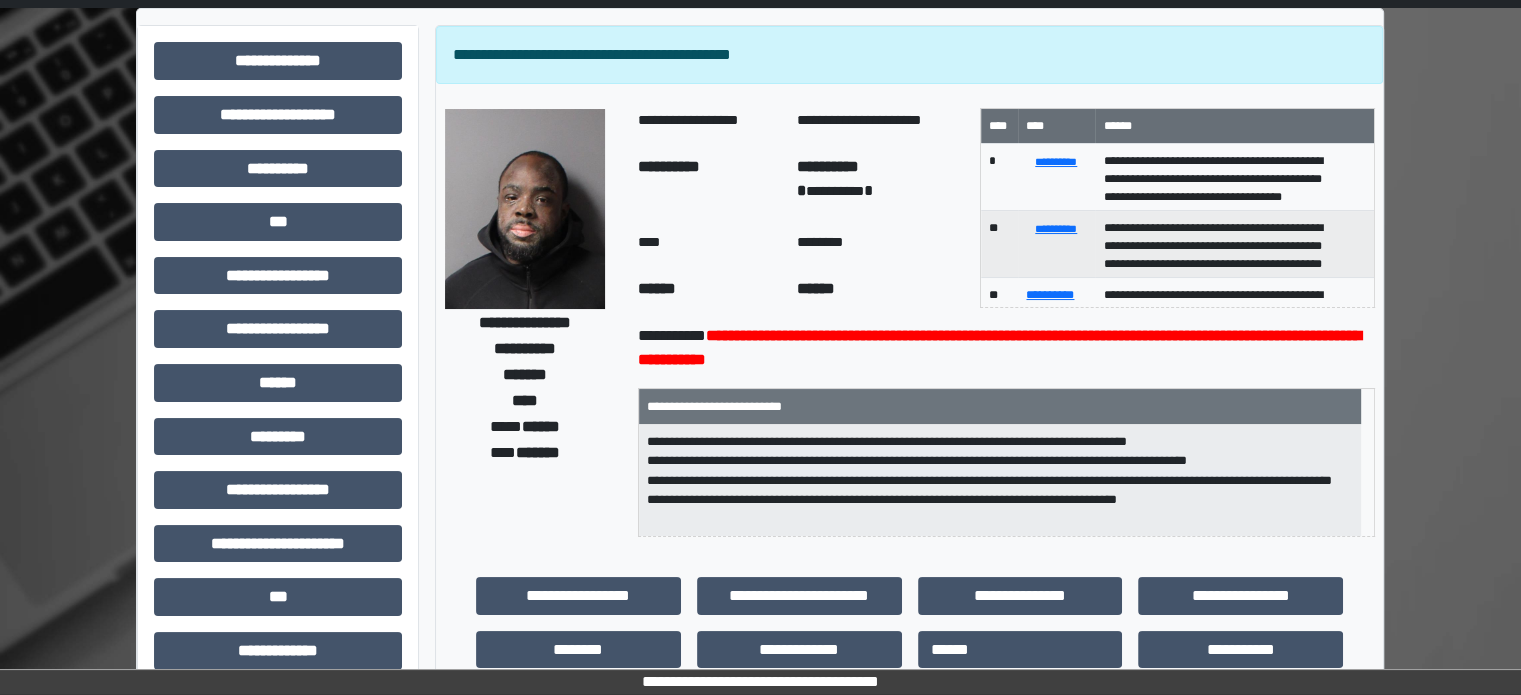 scroll, scrollTop: 71, scrollLeft: 0, axis: vertical 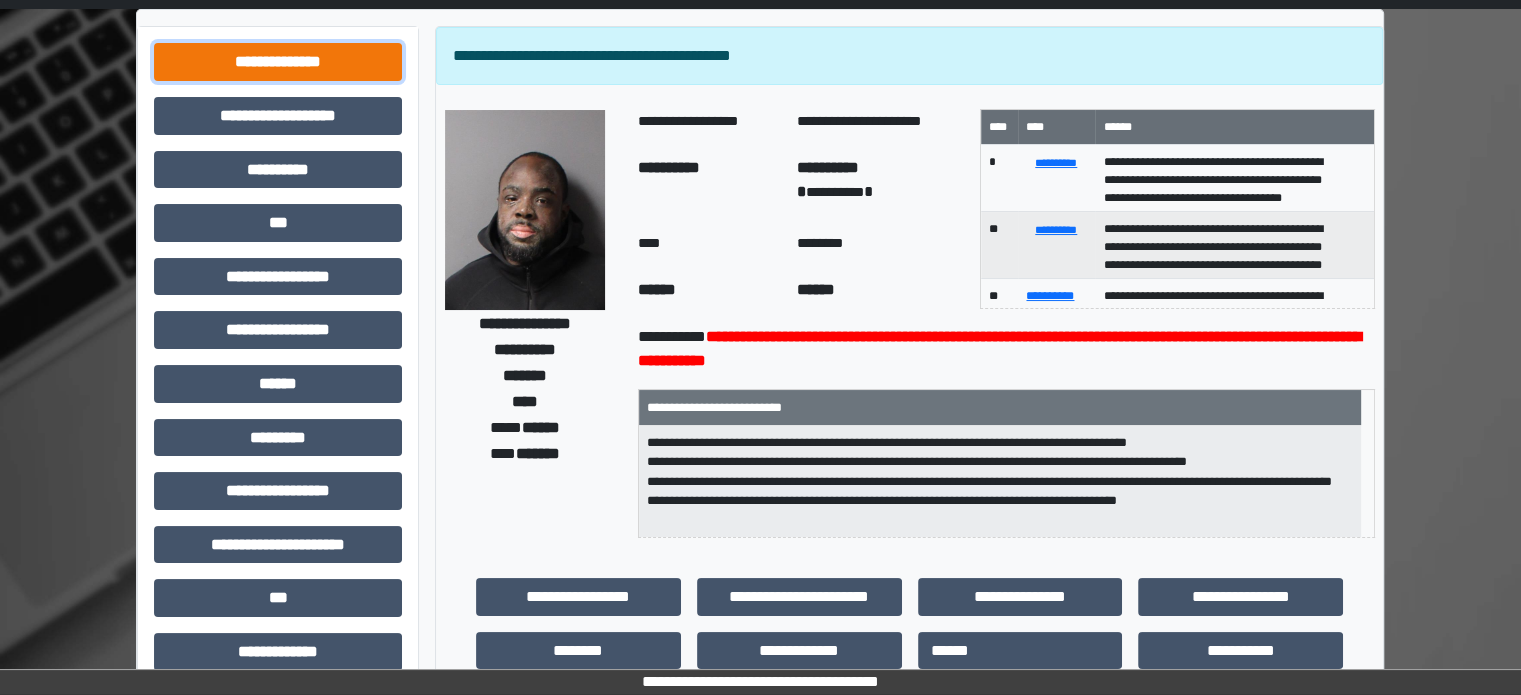 click on "**********" at bounding box center [278, 62] 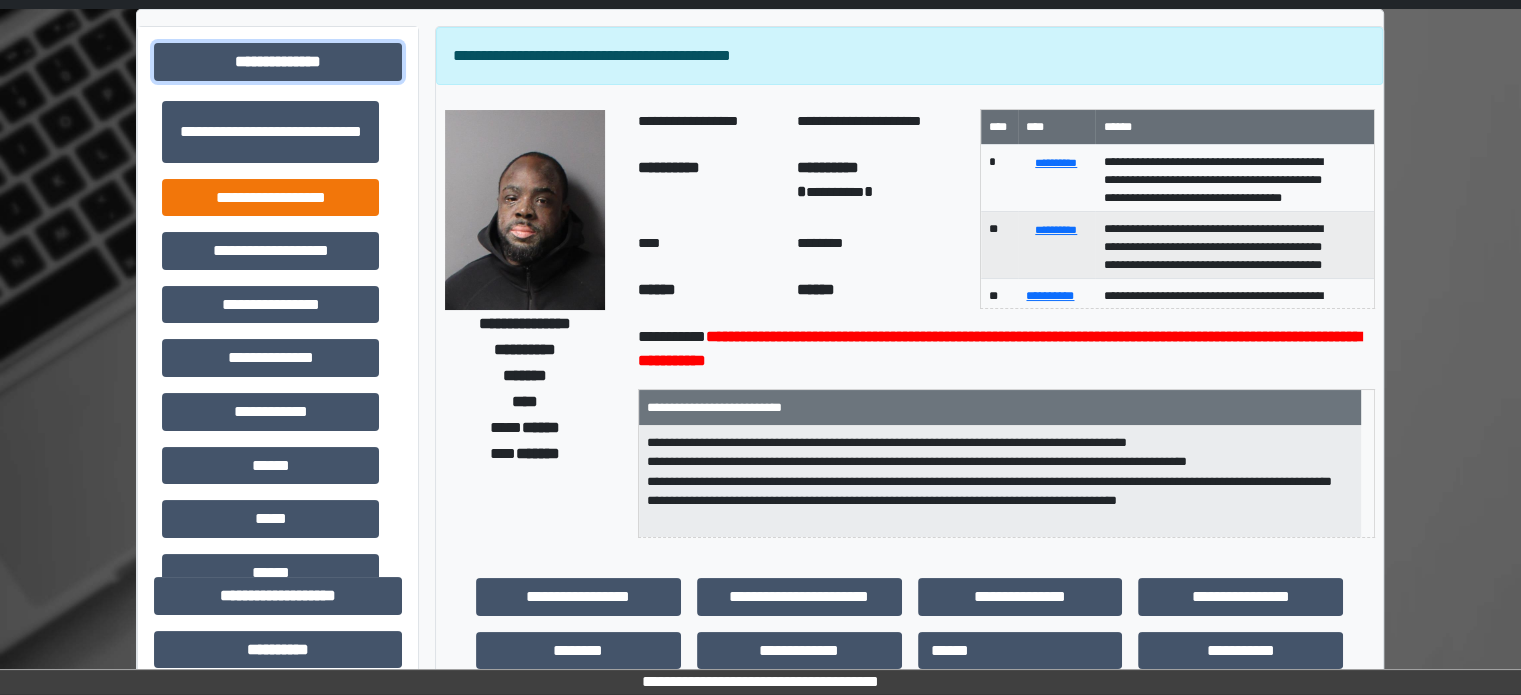 scroll, scrollTop: 0, scrollLeft: 0, axis: both 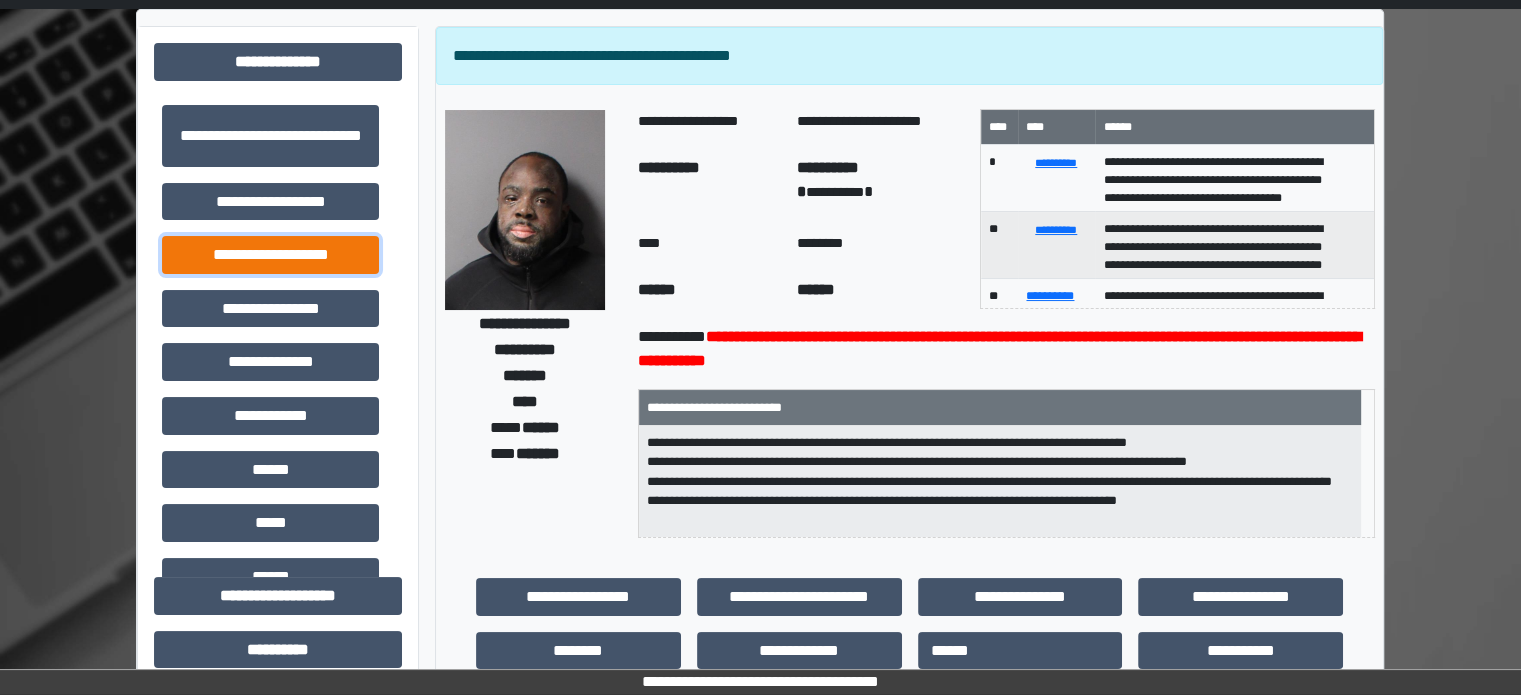 click on "**********" at bounding box center [270, 255] 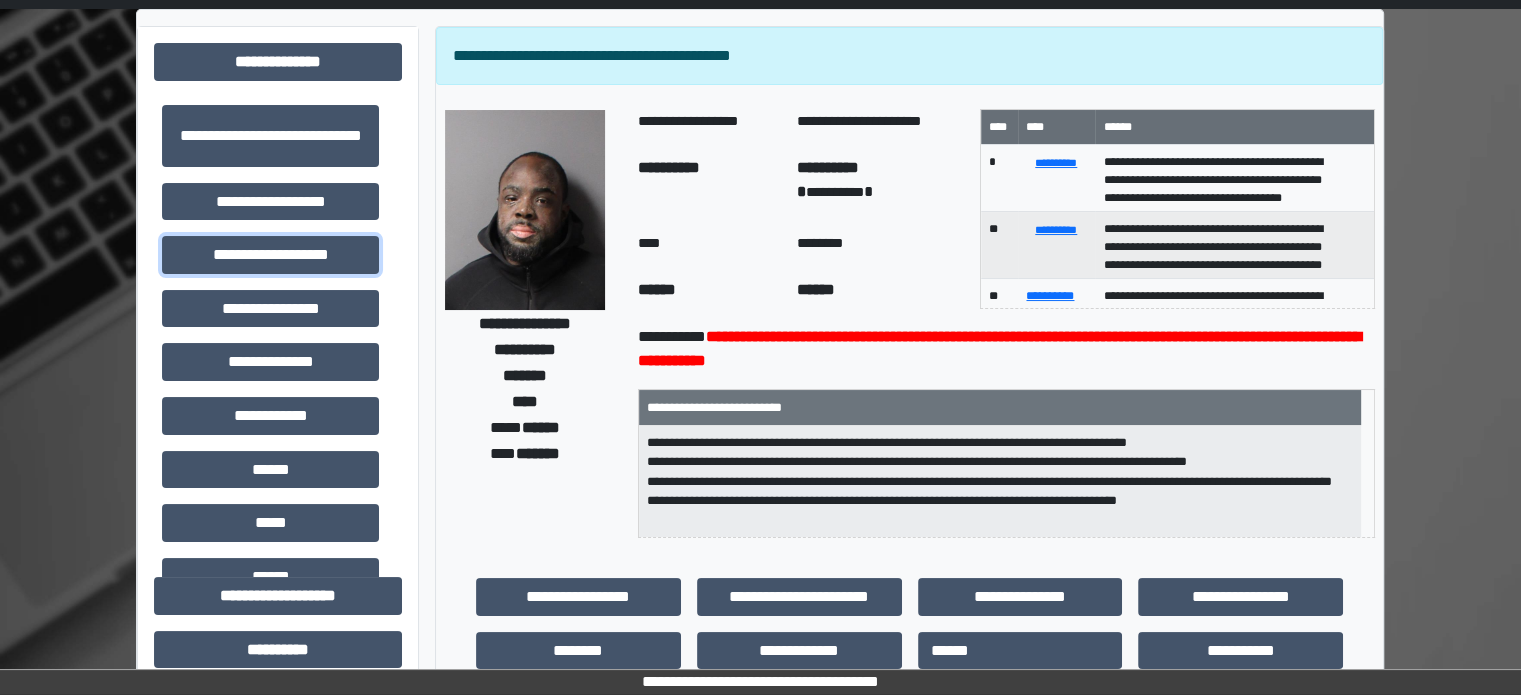 scroll, scrollTop: 371, scrollLeft: 0, axis: vertical 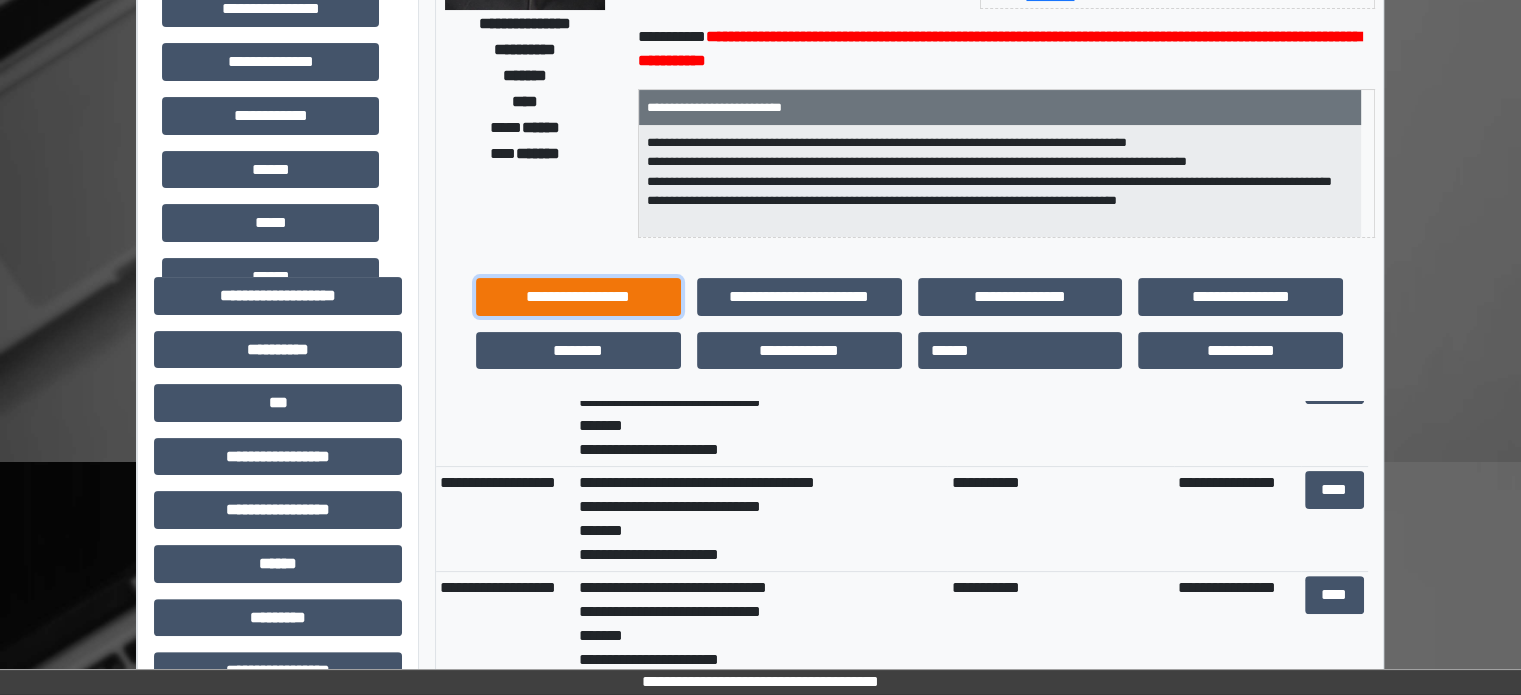 click on "**********" at bounding box center (578, 297) 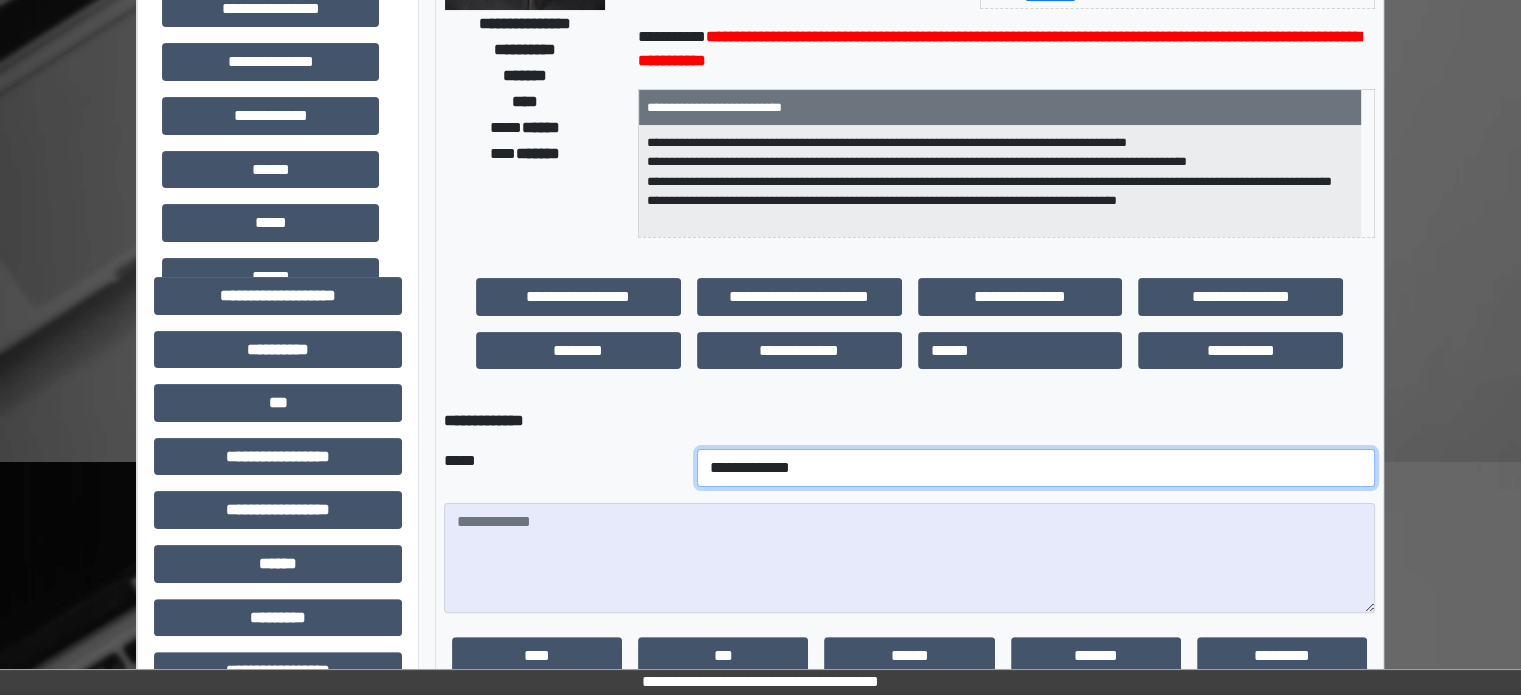 click on "**********" at bounding box center (1036, 468) 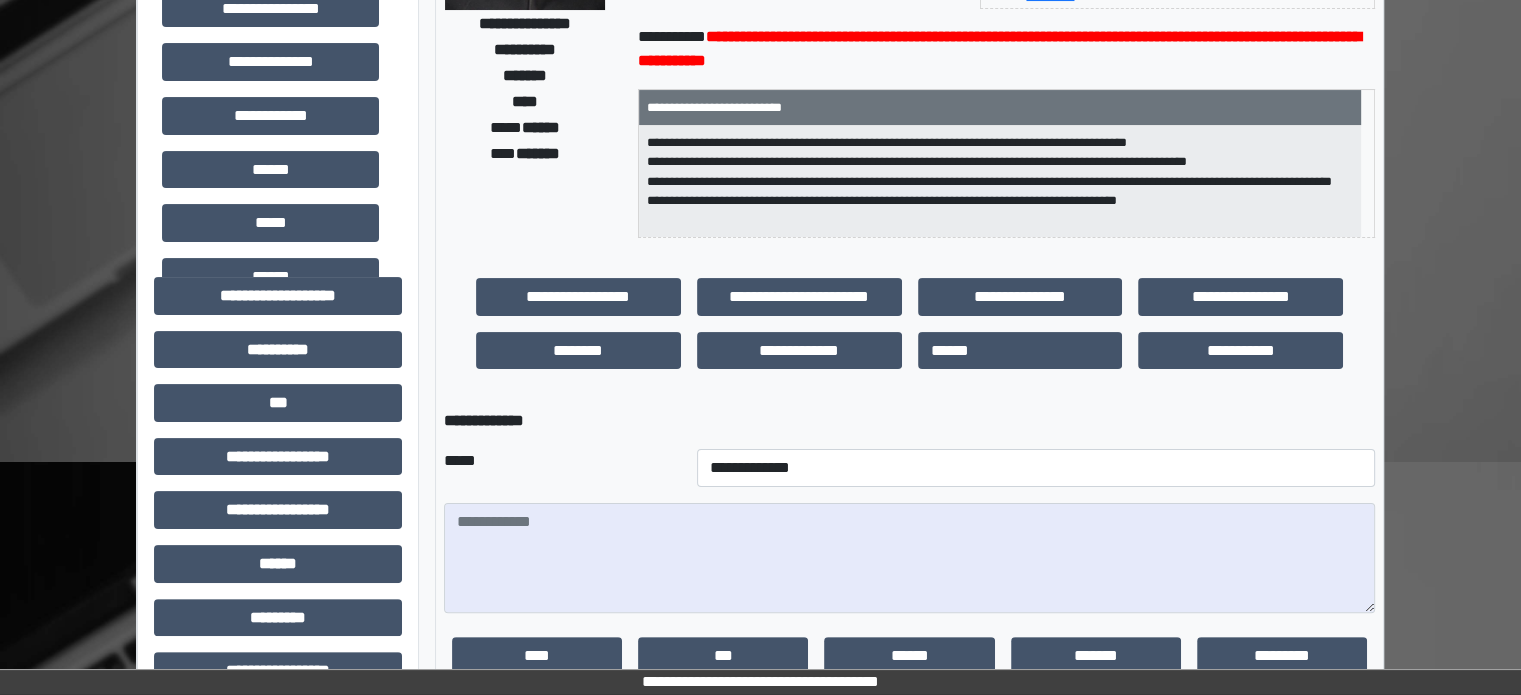 drag, startPoint x: 499, startPoint y: 233, endPoint x: 510, endPoint y: 244, distance: 15.556349 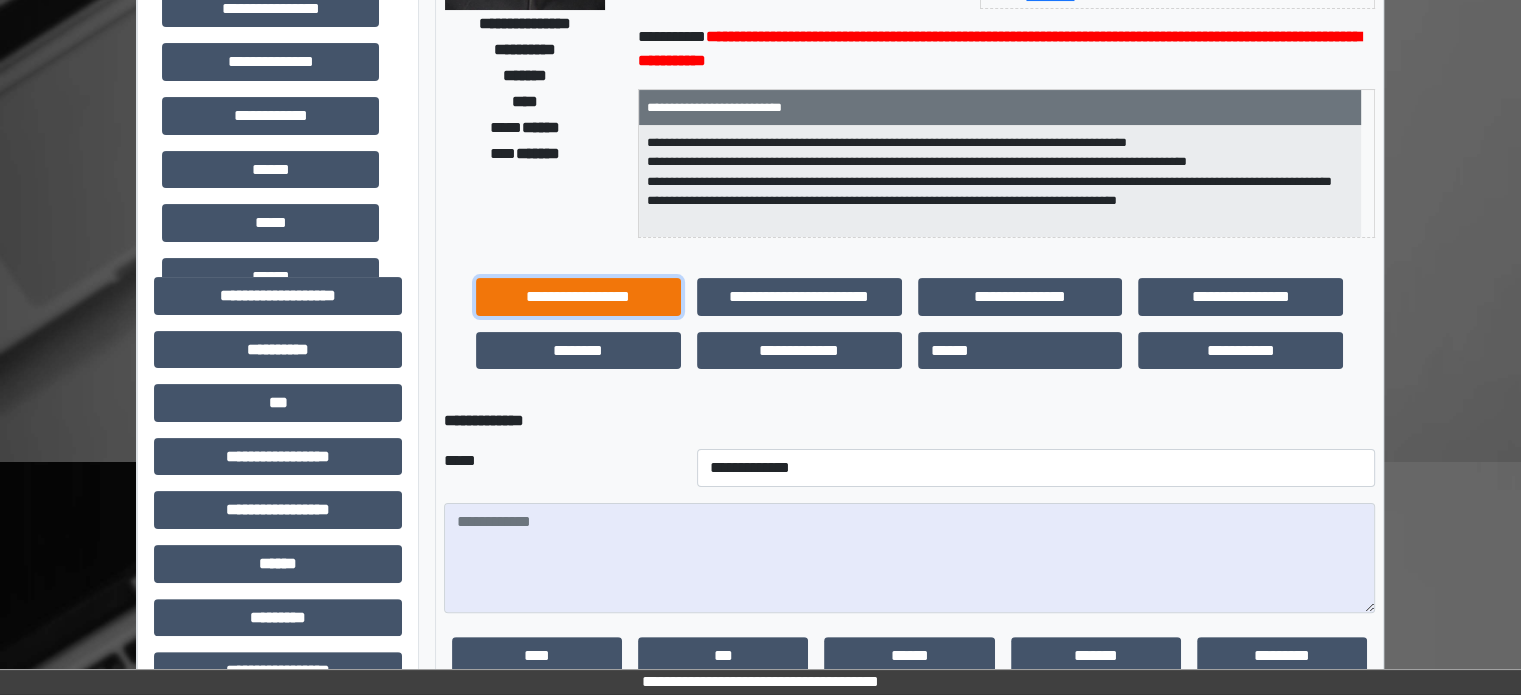 click on "**********" at bounding box center (578, 297) 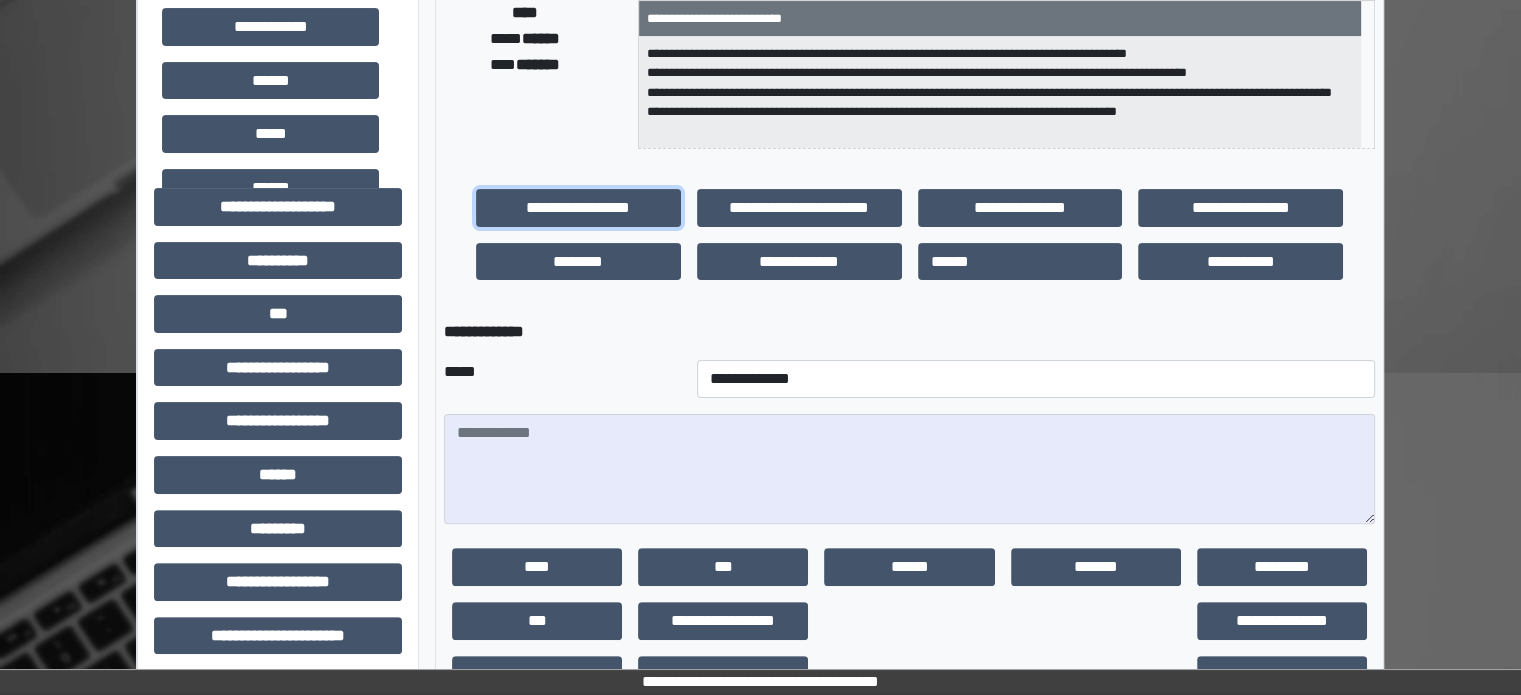 scroll, scrollTop: 571, scrollLeft: 0, axis: vertical 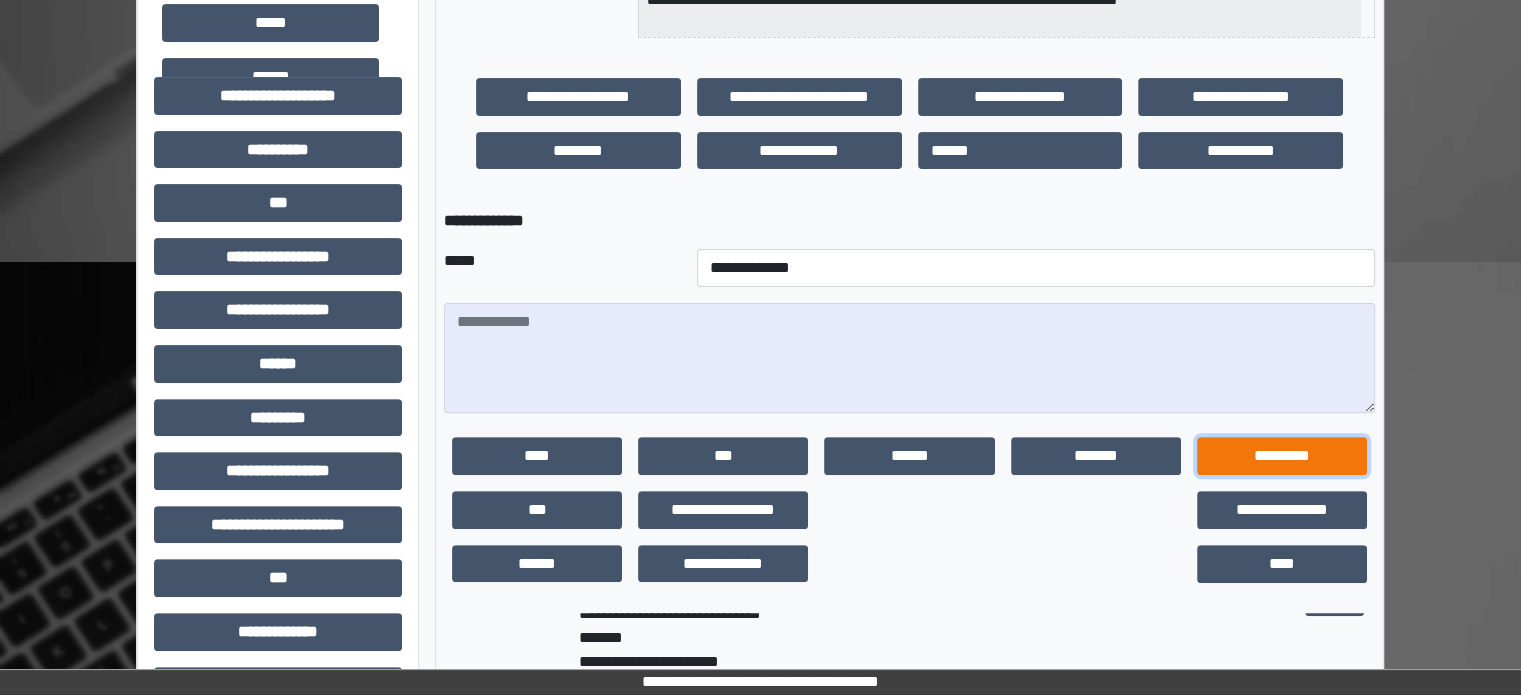 click on "*********" at bounding box center (1282, 456) 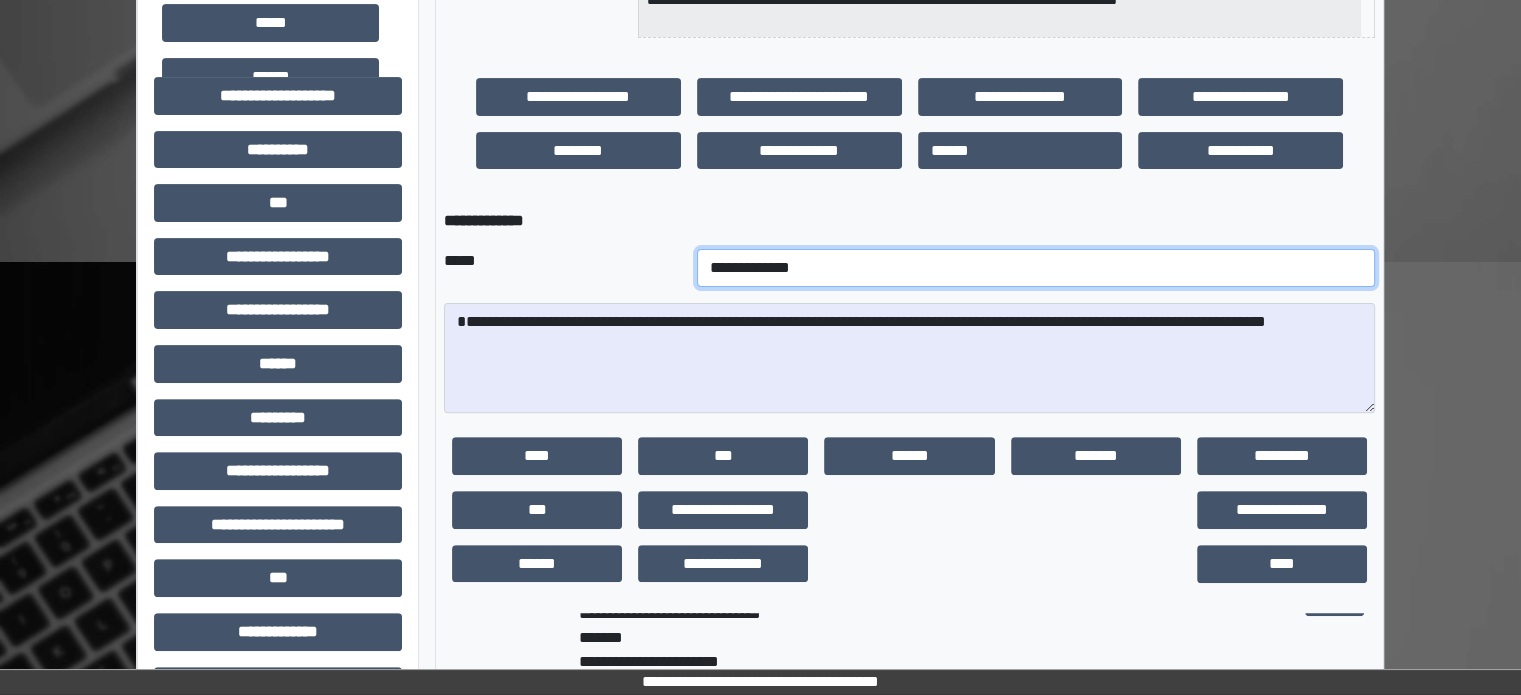 click on "**********" at bounding box center (1036, 268) 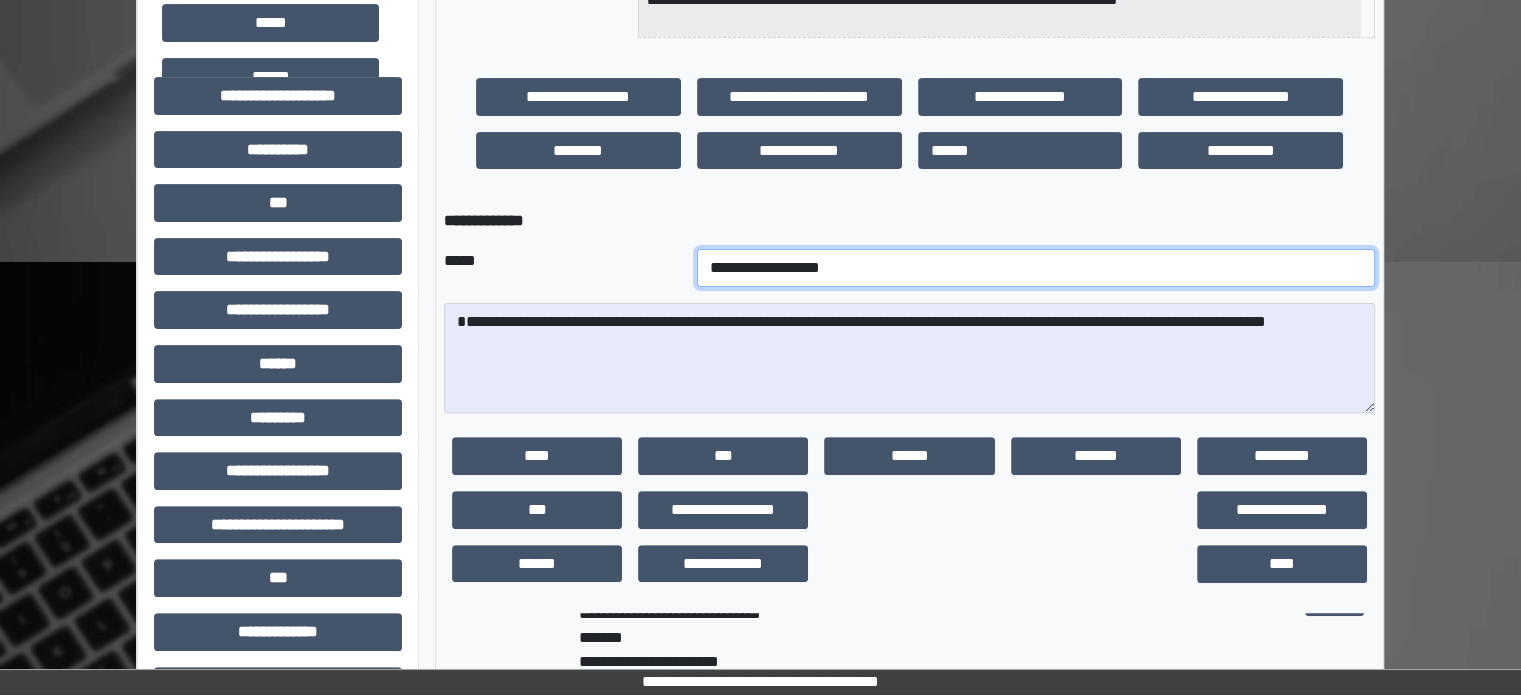click on "**********" at bounding box center (1036, 268) 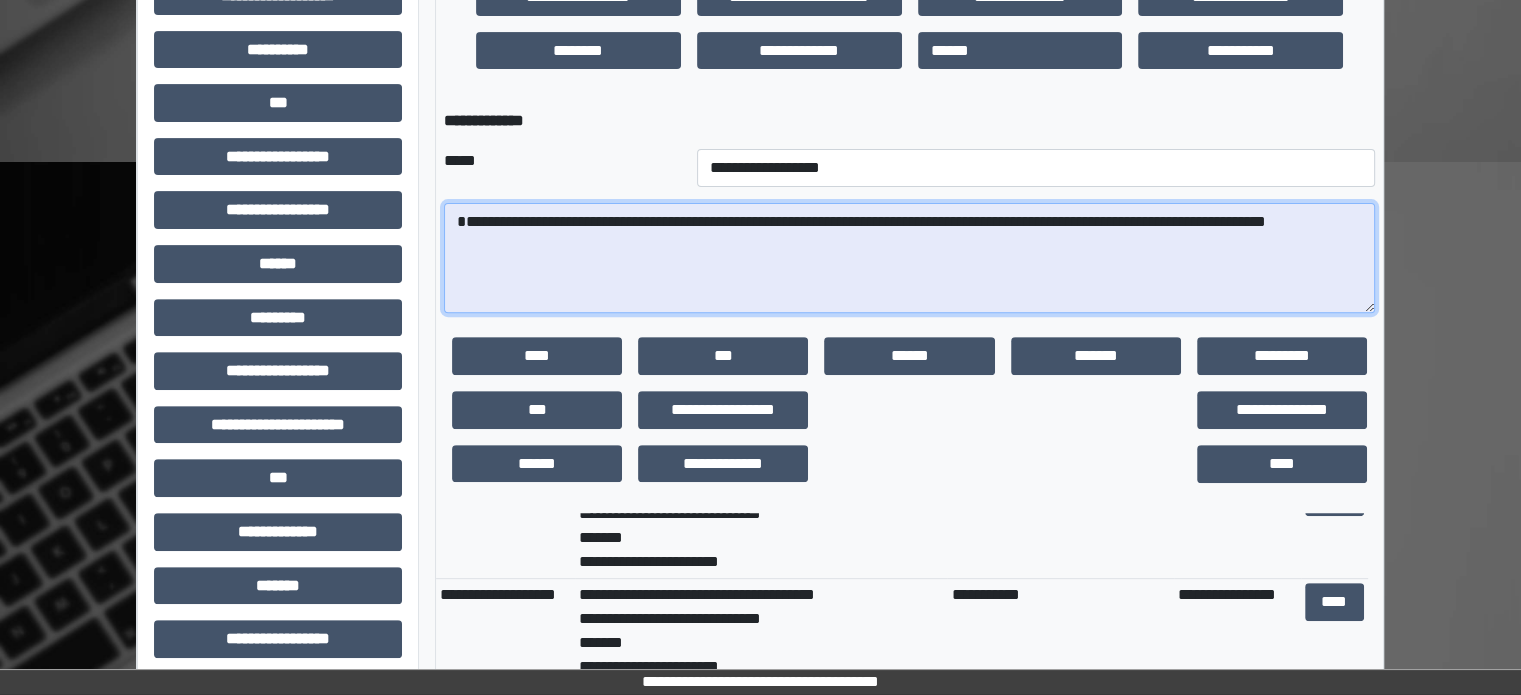 click on "**********" at bounding box center (909, 258) 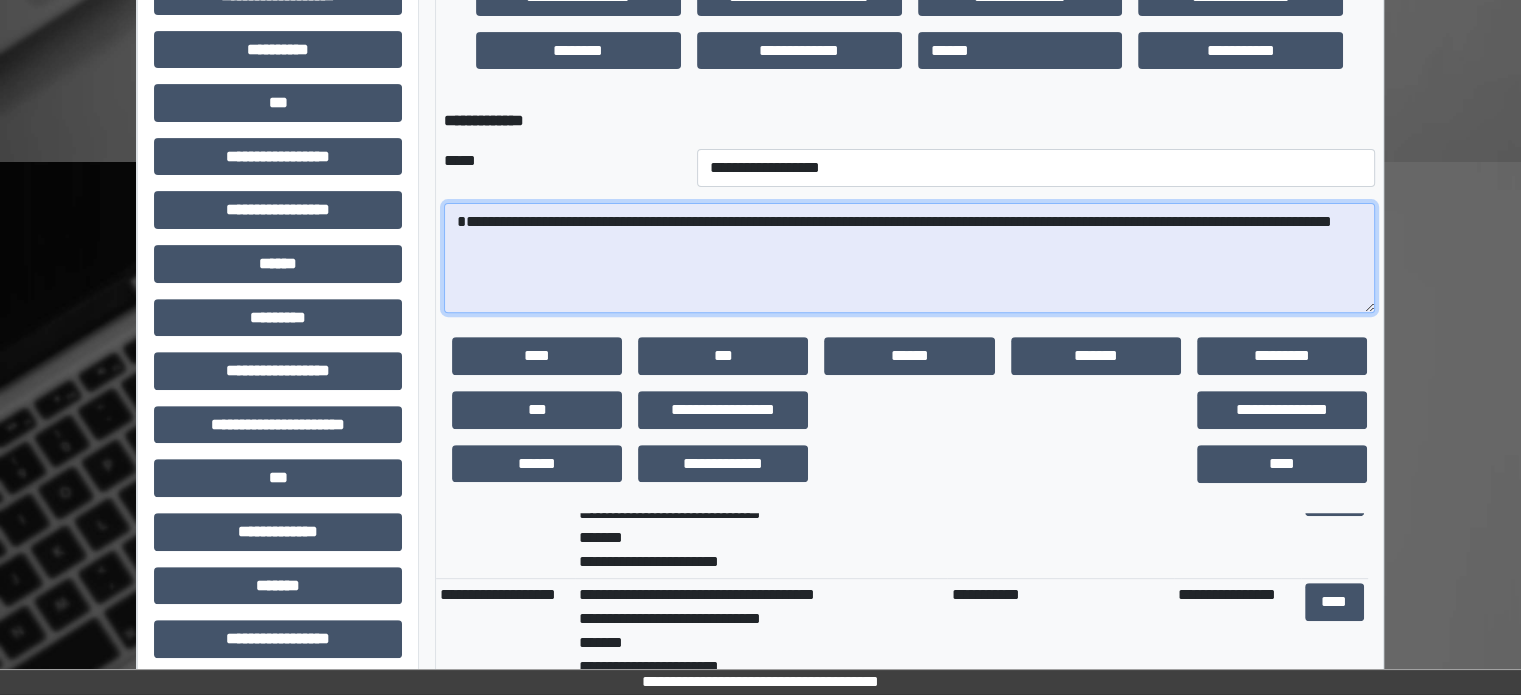 type on "**********" 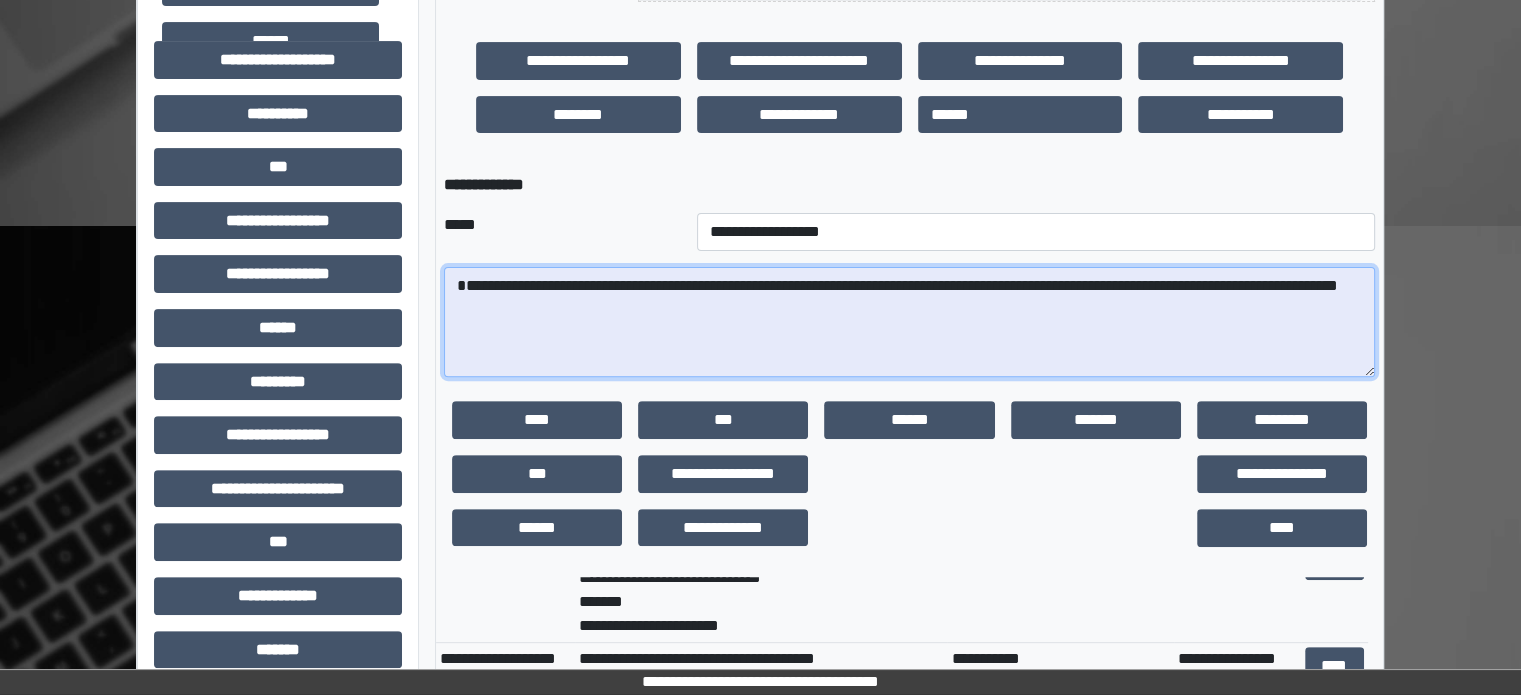 scroll, scrollTop: 671, scrollLeft: 0, axis: vertical 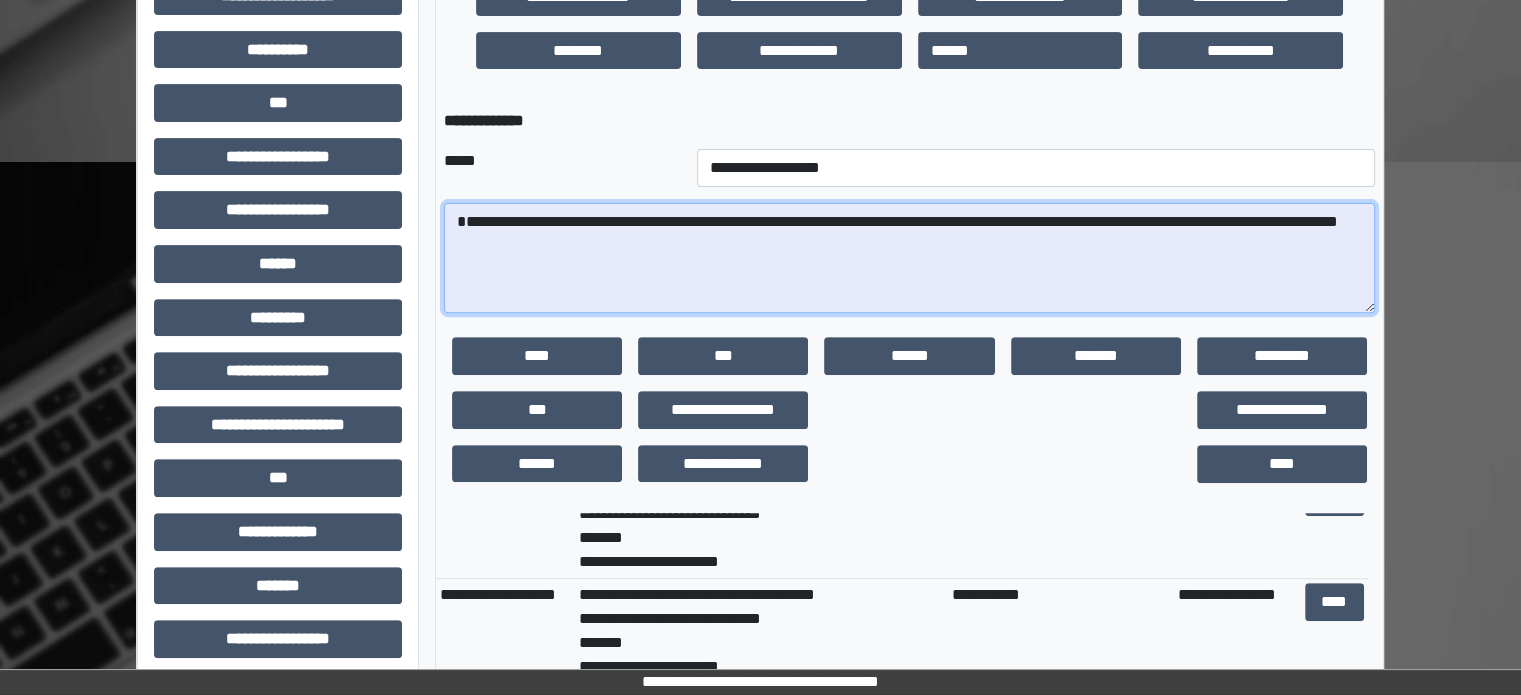drag, startPoint x: 628, startPoint y: 278, endPoint x: 435, endPoint y: 224, distance: 200.41208 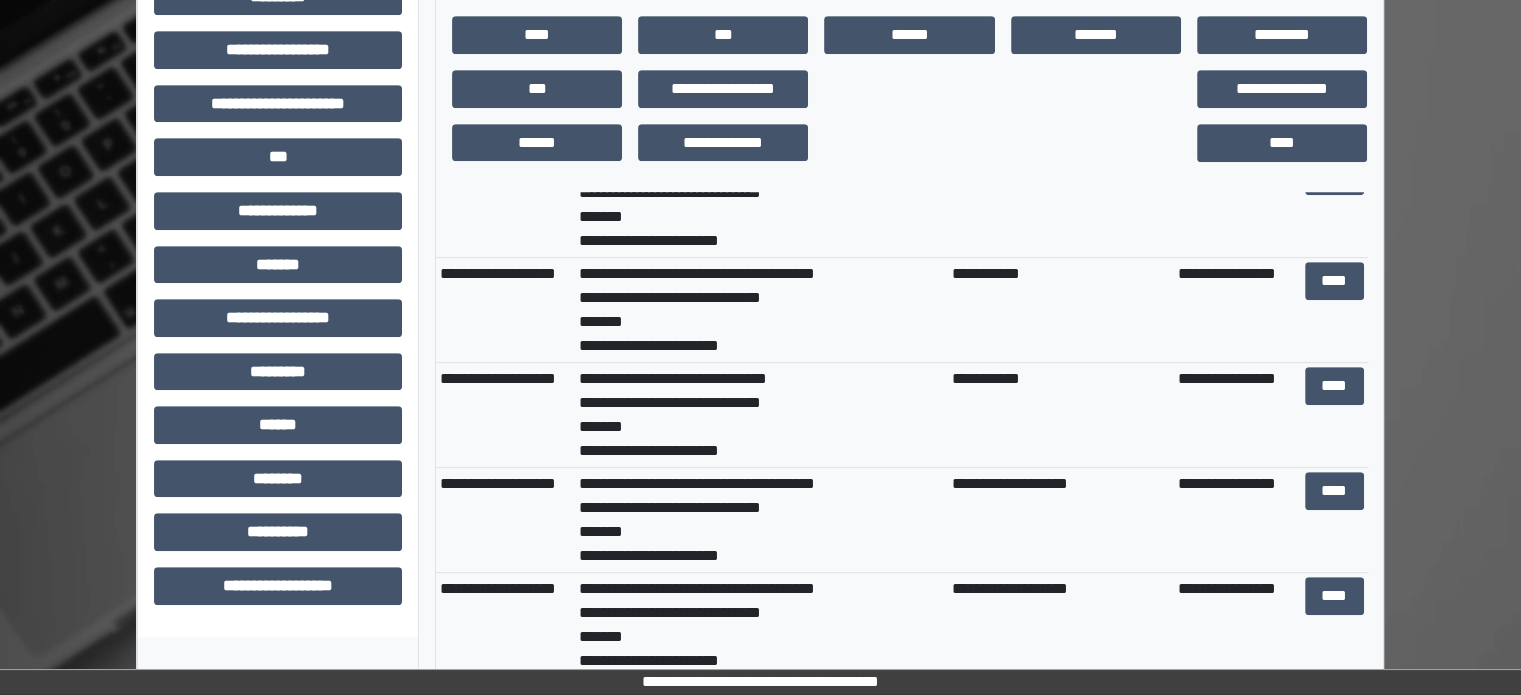 scroll, scrollTop: 1040, scrollLeft: 0, axis: vertical 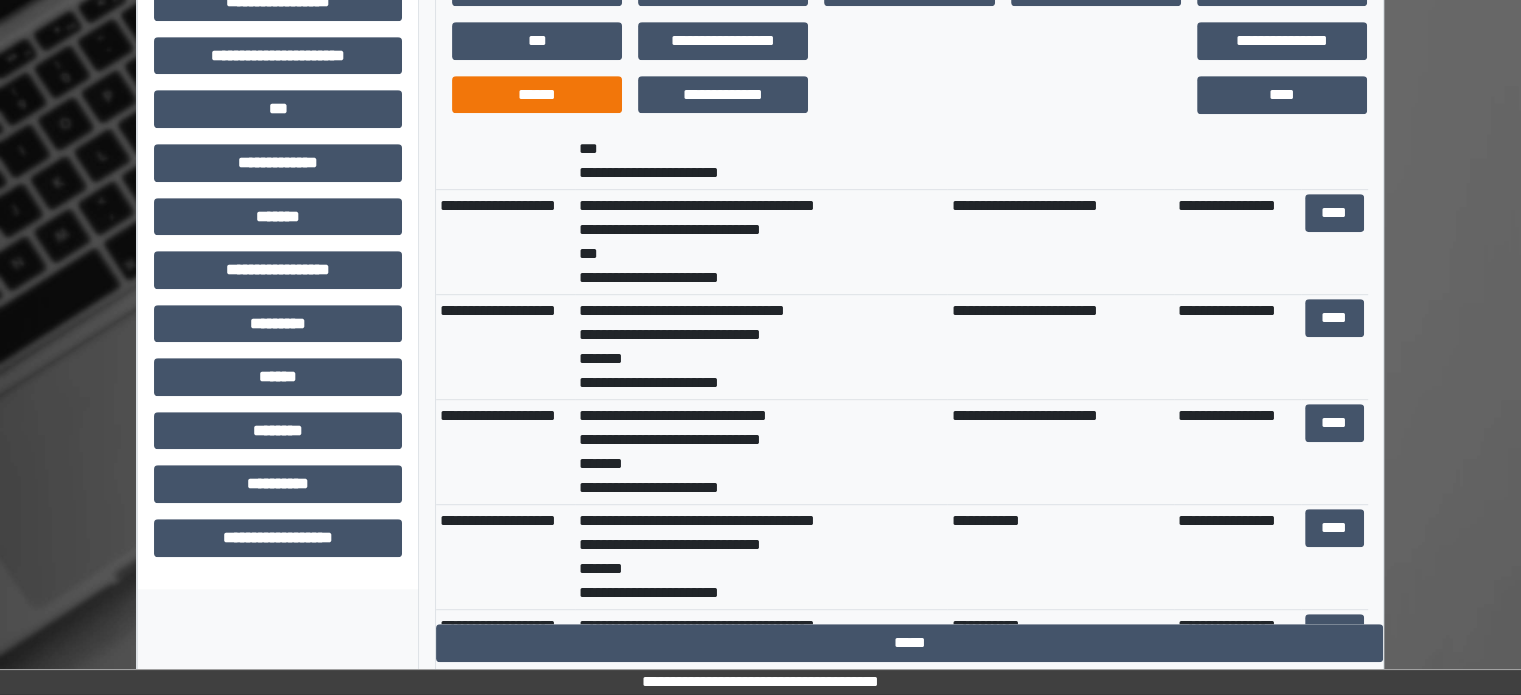 type 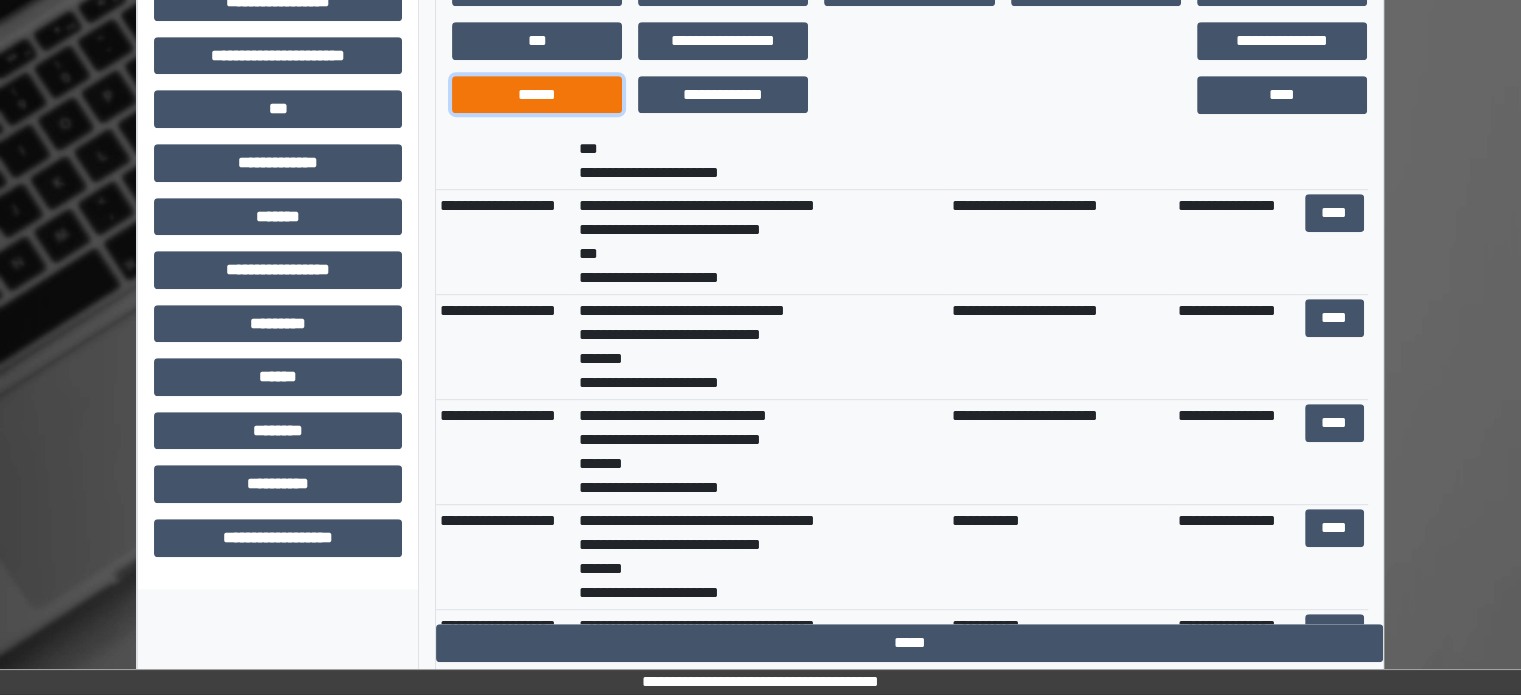 click on "******" at bounding box center (537, 95) 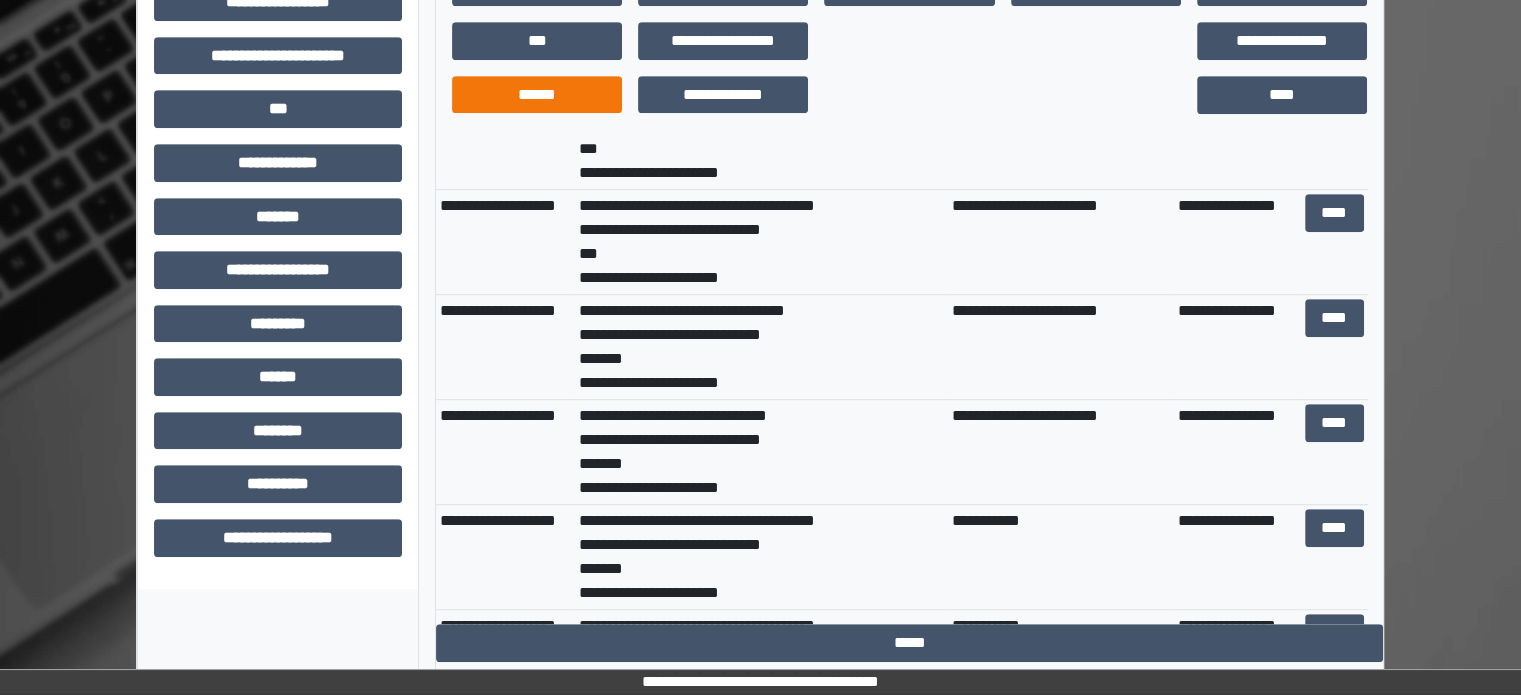 scroll, scrollTop: 951, scrollLeft: 0, axis: vertical 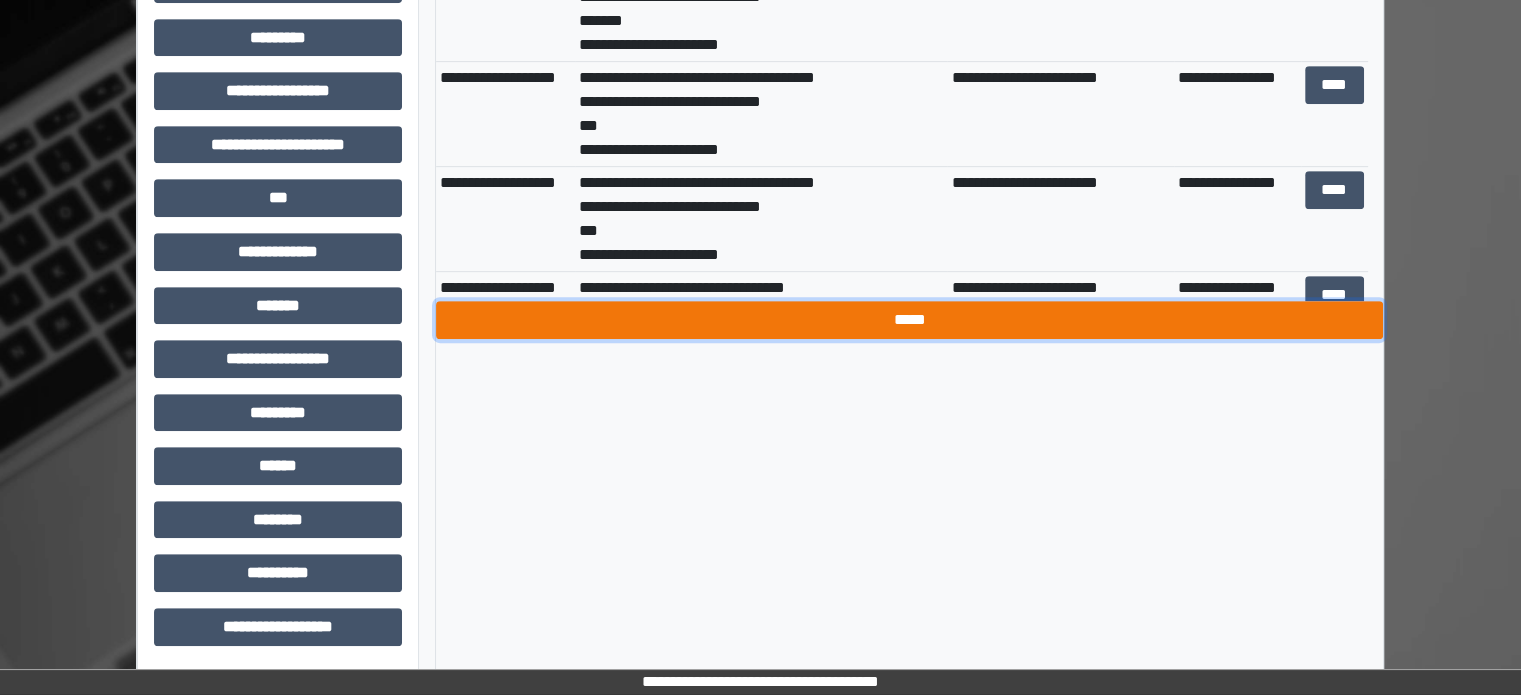 drag, startPoint x: 931, startPoint y: 326, endPoint x: 834, endPoint y: 316, distance: 97.5141 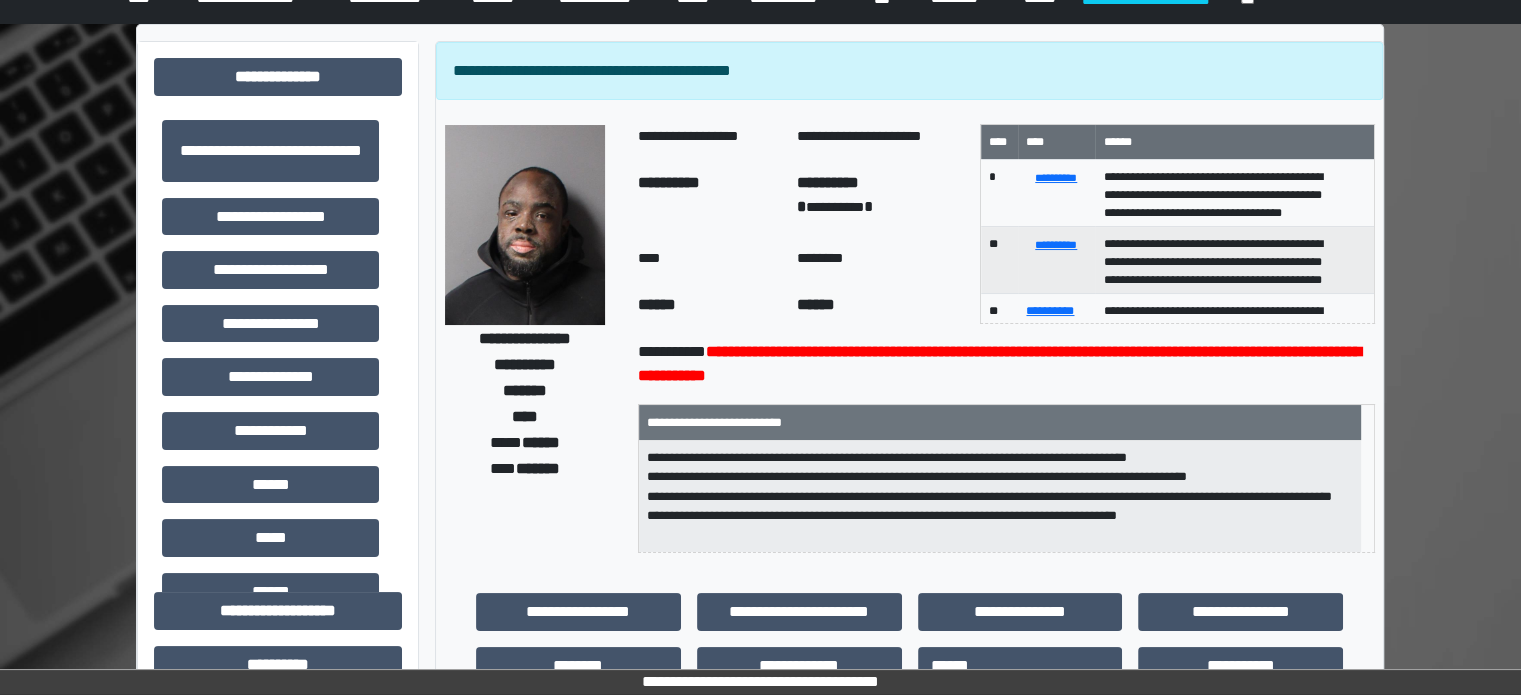 scroll, scrollTop: 0, scrollLeft: 0, axis: both 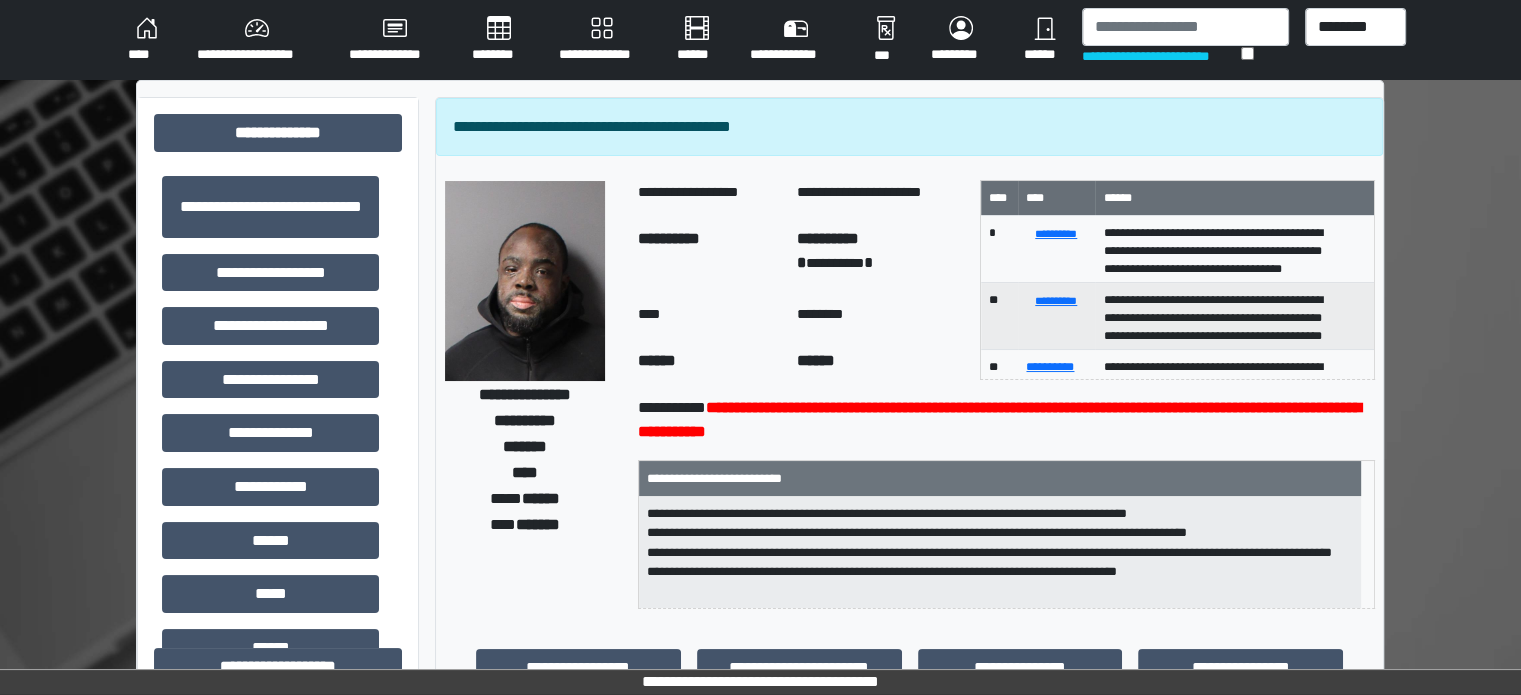 click on "**********" at bounding box center (257, 40) 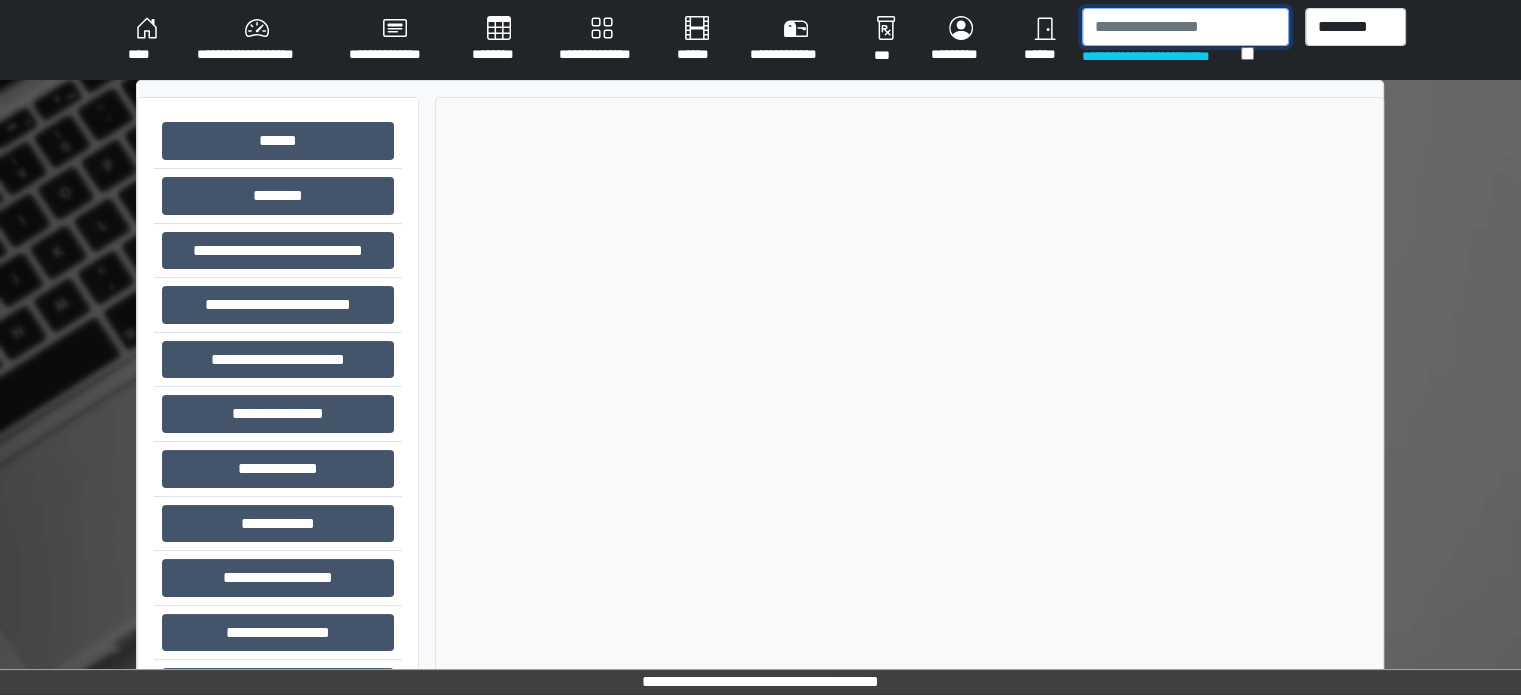 click at bounding box center [1185, 27] 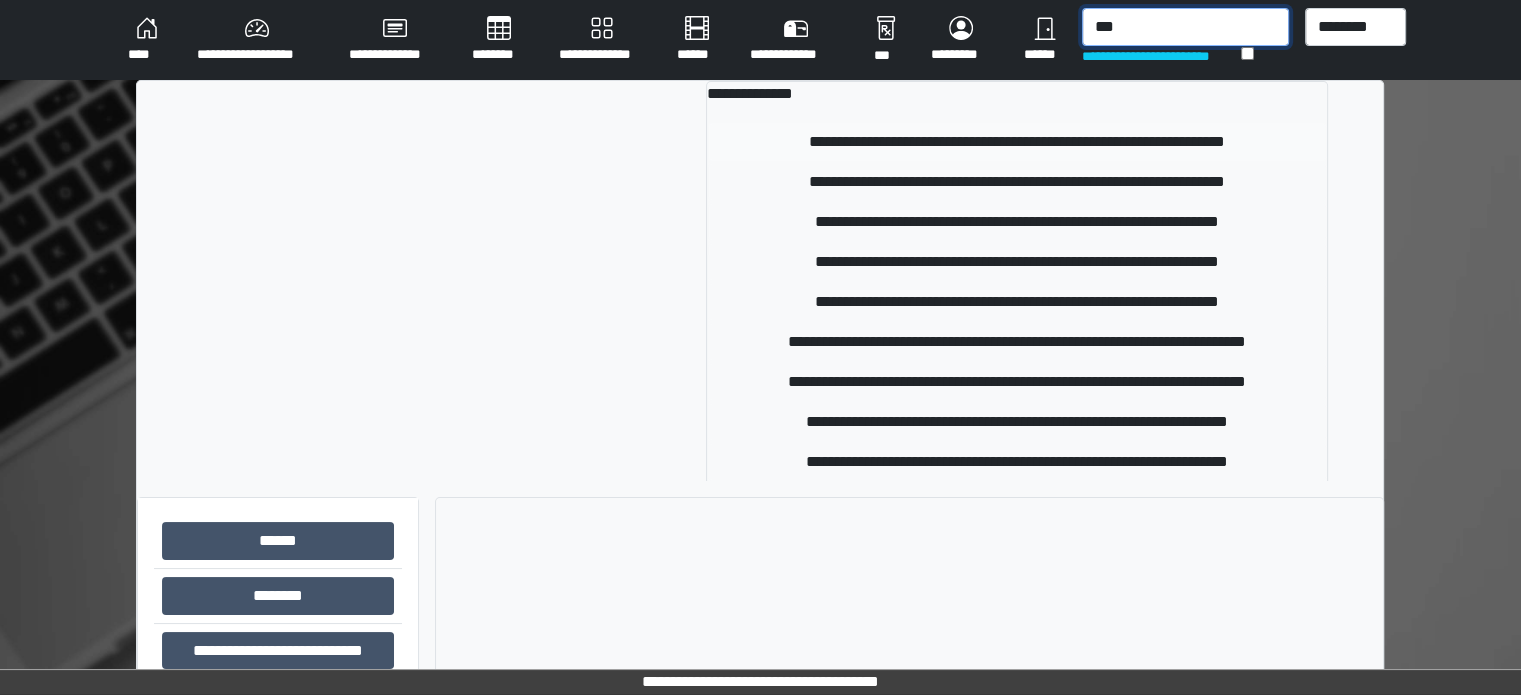 type on "***" 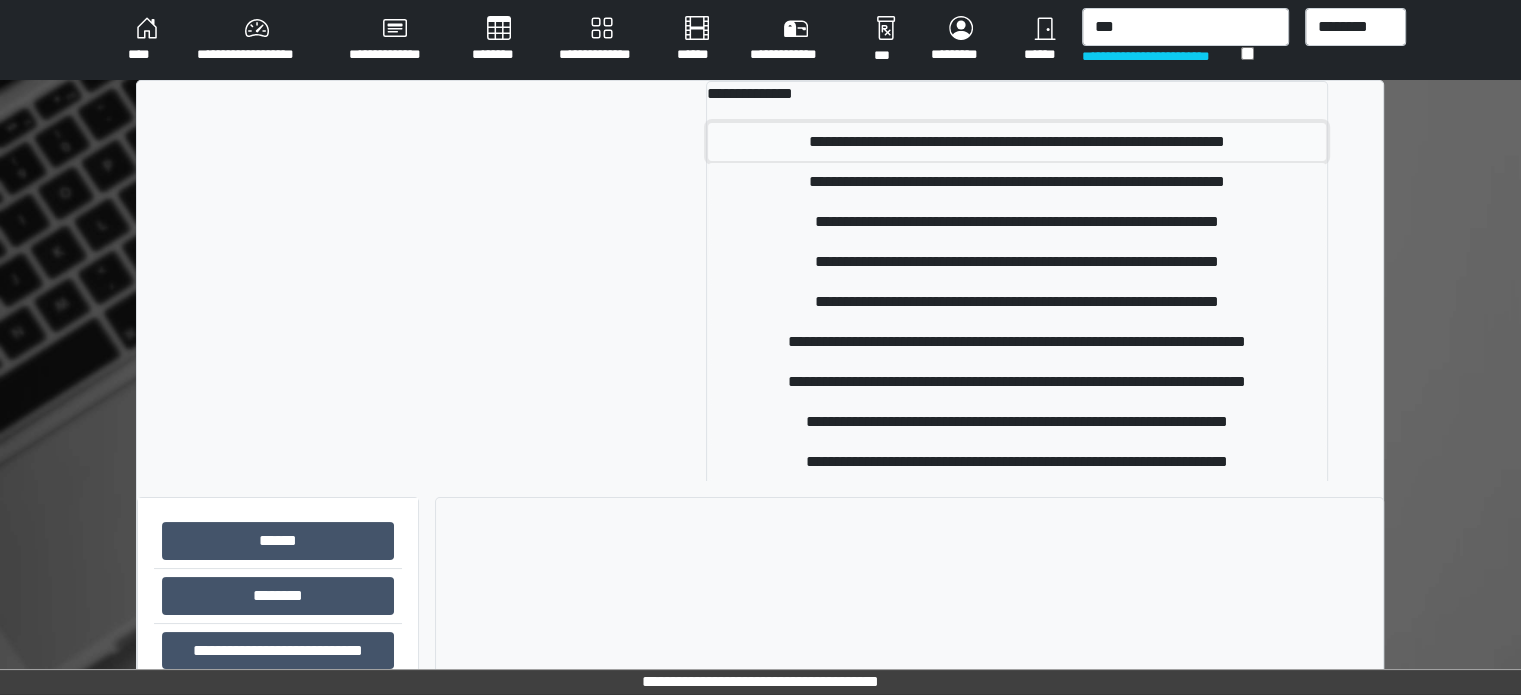click on "**********" at bounding box center [1017, 142] 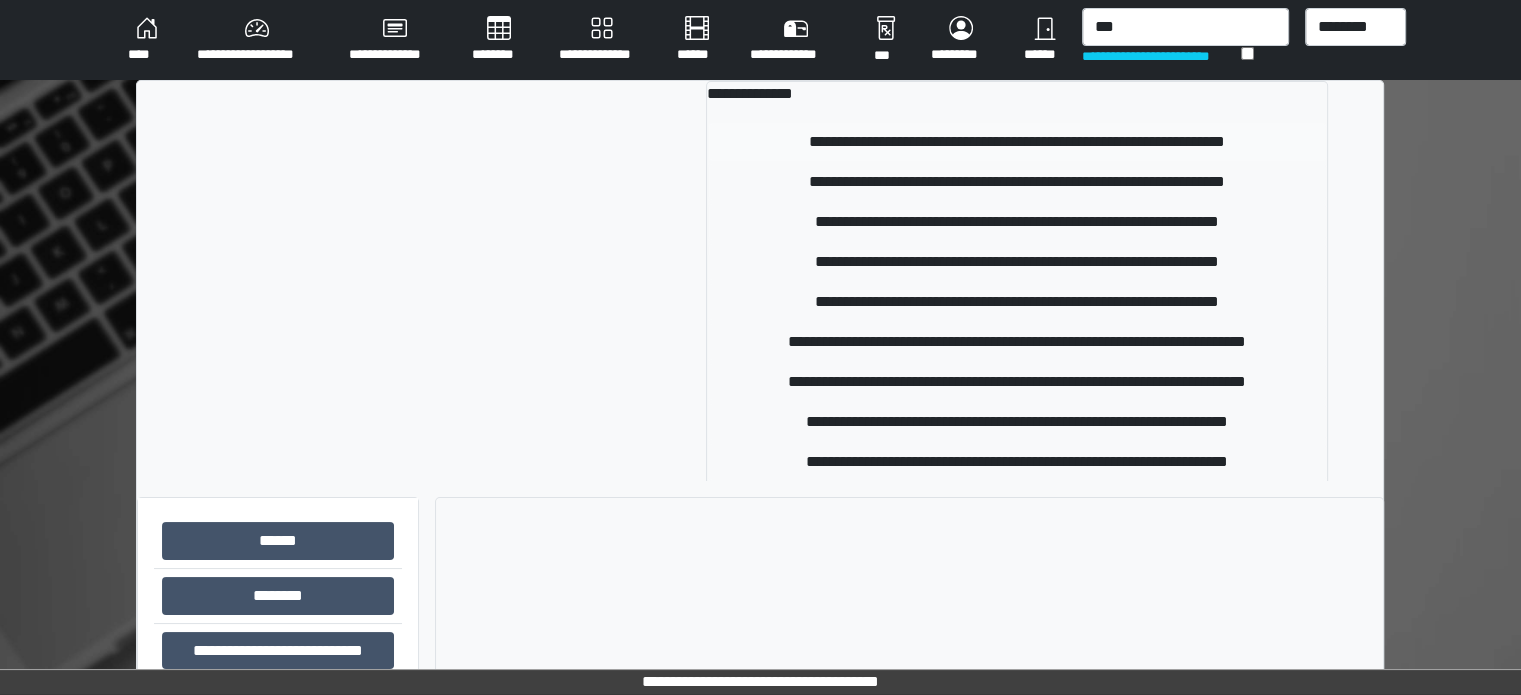 type 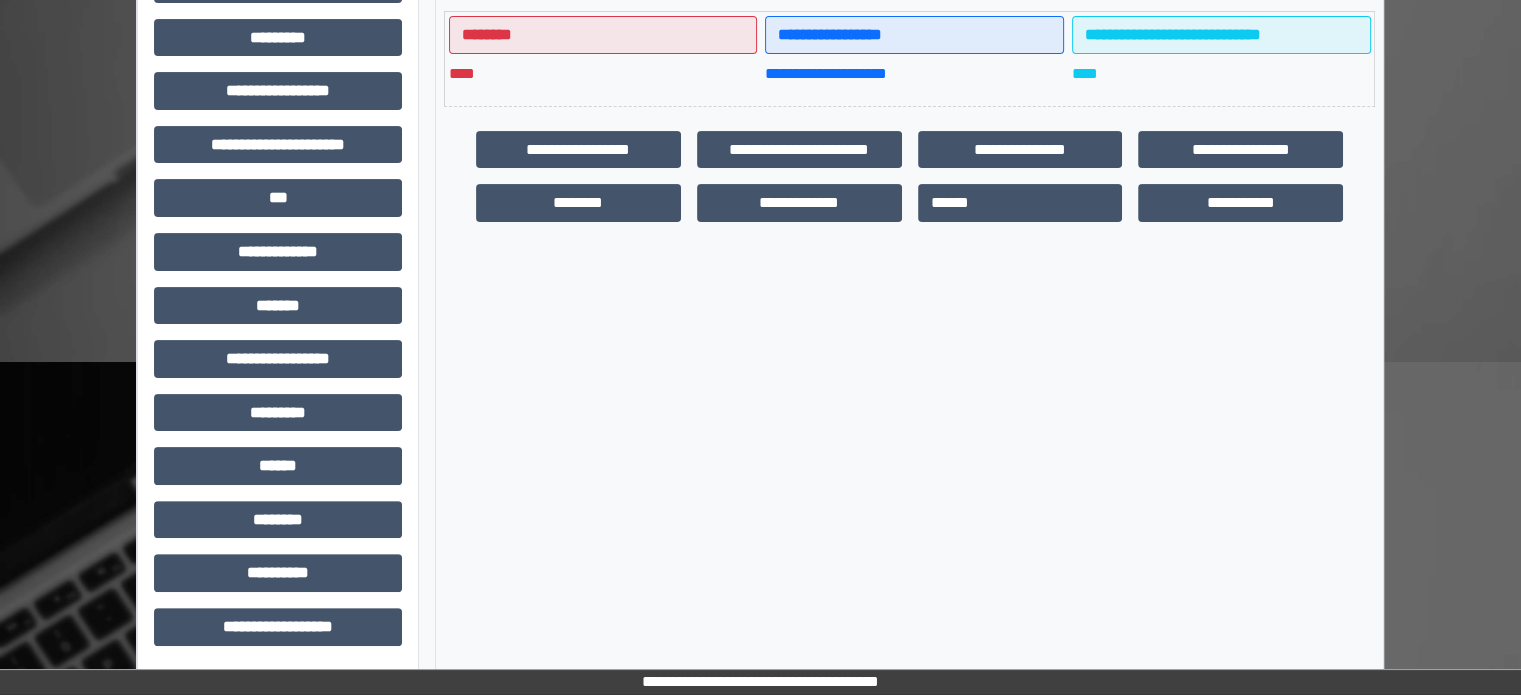 scroll, scrollTop: 0, scrollLeft: 0, axis: both 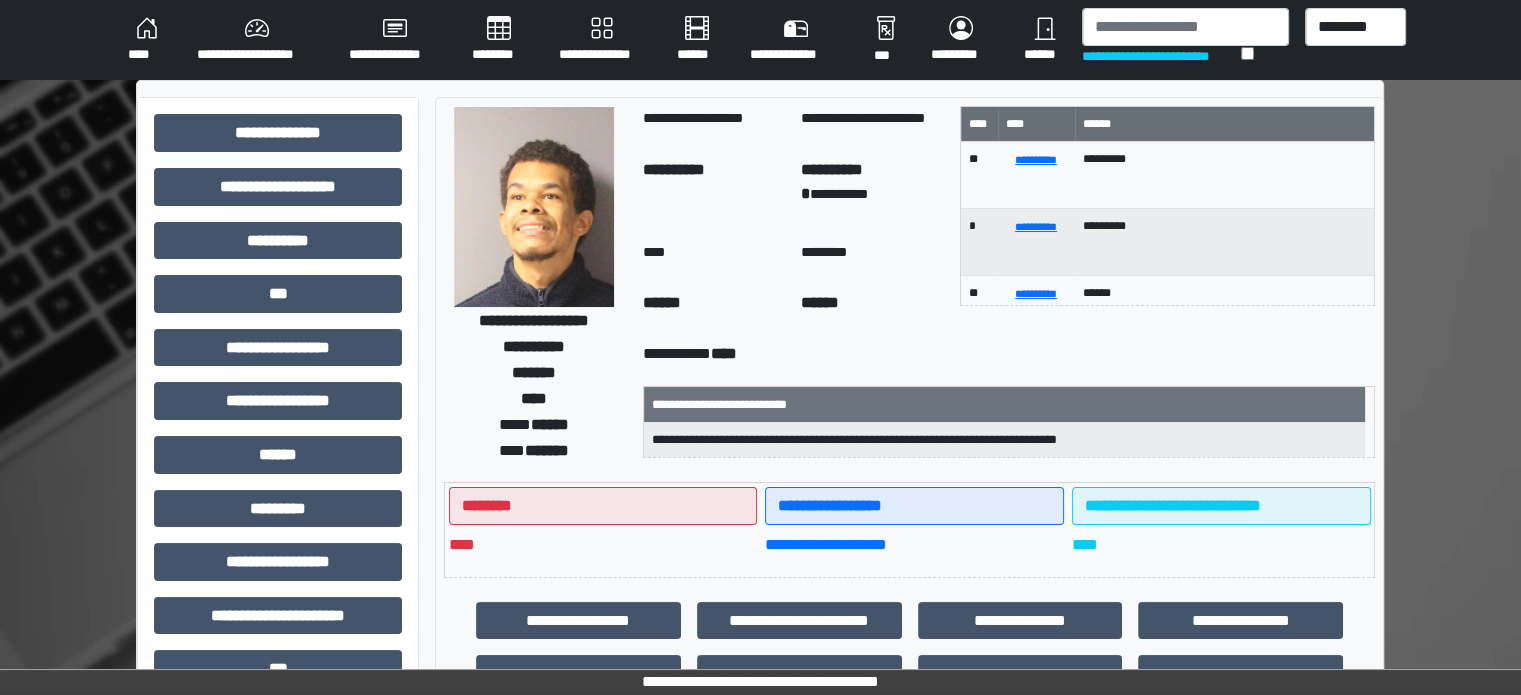 click on "**********" at bounding box center [257, 40] 